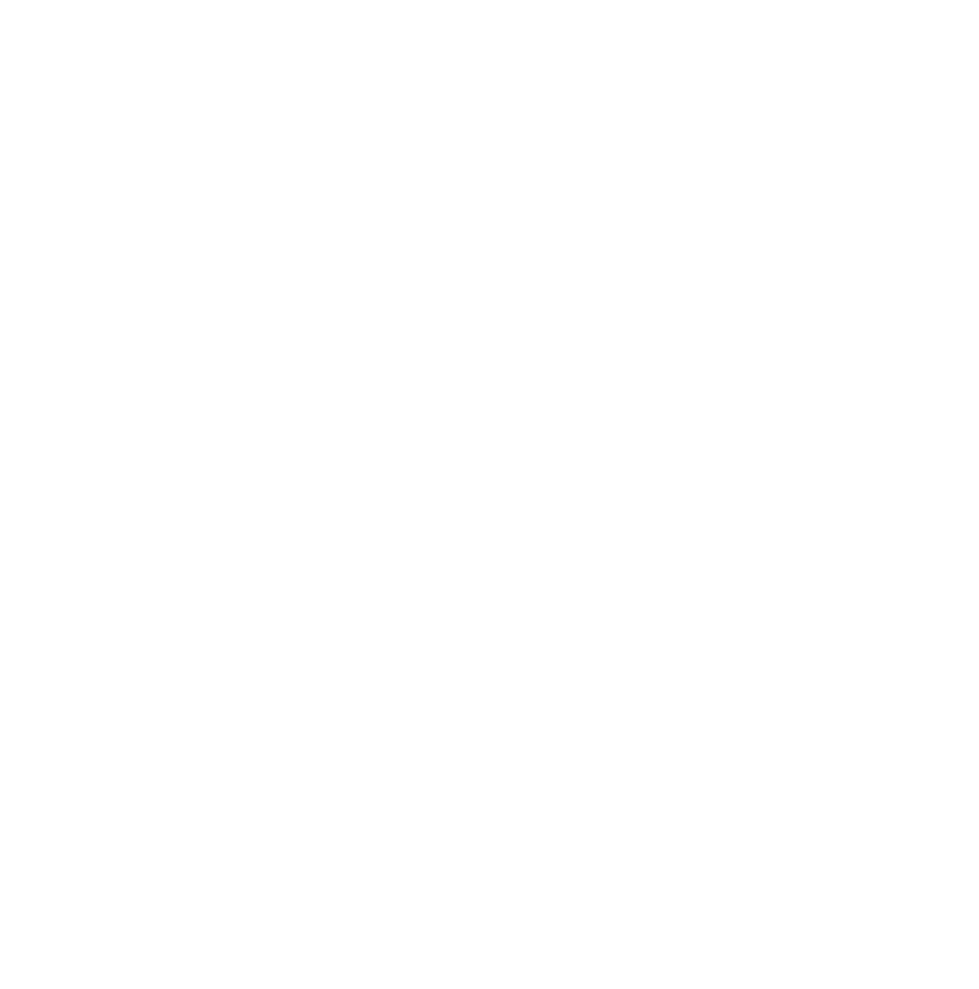 scroll, scrollTop: 0, scrollLeft: 0, axis: both 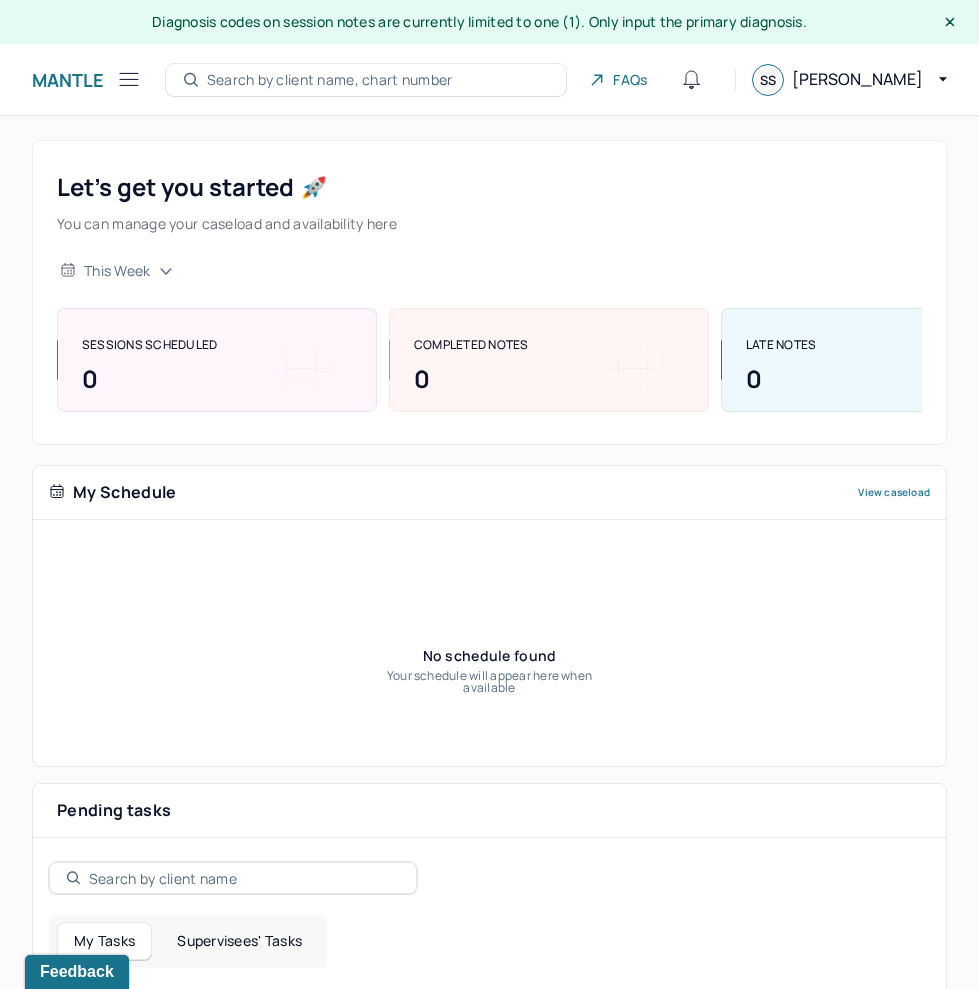 click on "Mantle       Search by client name, chart number     FAQs     SS [PERSON_NAME]" at bounding box center (489, 80) 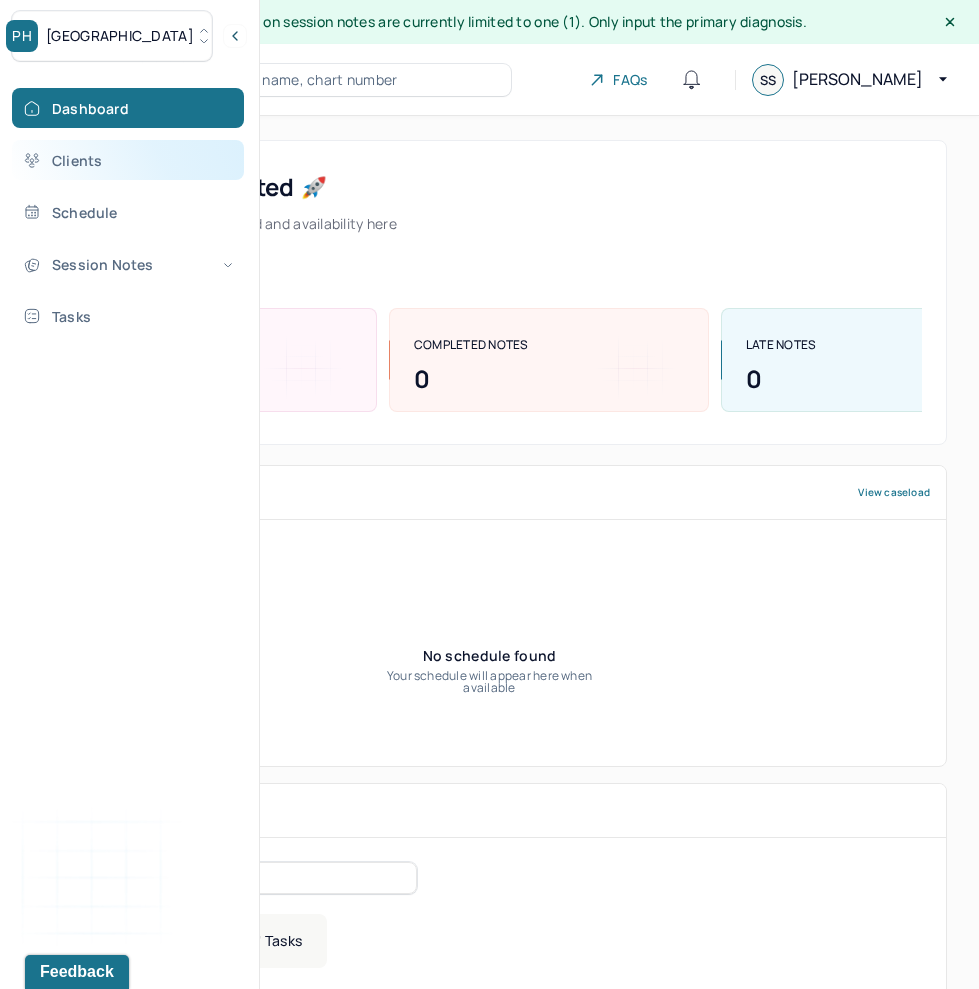 click on "Clients" at bounding box center (128, 160) 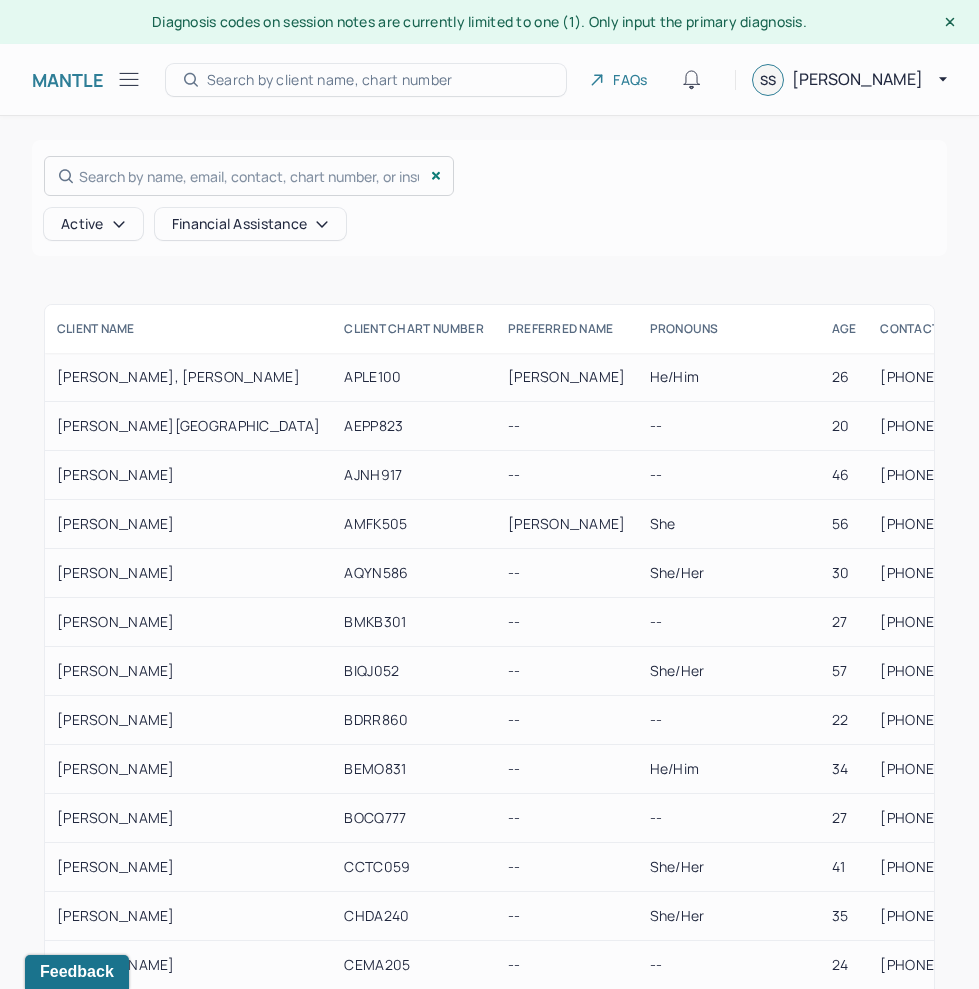 click on "Search by name, email, contact, chart number, or insurance id..." at bounding box center (249, 176) 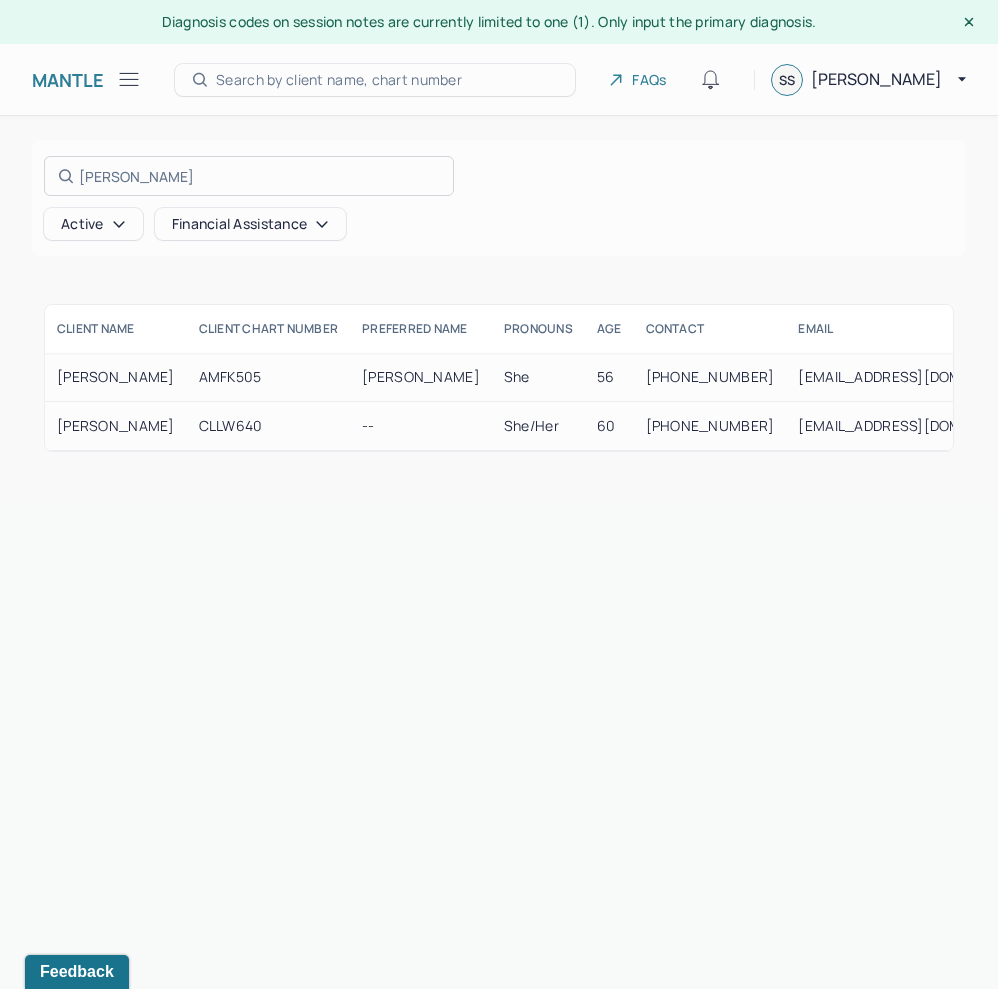 type on "[PERSON_NAME]" 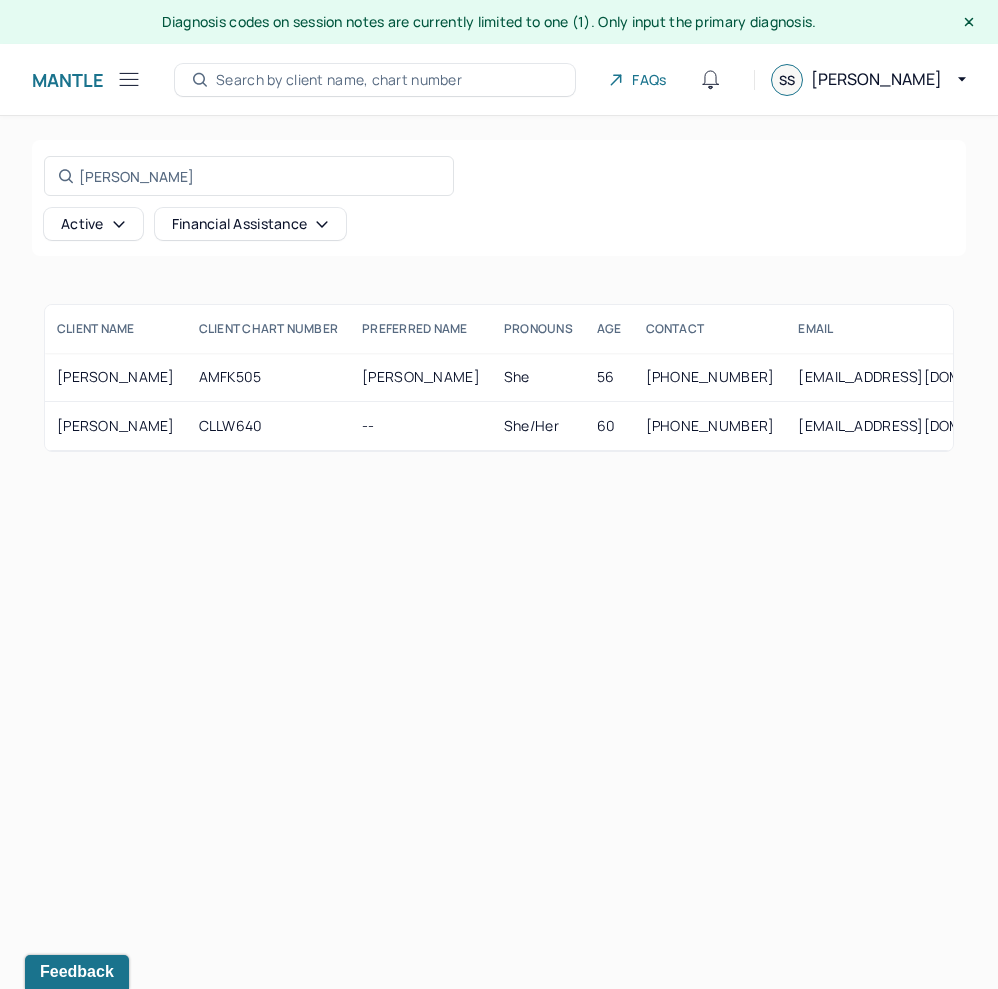 click on "56" at bounding box center (609, 377) 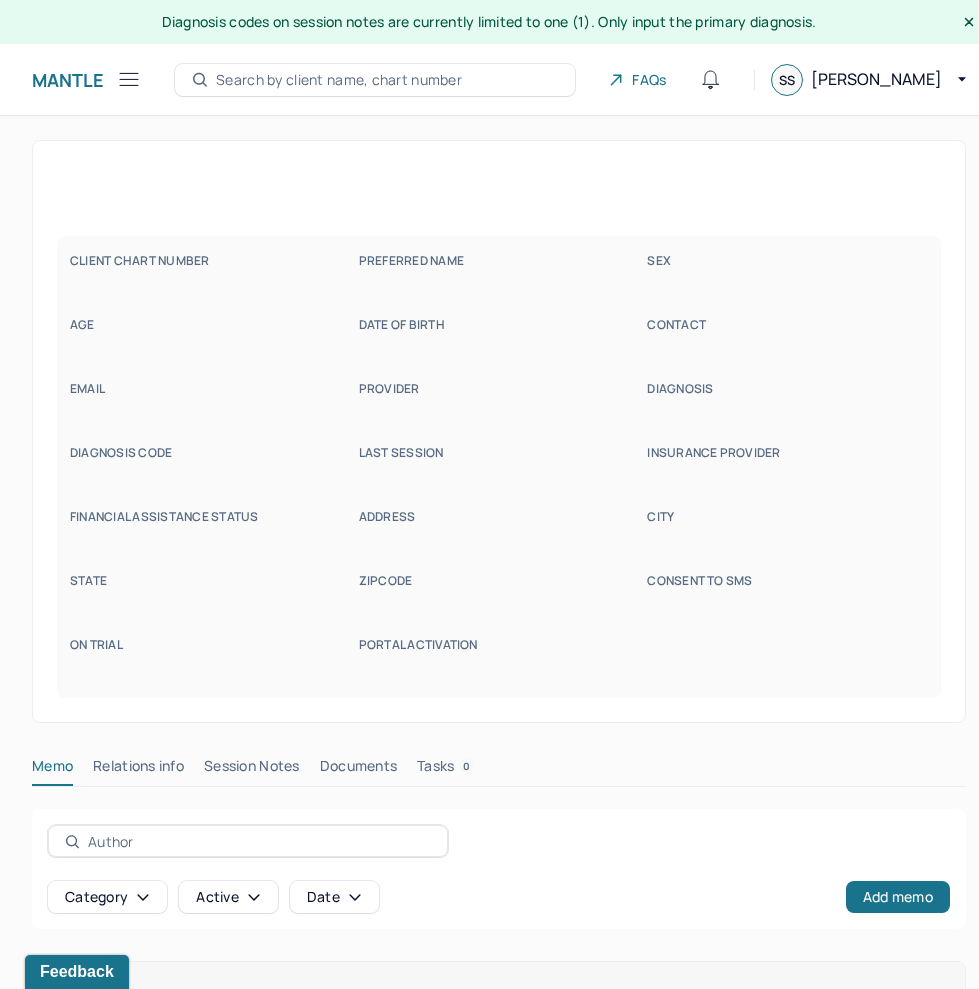 click on "PROVIDER" at bounding box center [499, 389] 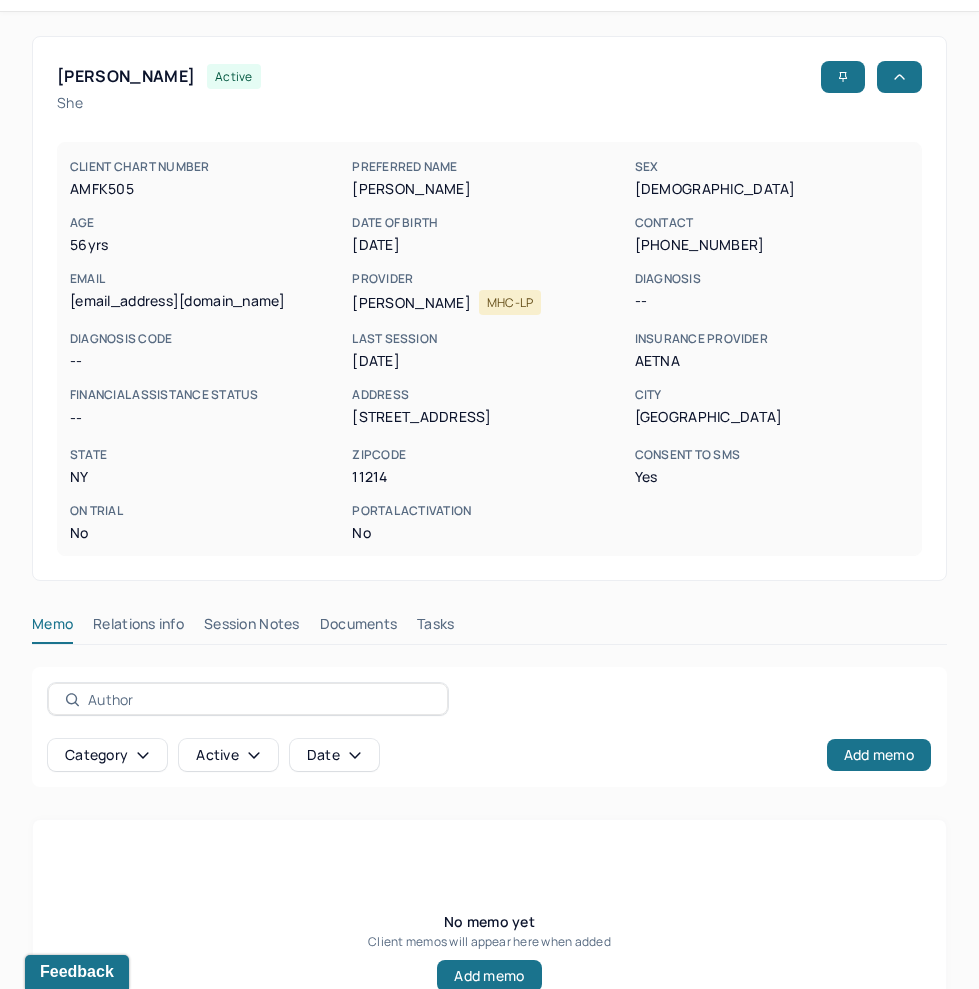 scroll, scrollTop: 150, scrollLeft: 0, axis: vertical 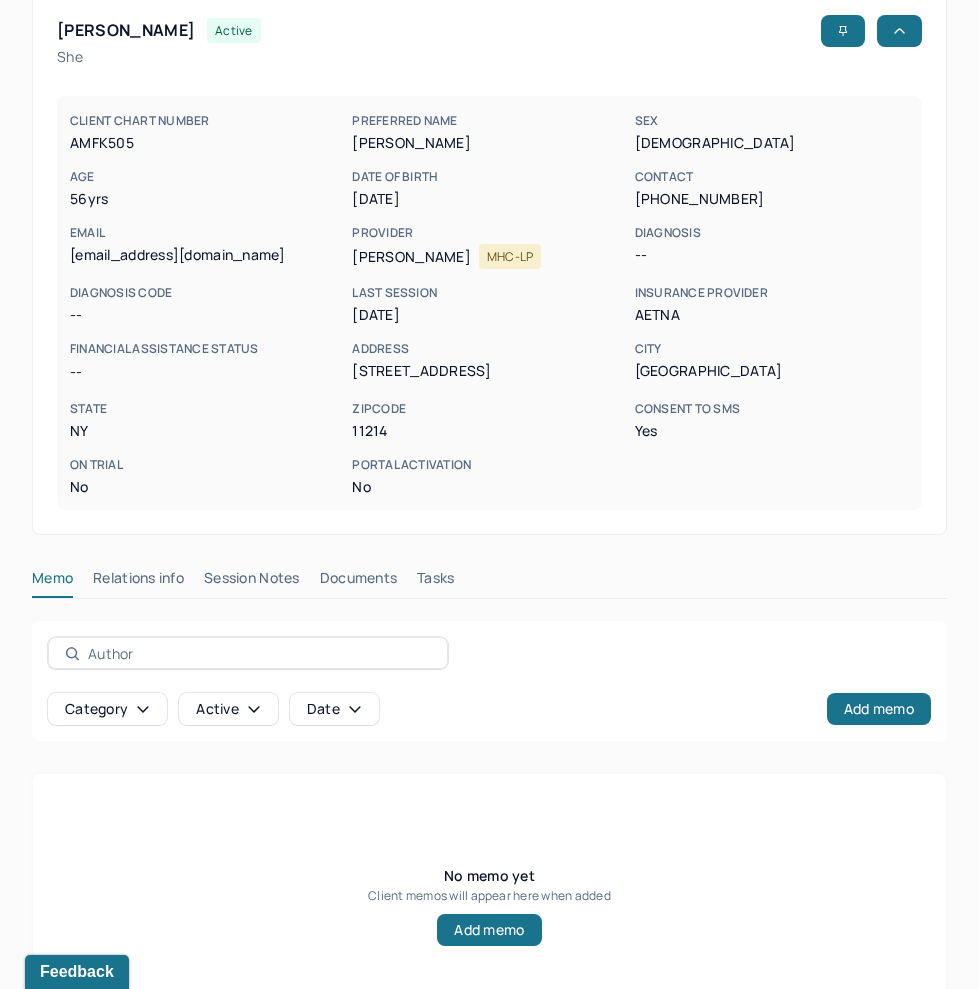 click on "Session Notes" at bounding box center (252, 582) 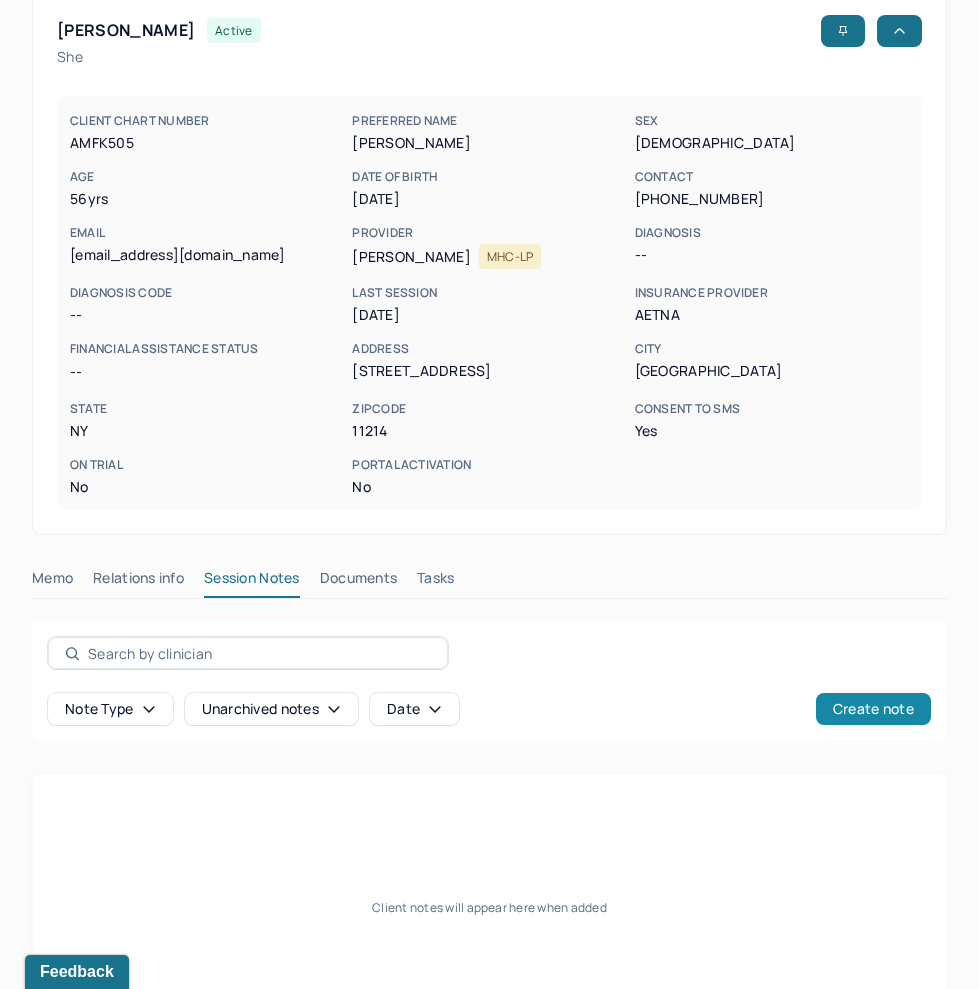 click on "Create note" at bounding box center [873, 709] 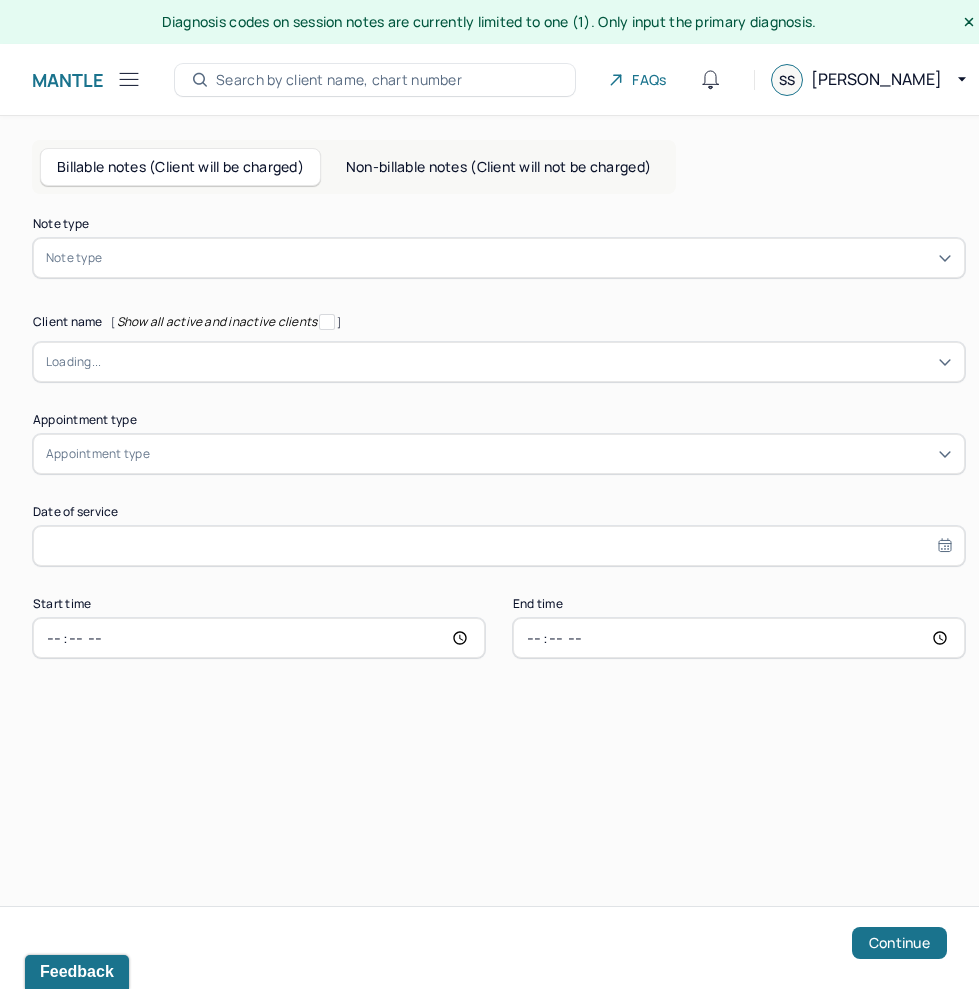scroll, scrollTop: 0, scrollLeft: 0, axis: both 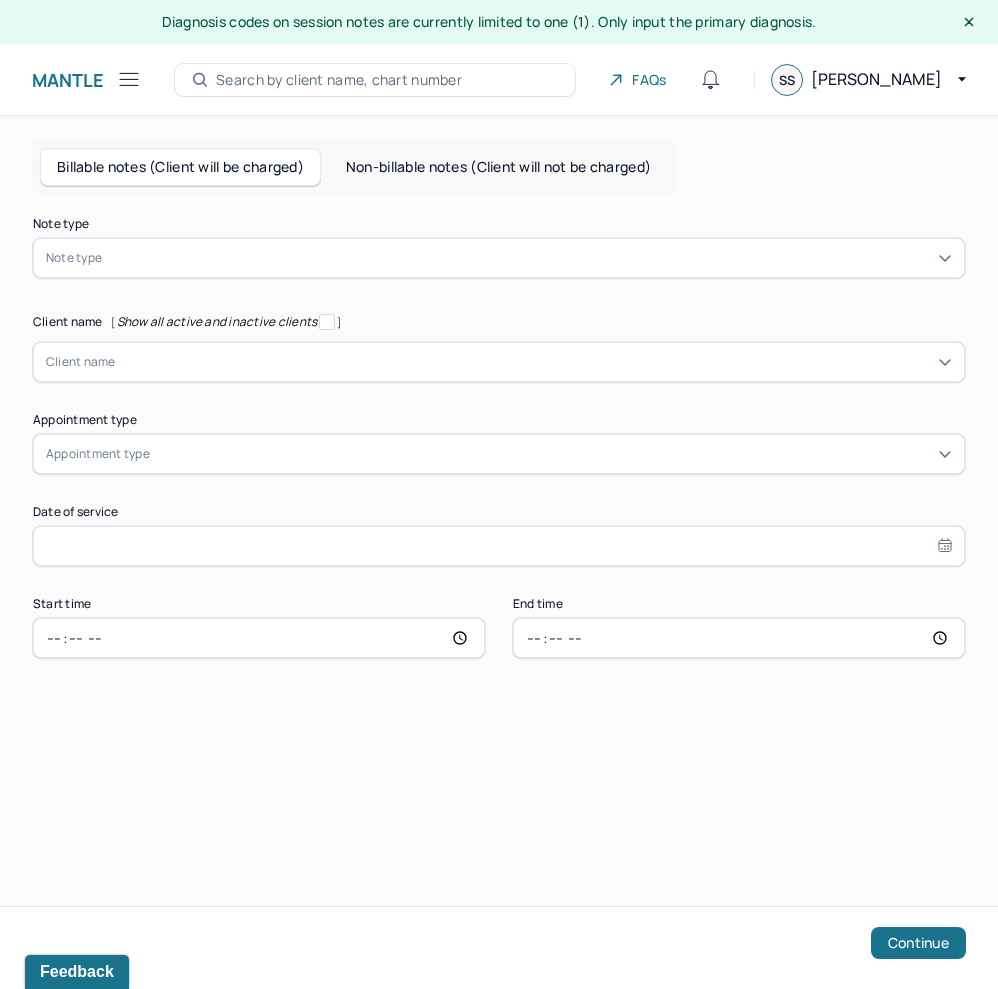click at bounding box center (529, 258) 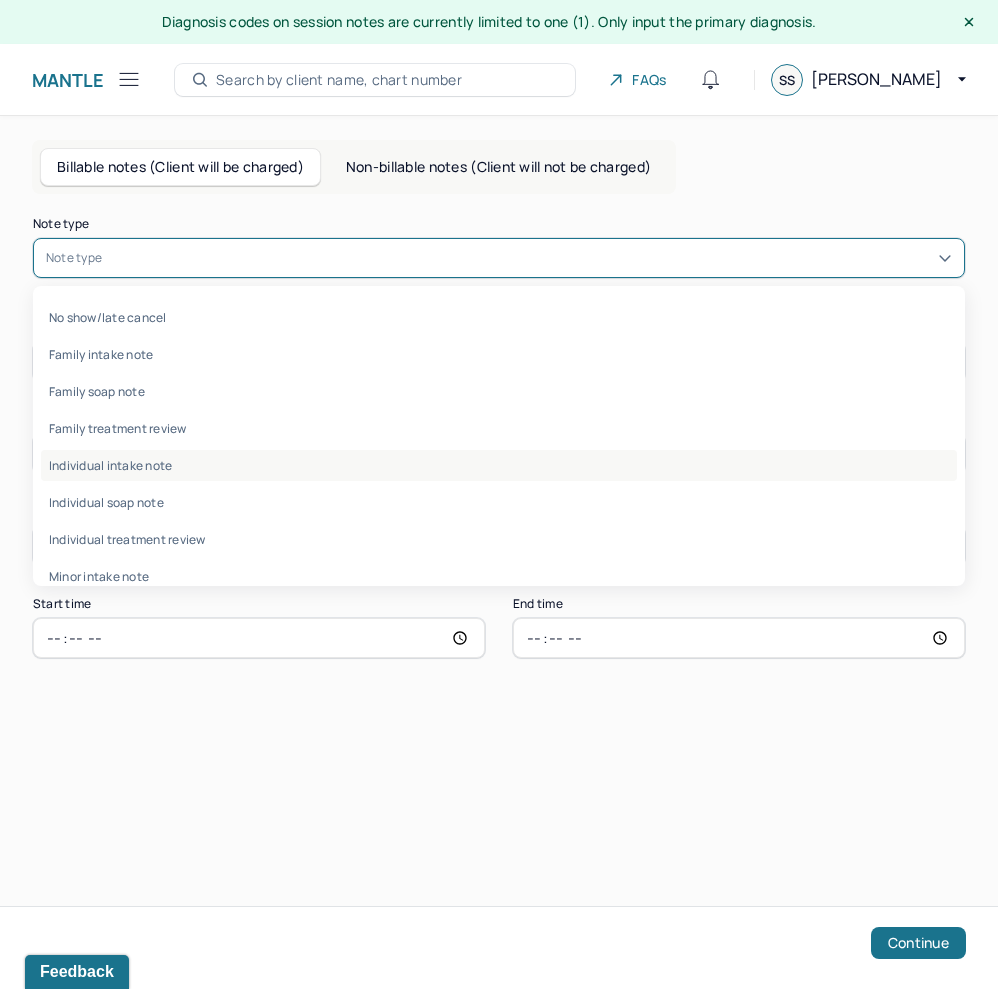 click on "Individual intake note" at bounding box center [499, 465] 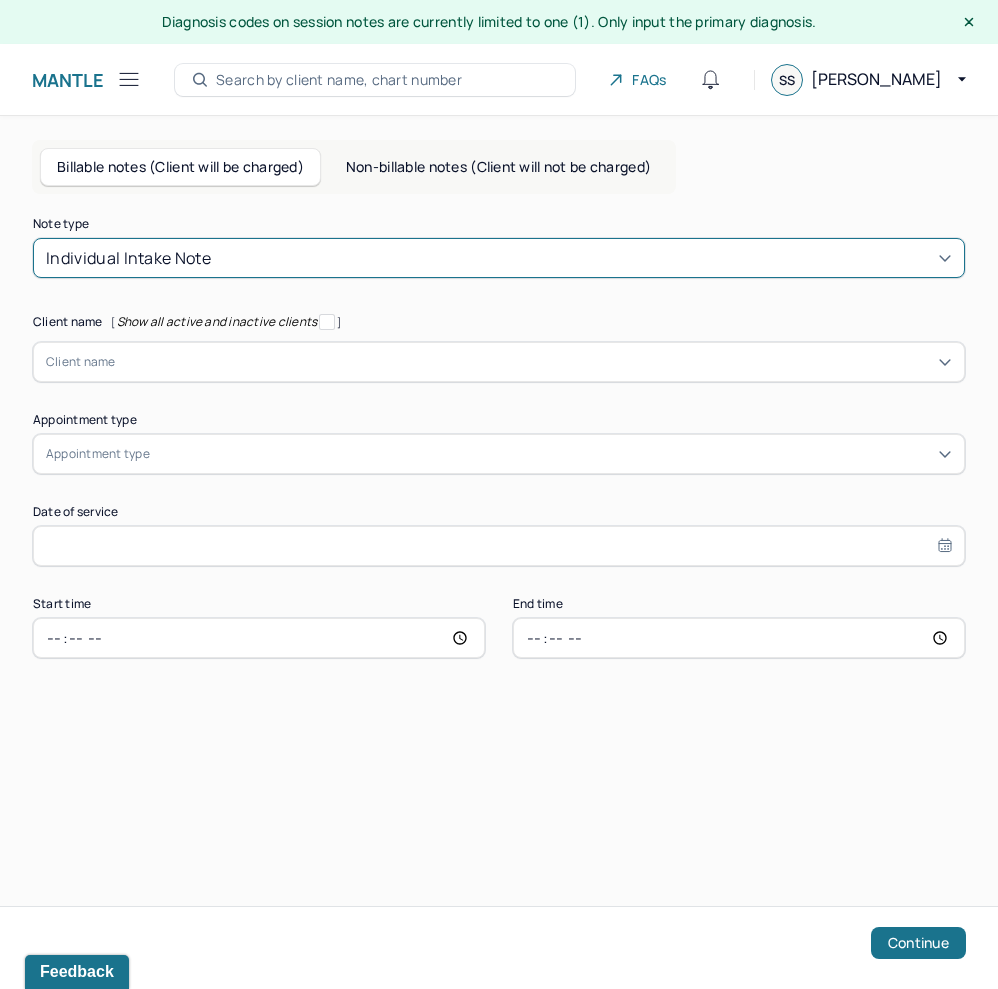 click at bounding box center (534, 362) 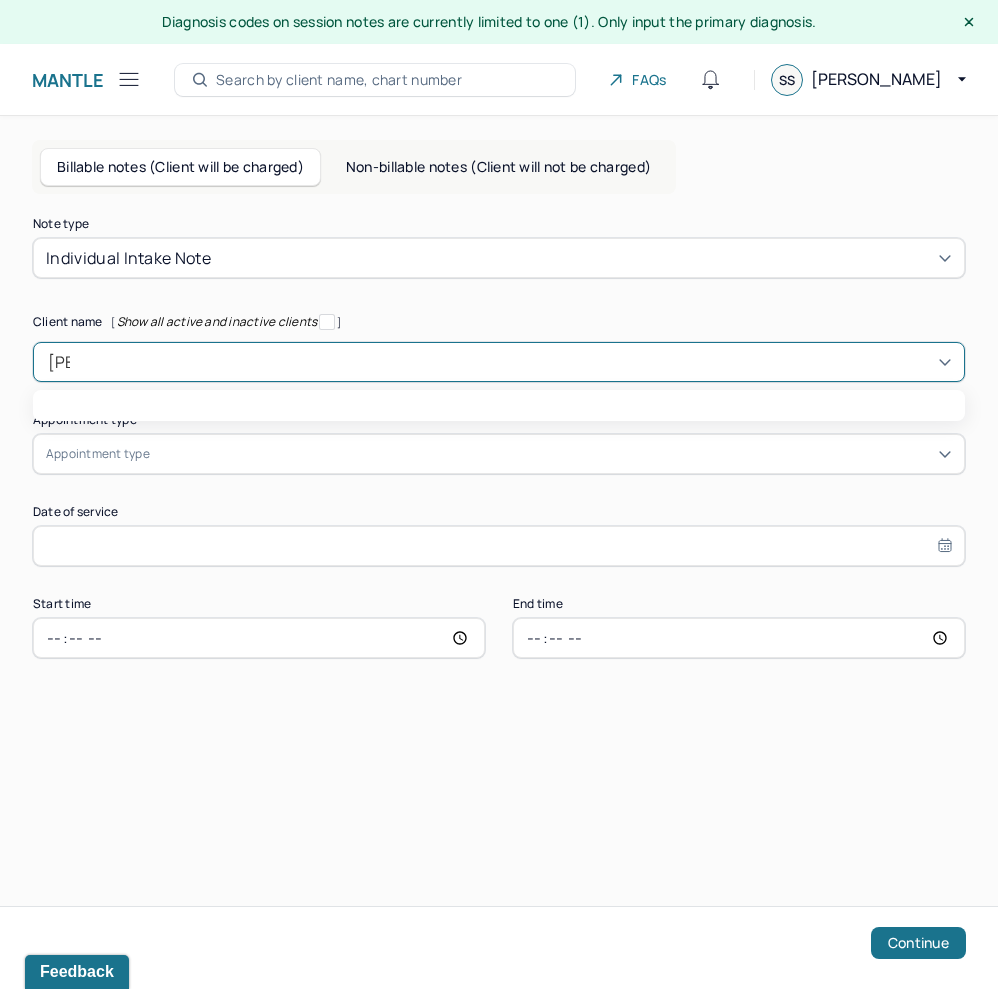 type on "pame" 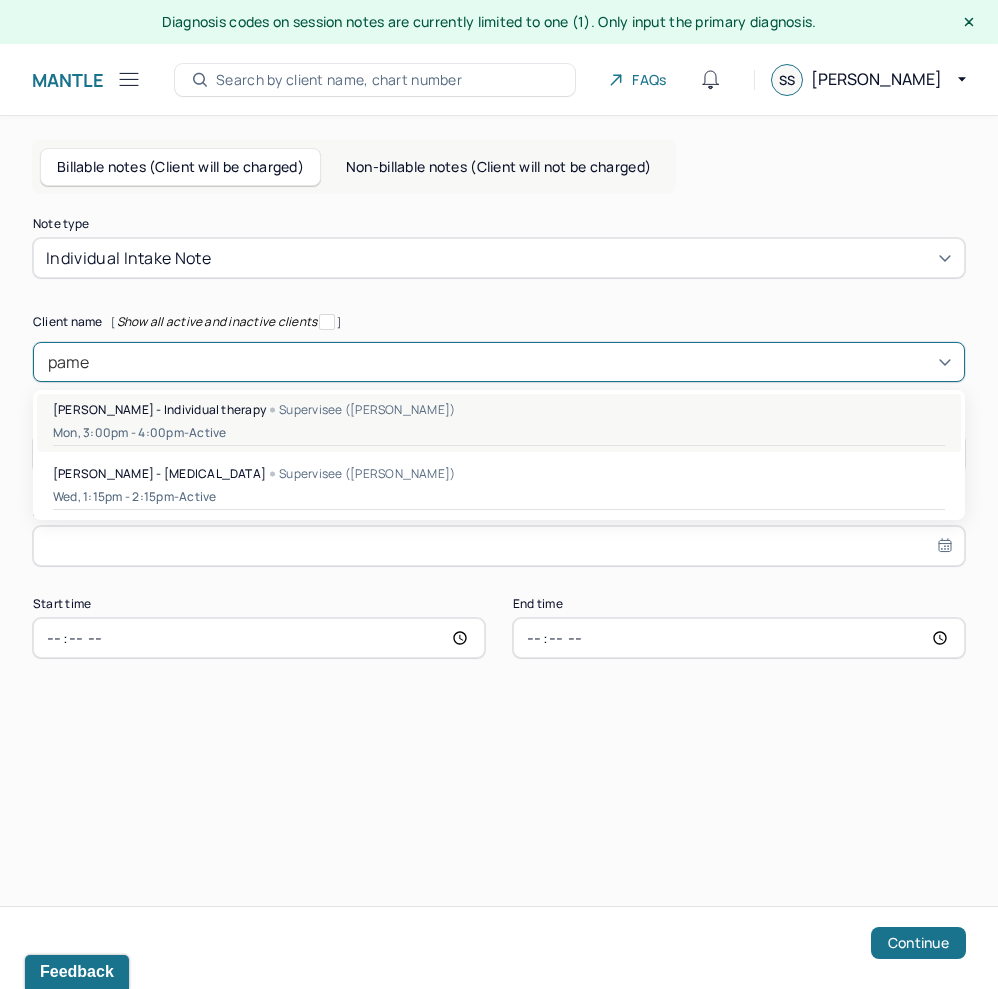 click on "Mon, 3:00pm - 4:00pm  -  active" at bounding box center [499, 433] 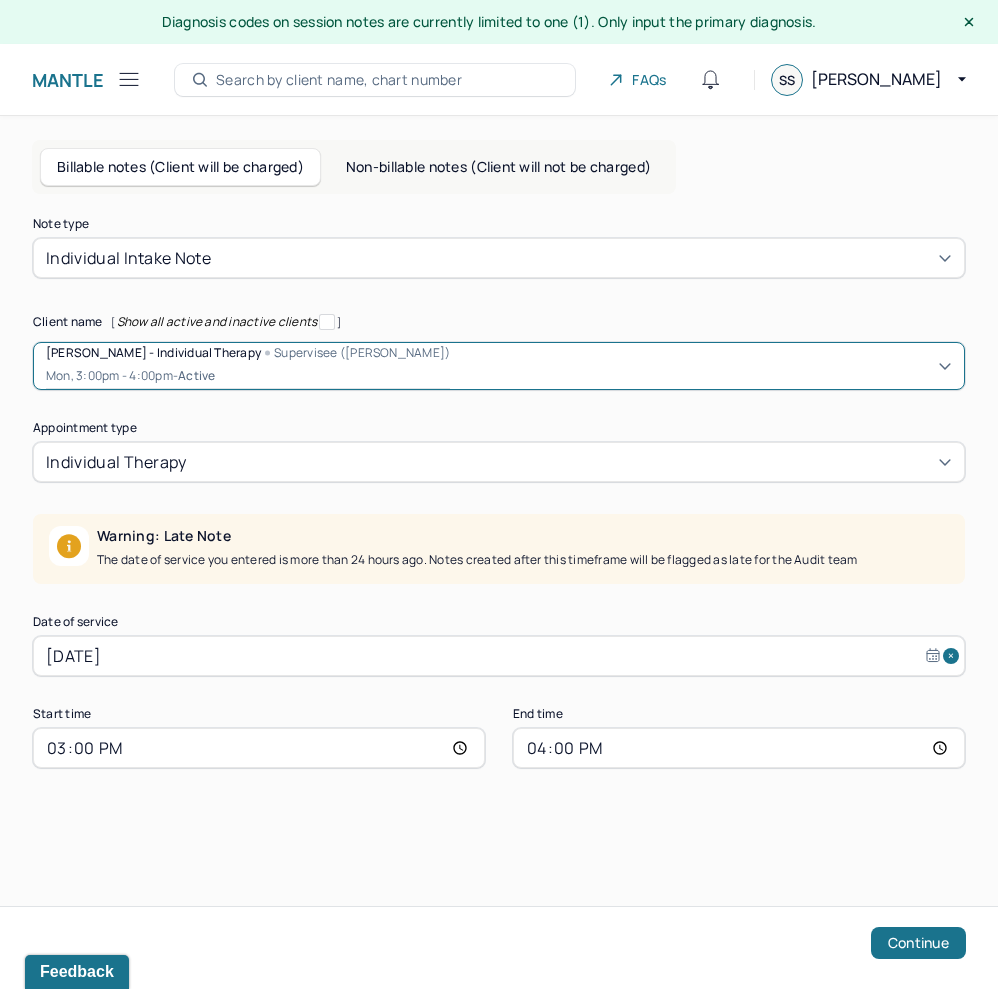 click on "[DATE]" at bounding box center [499, 656] 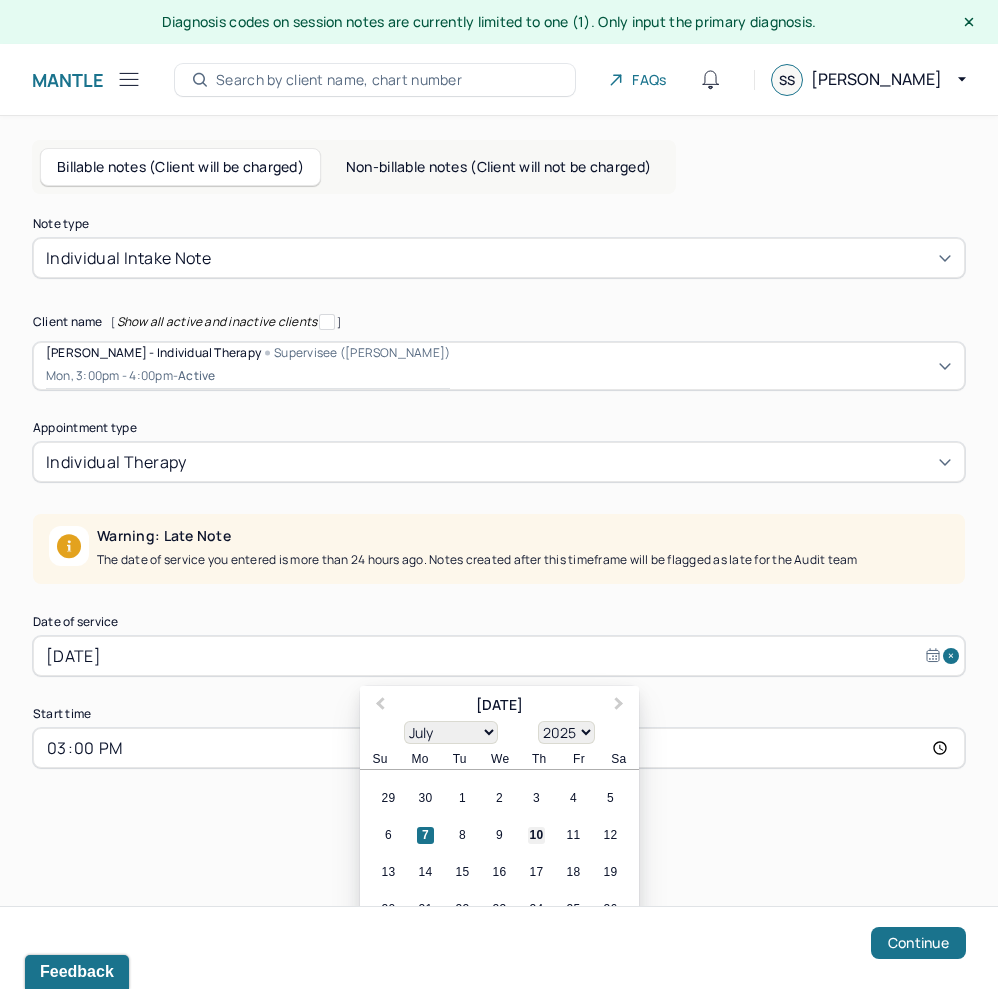 click on "10" at bounding box center [536, 835] 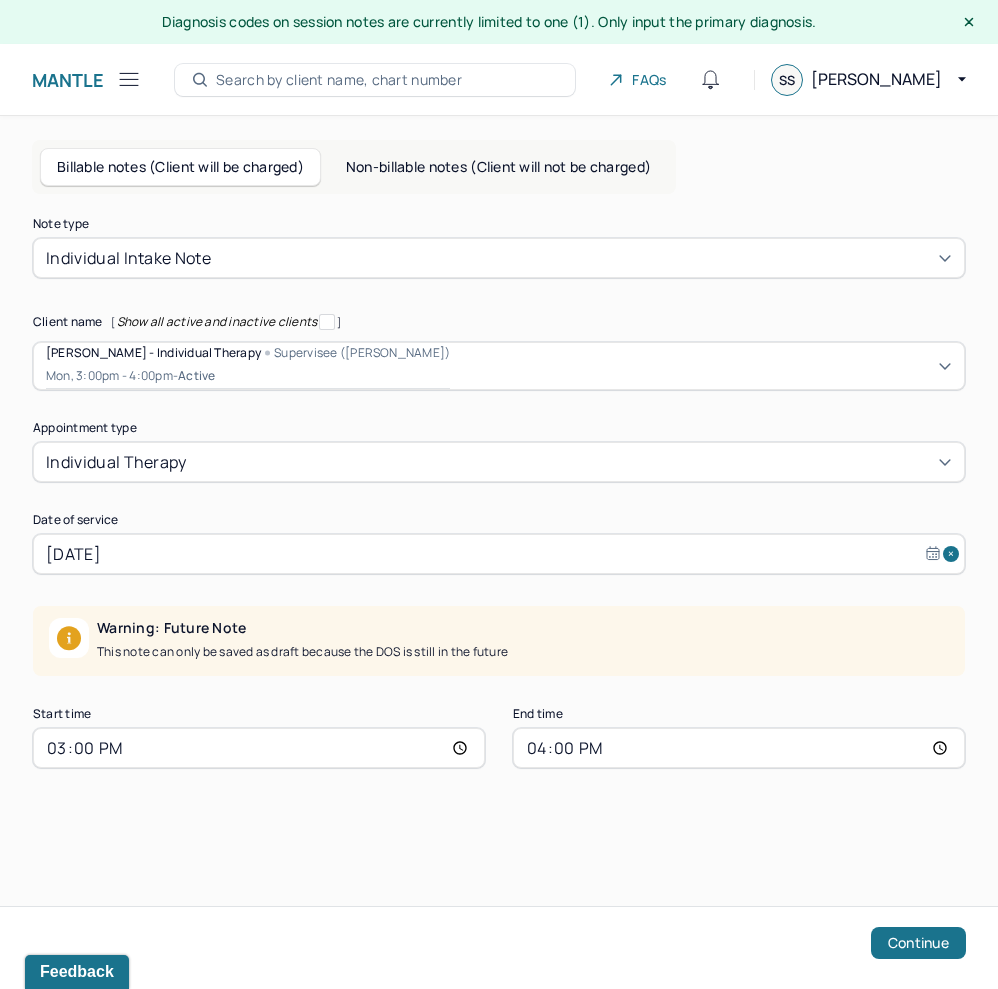 click on "15:00" at bounding box center [259, 748] 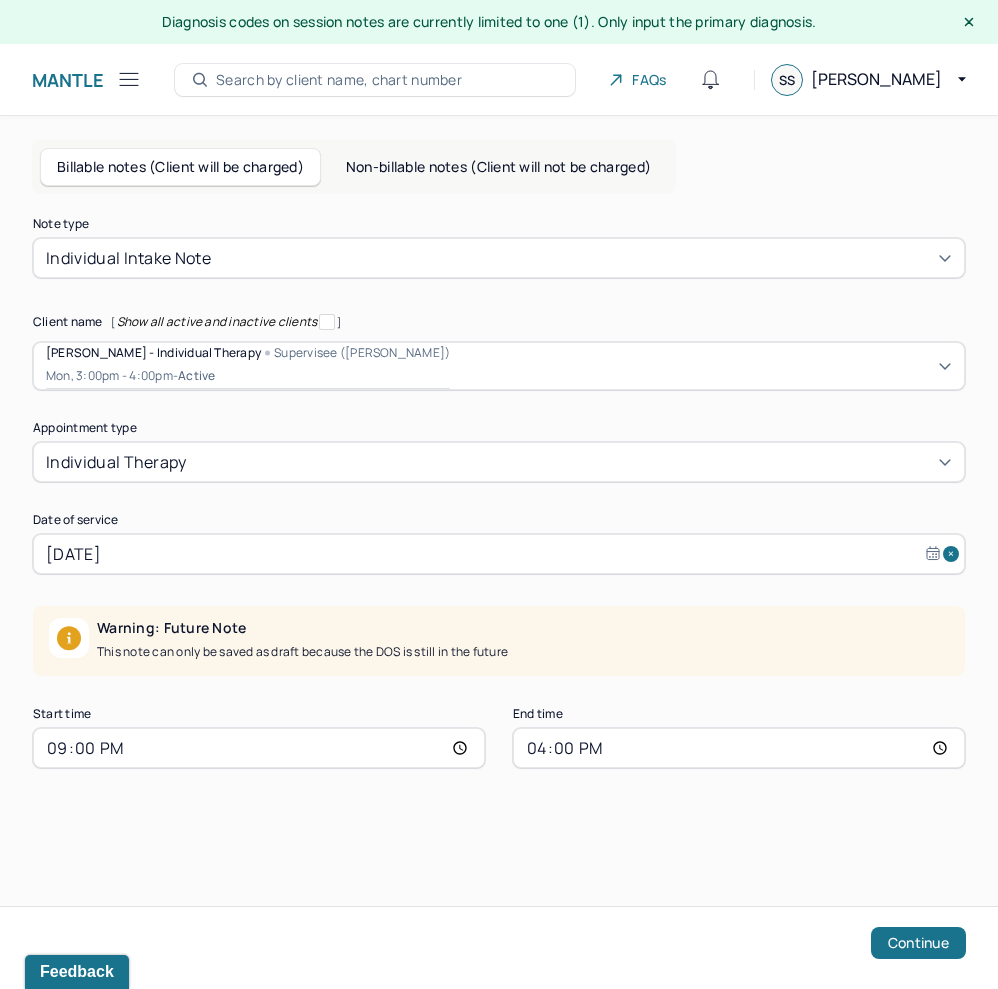 type on "09:00" 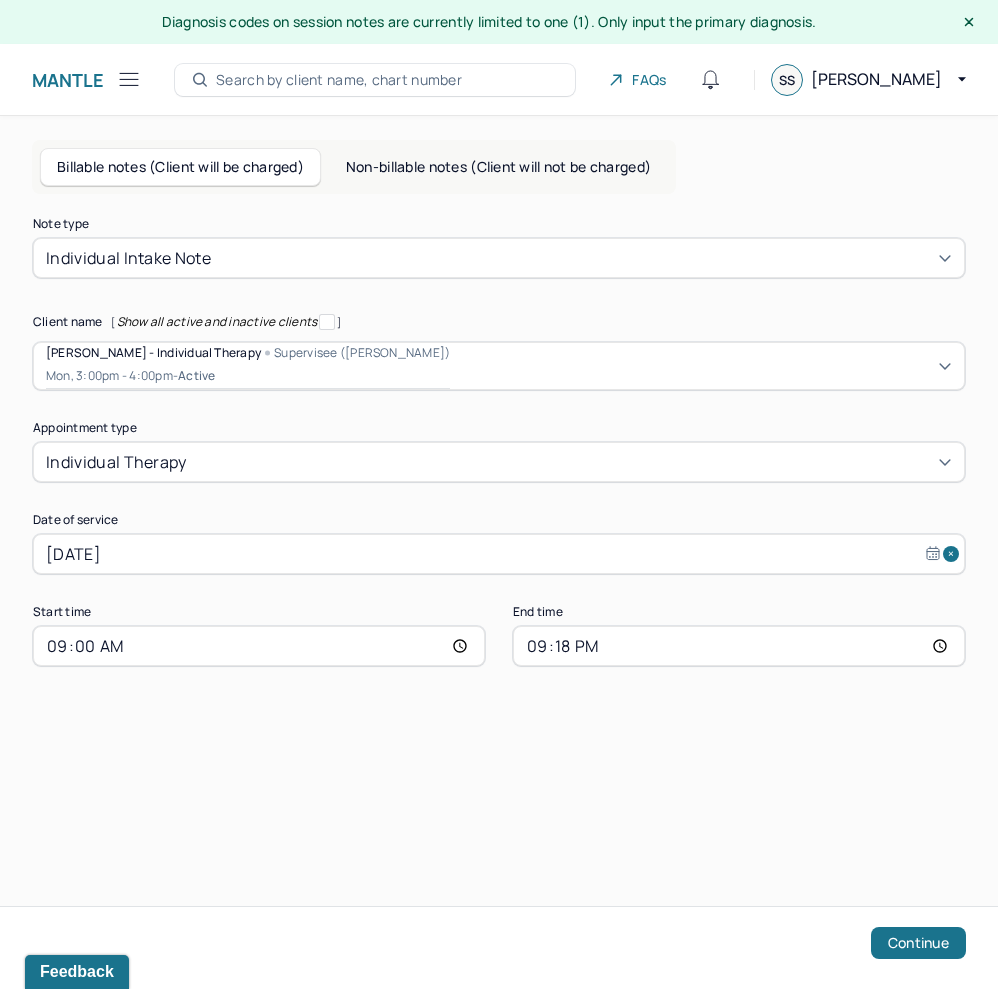 type on "09:18" 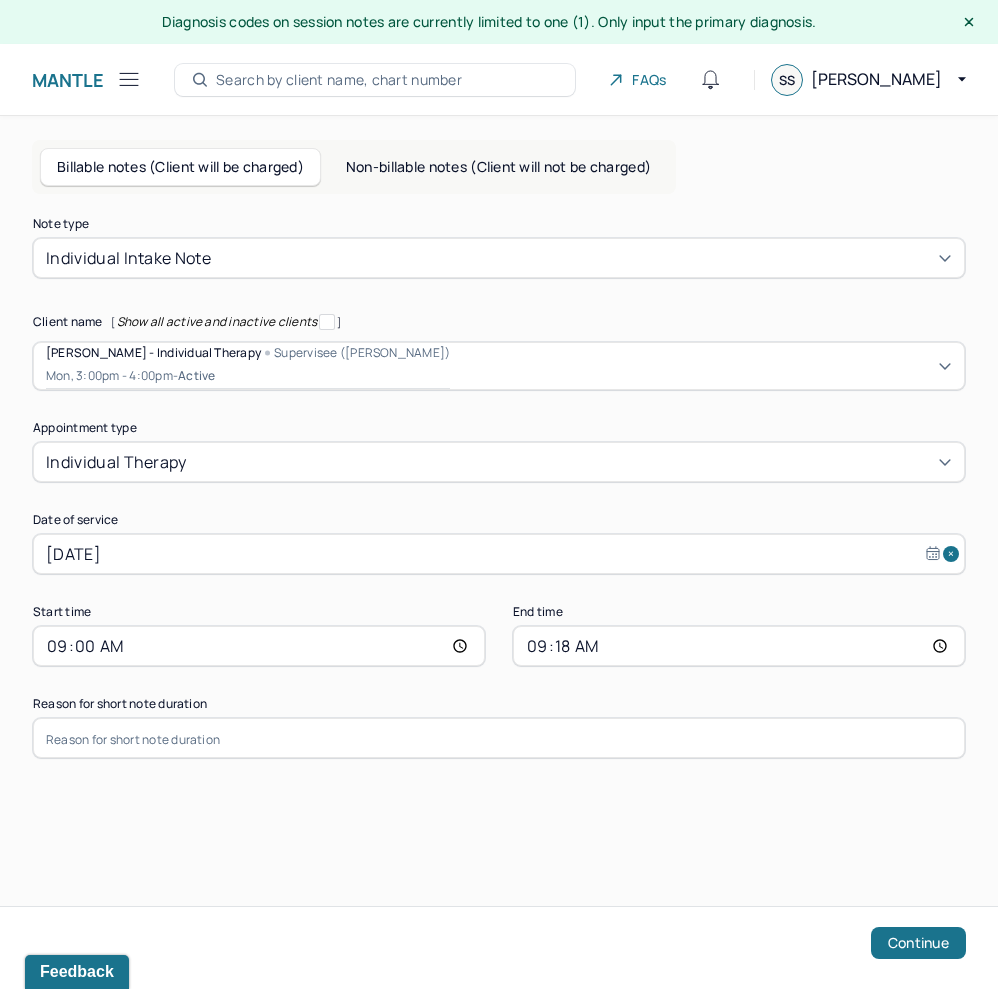 click at bounding box center [499, 738] 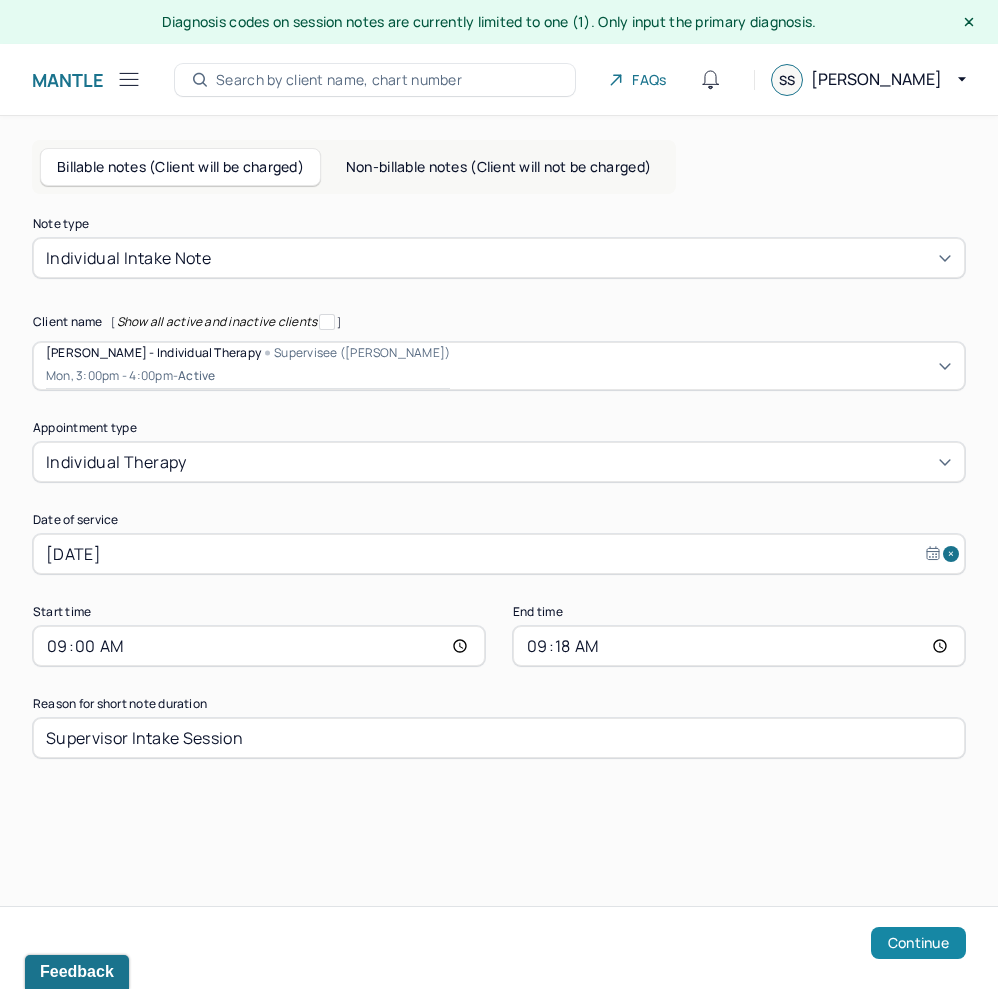 click on "Continue" at bounding box center (918, 943) 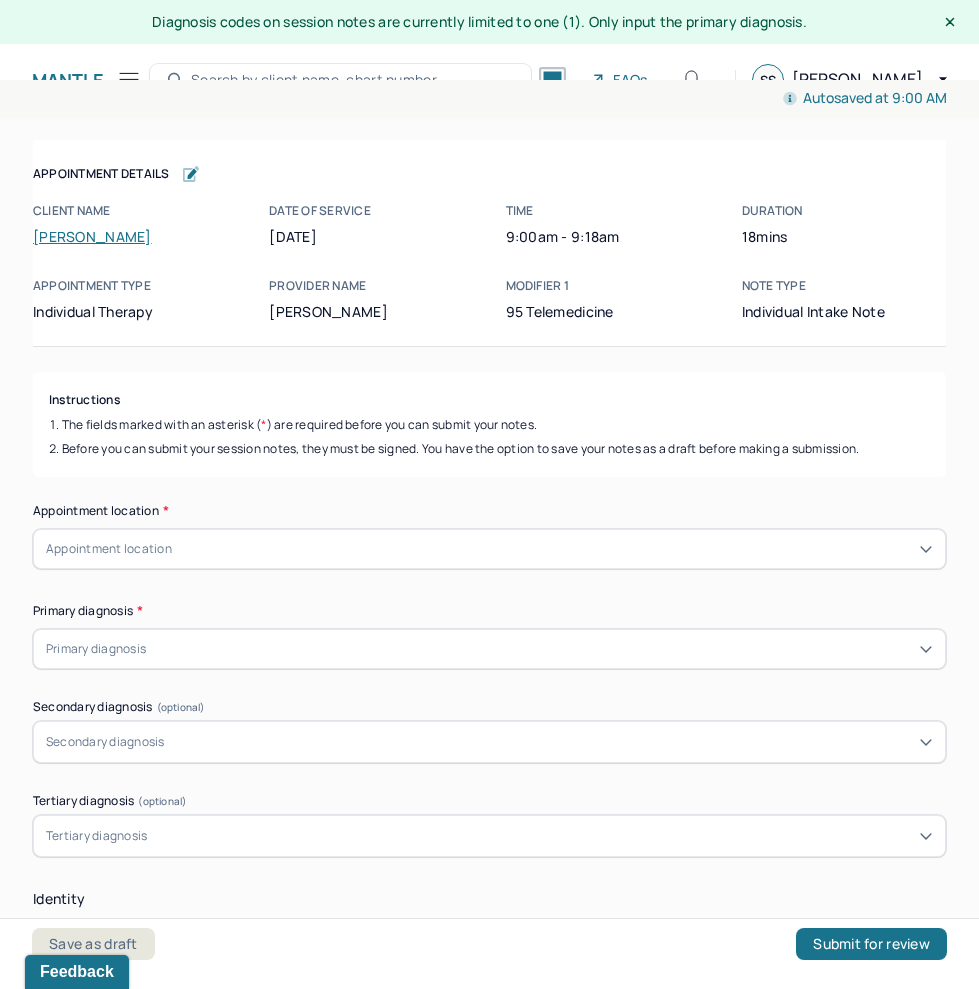 click on "Instructions The fields marked with an asterisk ( * ) are required before you can submit your notes. Before you can submit your session notes, they must be signed. You have the option to save your notes as a draft before making a submission." at bounding box center [489, 424] 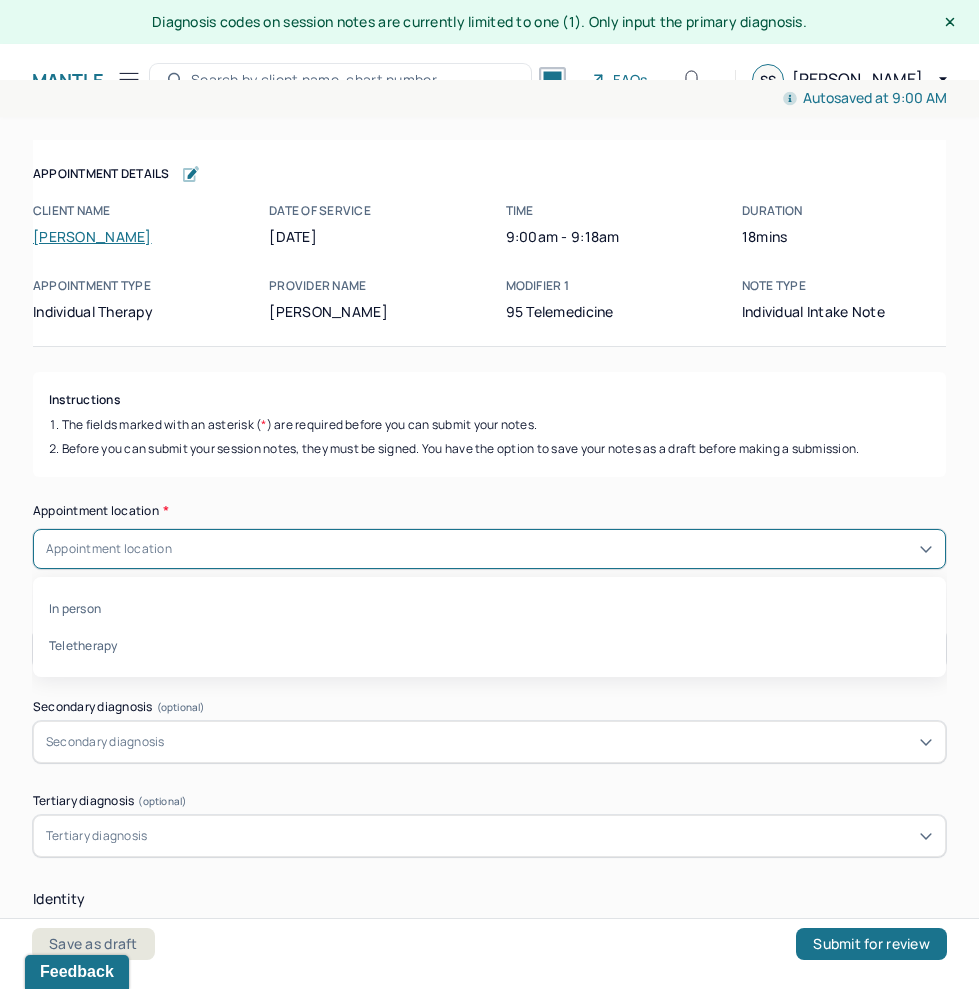 click on "Appointment location" at bounding box center (489, 549) 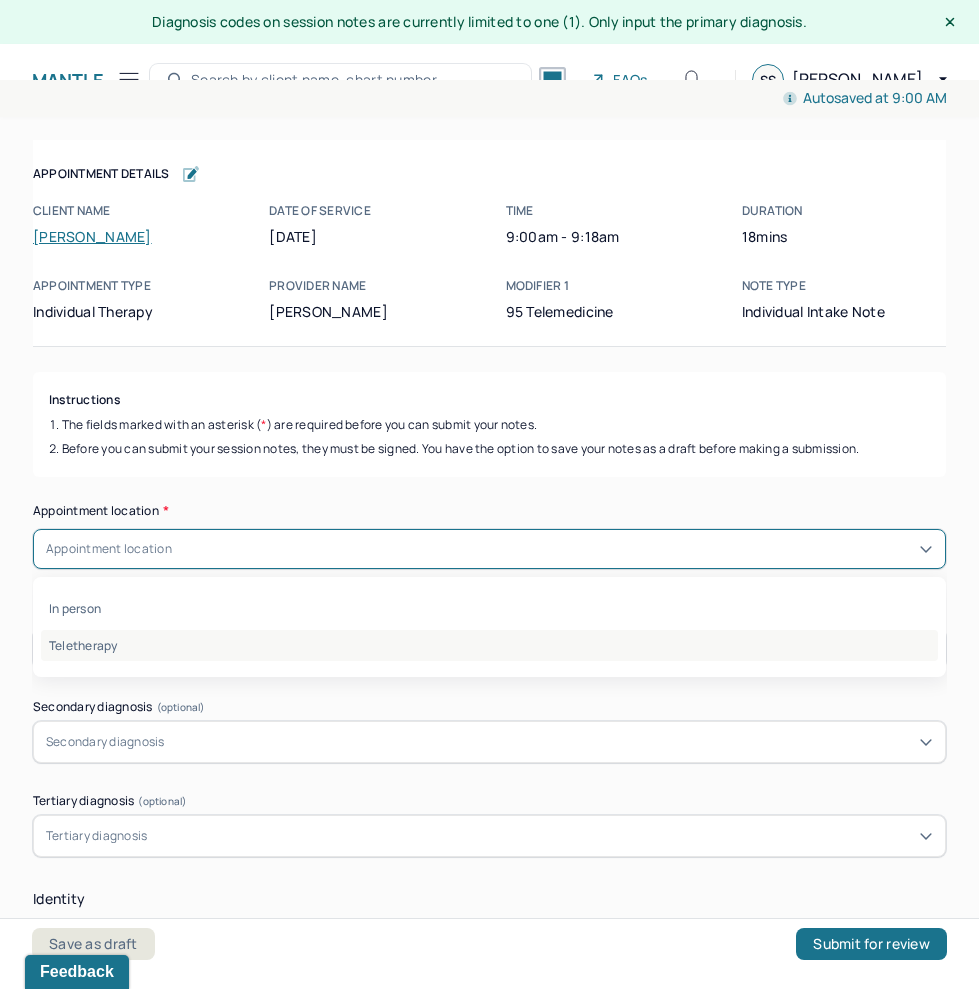 click on "Teletherapy" at bounding box center (489, 645) 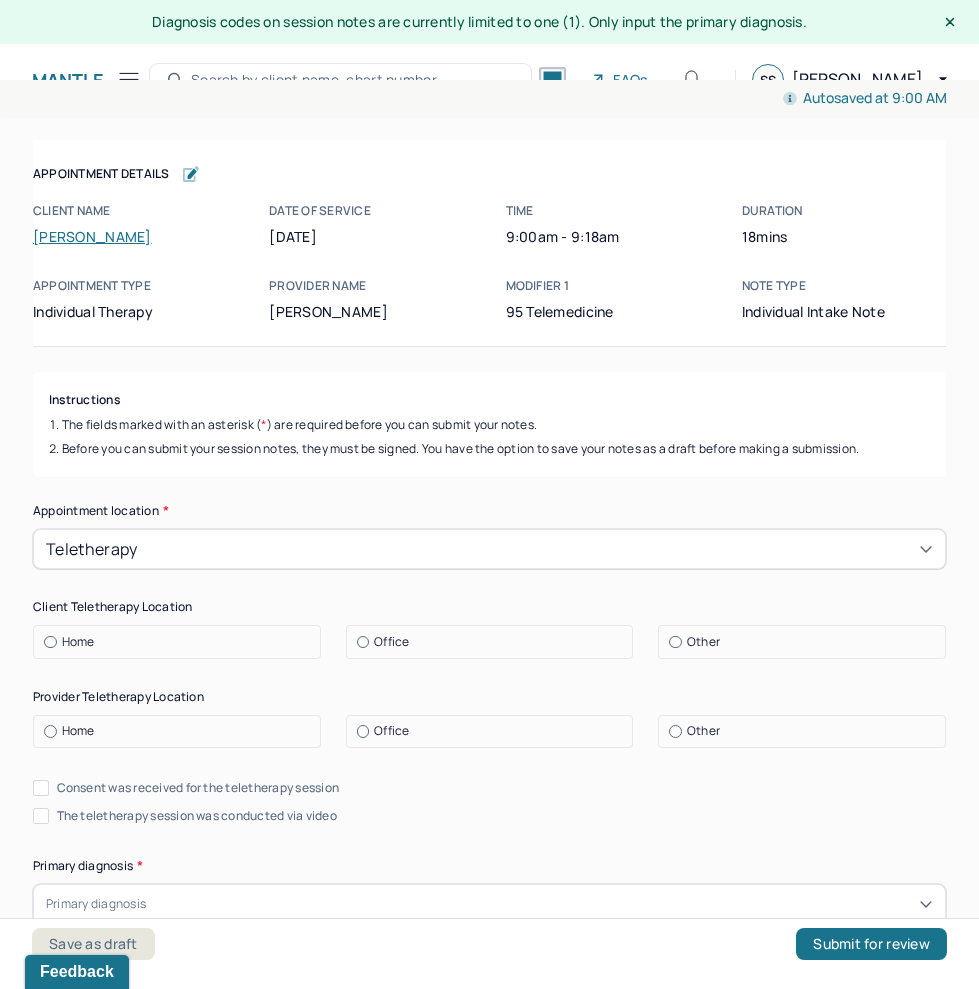click on "Home" at bounding box center [78, 642] 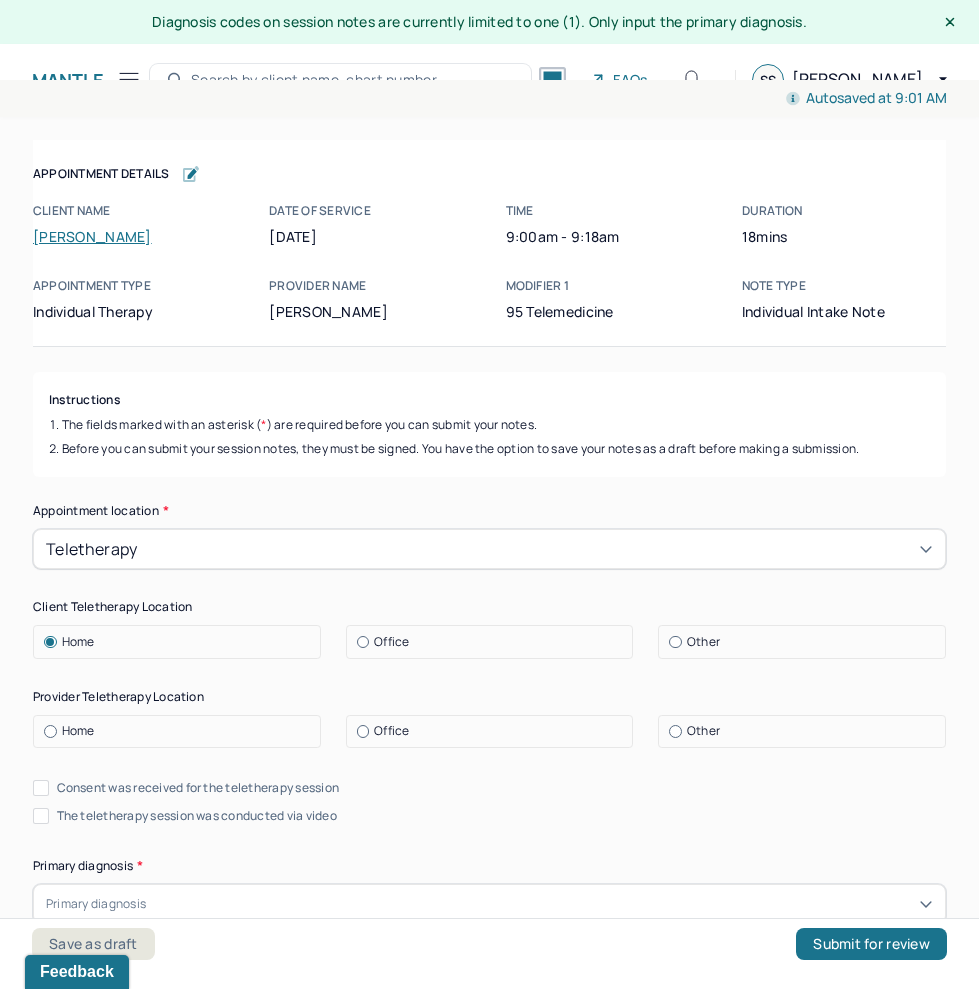 click on "Home" at bounding box center [78, 731] 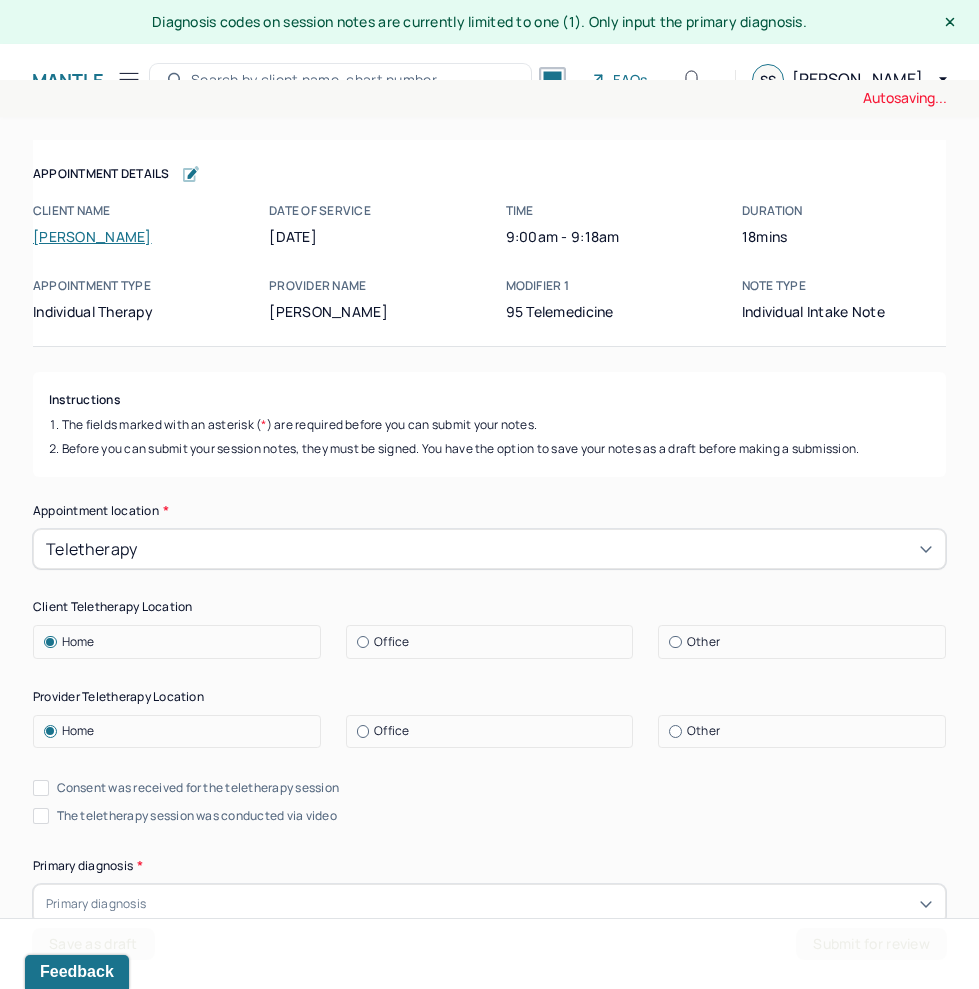 click on "Consent was received for the teletherapy session" at bounding box center (186, 788) 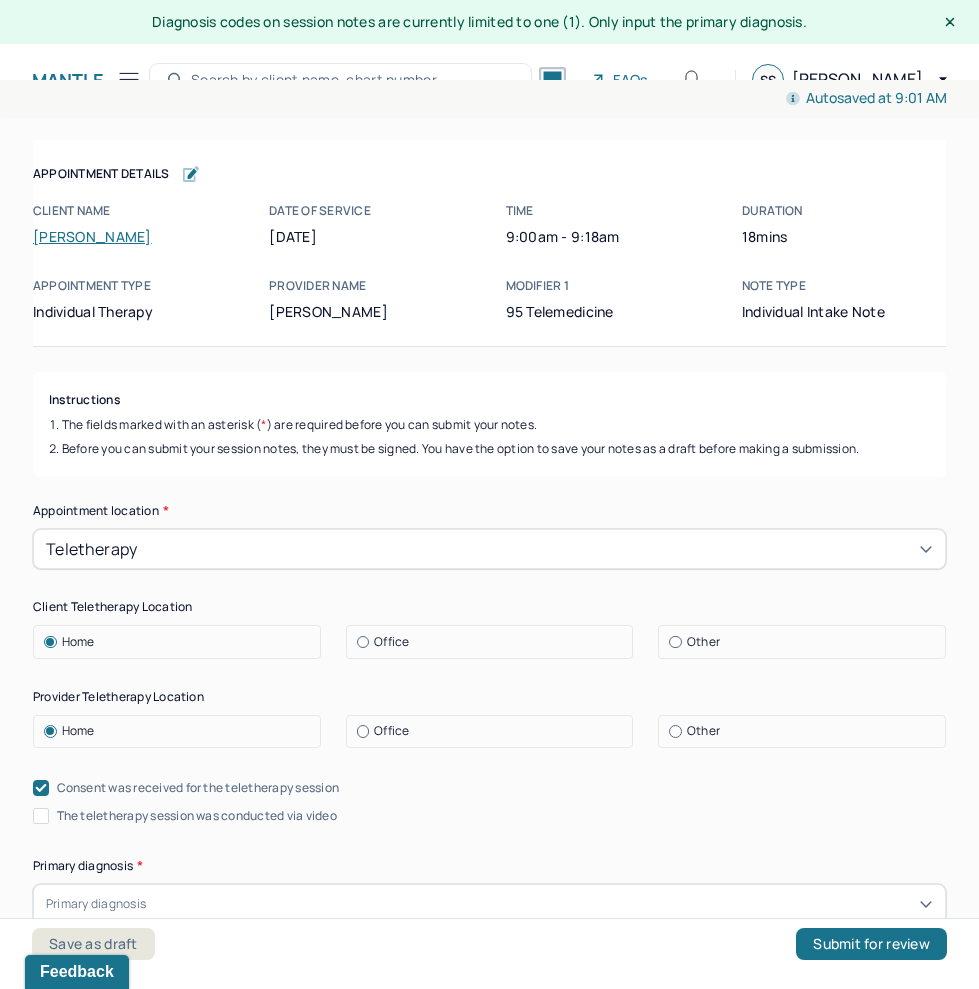 click on "The teletherapy session was conducted via video" at bounding box center (41, 816) 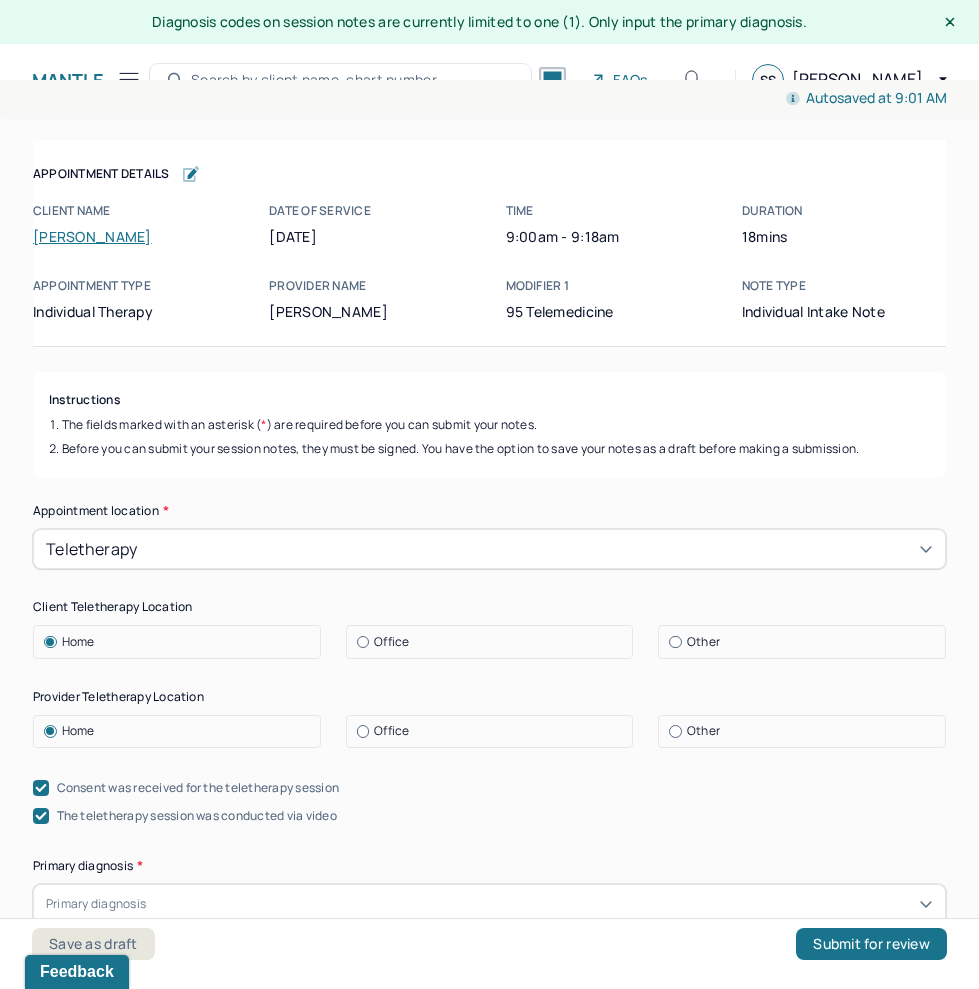 click on "Appointment location * Teletherapy Client Teletherapy Location Home Office Other Provider Teletherapy Location Home Office Other Consent was received for the teletherapy session The teletherapy session was conducted via video Primary diagnosis * Primary diagnosis Secondary diagnosis (optional) Secondary diagnosis Tertiary diagnosis (optional) Tertiary diagnosis Identity Preferred name (optional) Gender * Gender Pronouns (optional) Religion (optional) Religion Education (optional) Education Race (optional) Race Ethnicity (optional) Sexual orientation (optional) Sexual orientation Current employment (optional) Current employment details (optional) Relationship status (optional) Relationship status Name of partner (optional) Emergency contact information (optional) Legal problems (optional)" at bounding box center [489, 1503] 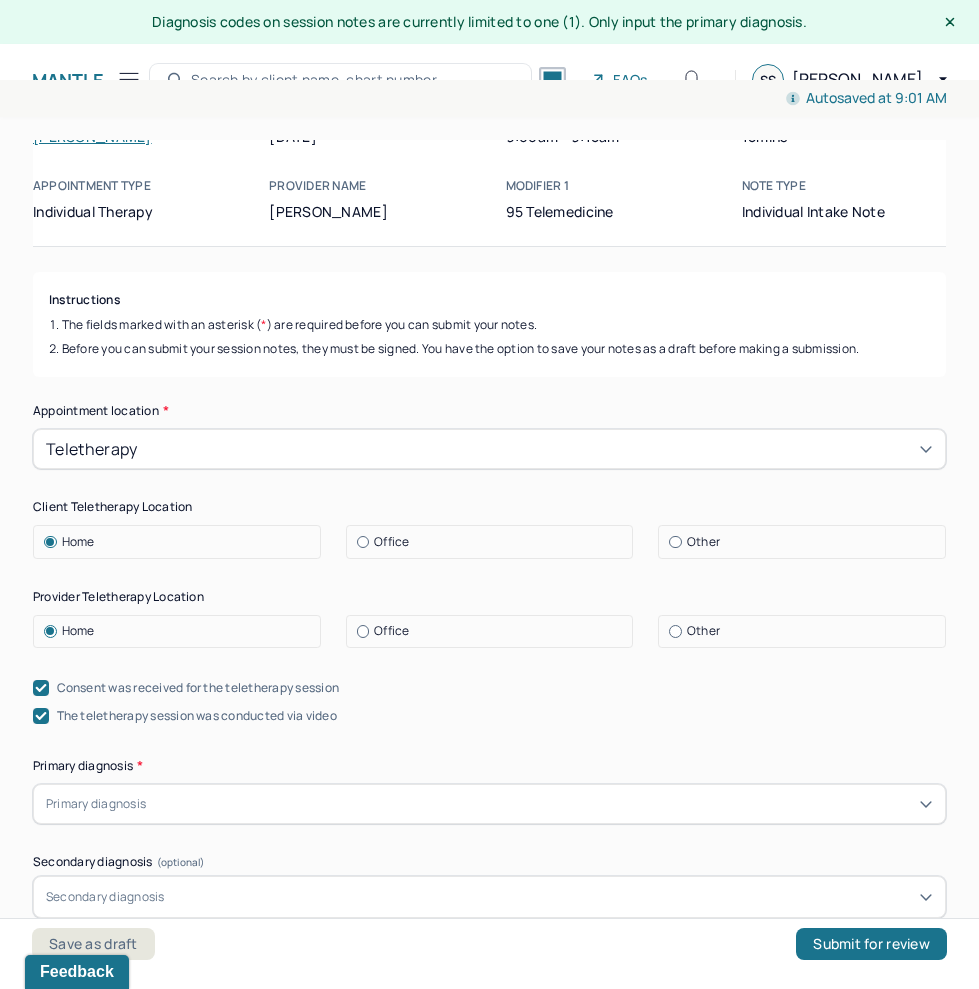 scroll, scrollTop: 0, scrollLeft: 0, axis: both 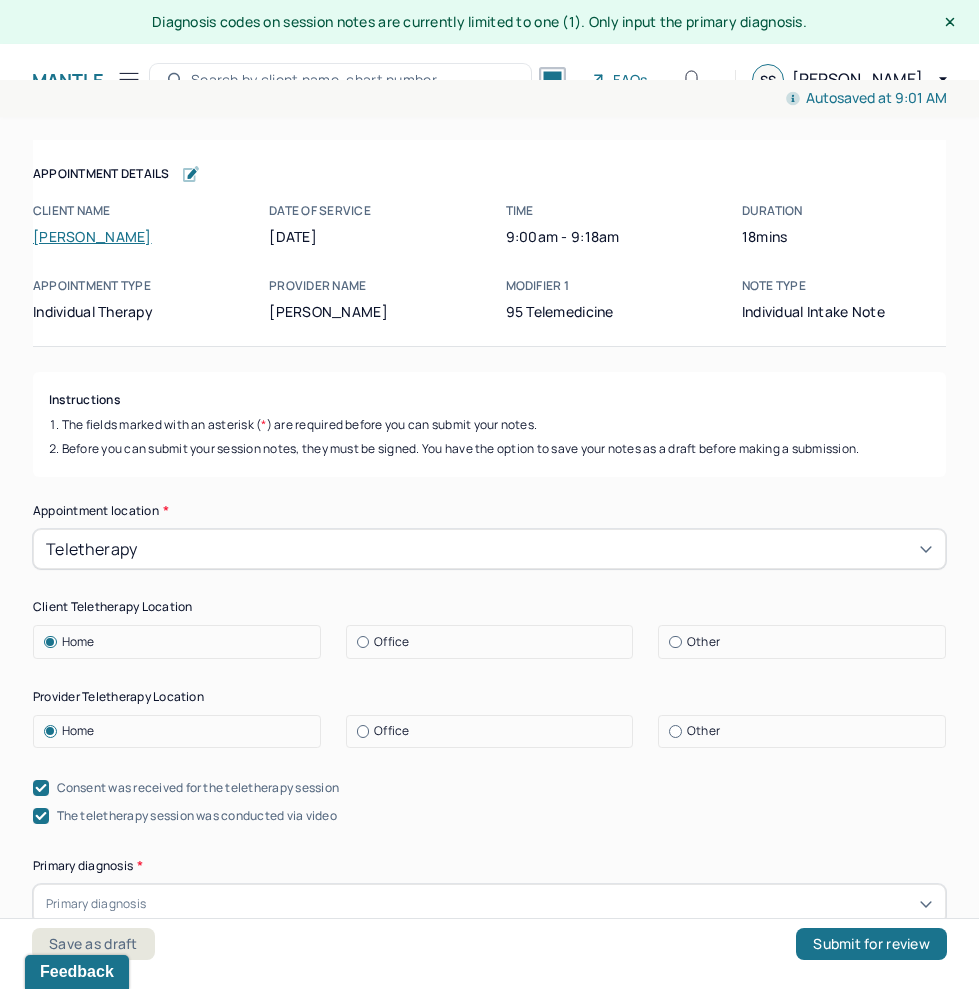 click on "[PERSON_NAME]" at bounding box center (92, 236) 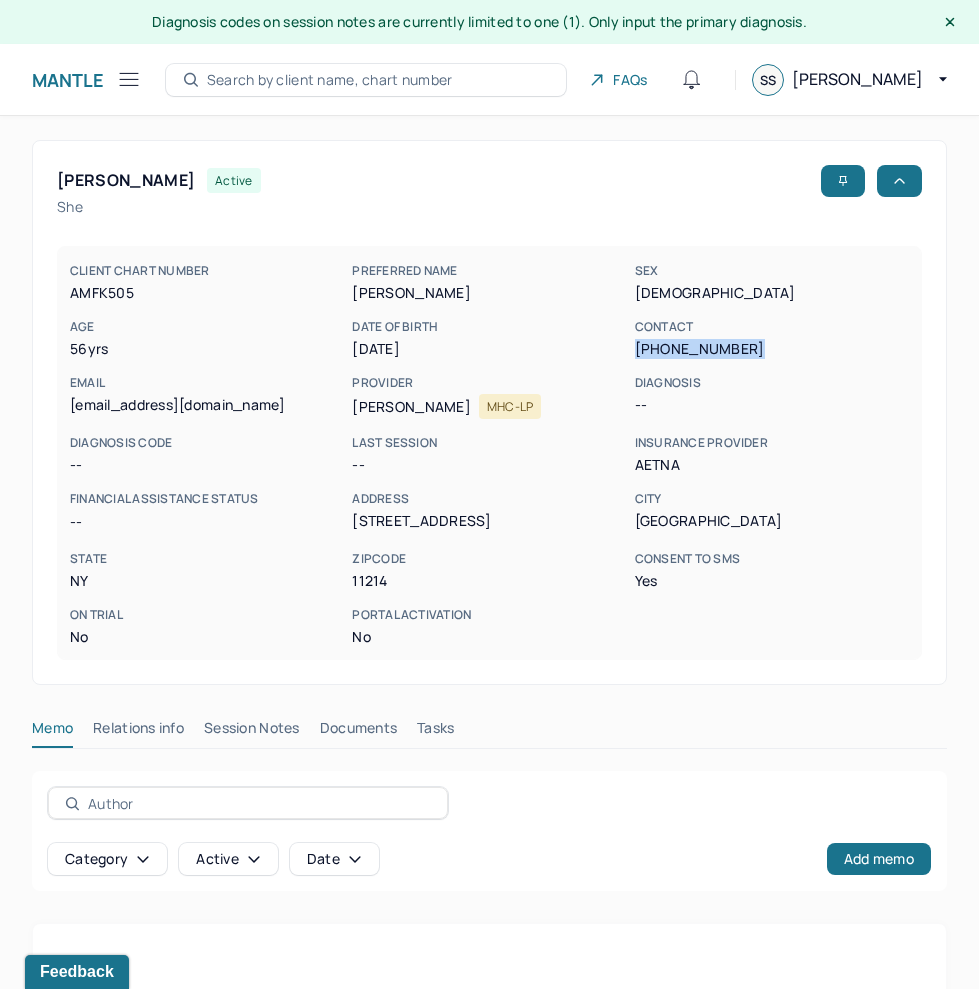 drag, startPoint x: 746, startPoint y: 341, endPoint x: 634, endPoint y: 346, distance: 112.11155 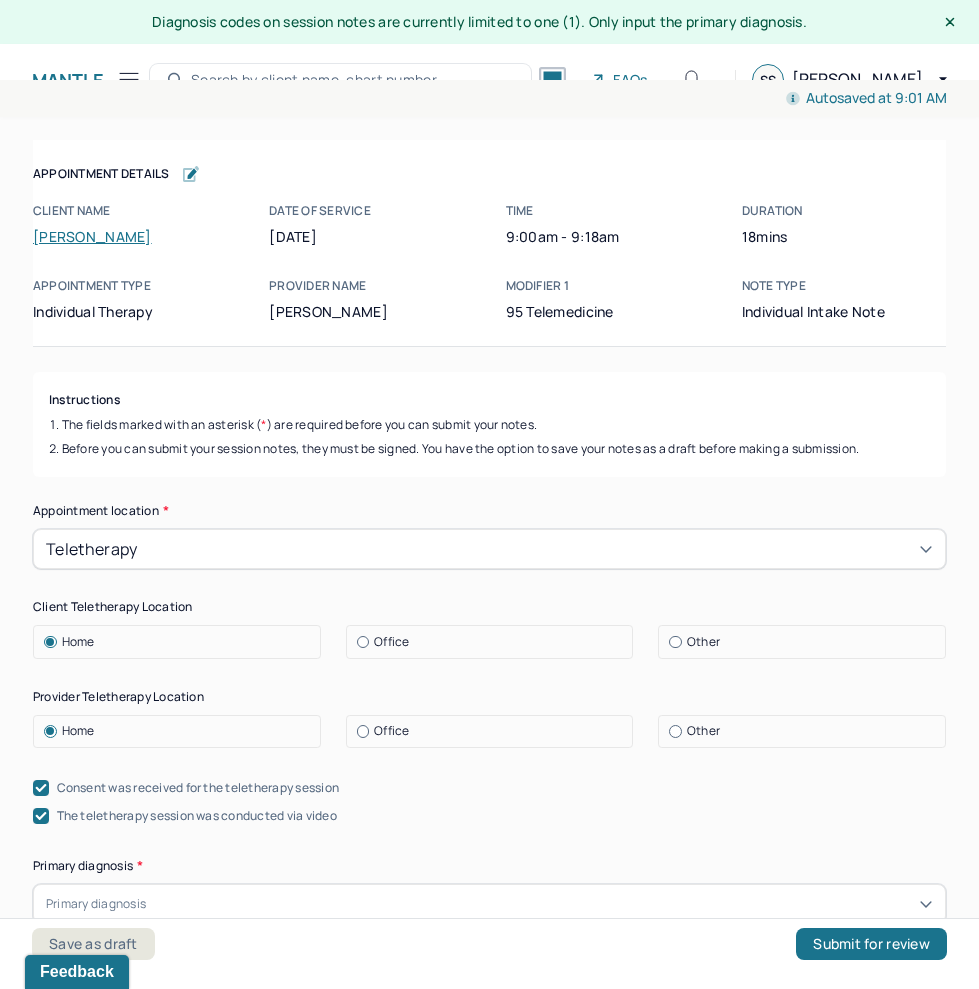 click on "Instructions The fields marked with an asterisk ( * ) are required before you can submit your notes. Before you can submit your session notes, they must be signed. You have the option to save your notes as a draft before making a submission." at bounding box center (489, 424) 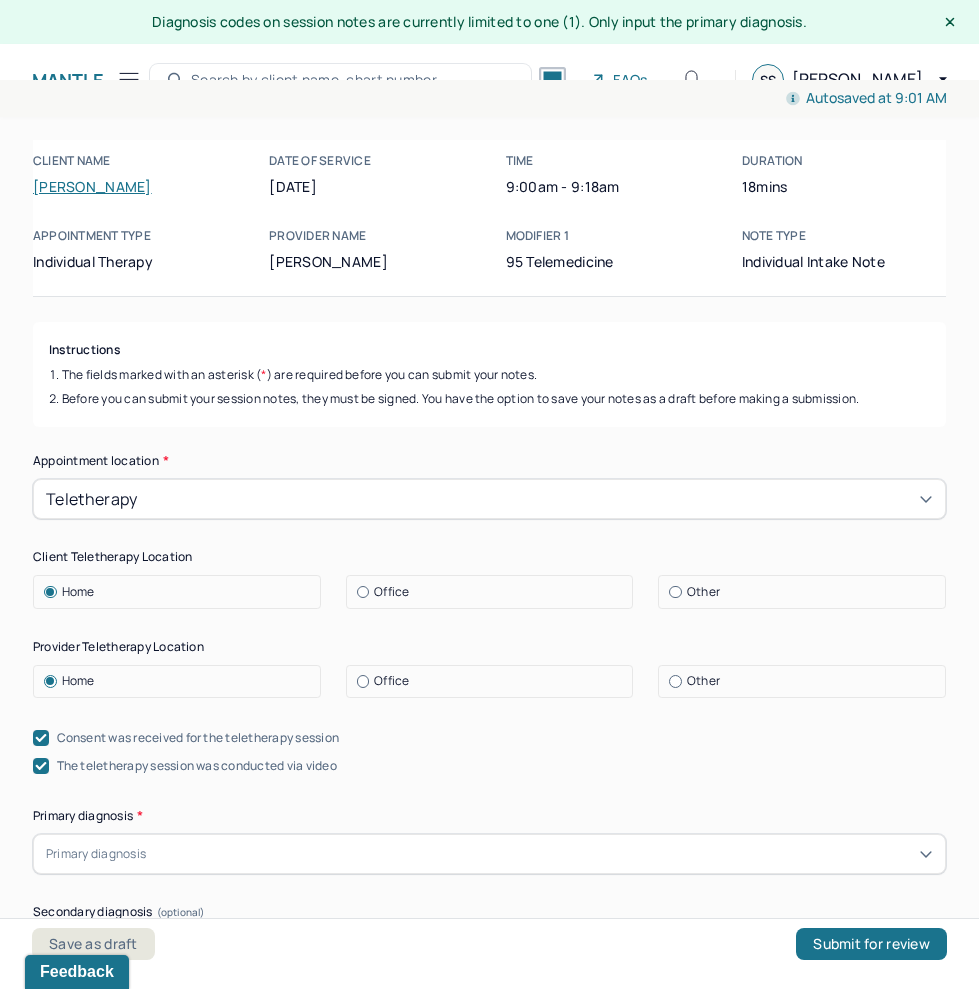 scroll, scrollTop: 0, scrollLeft: 0, axis: both 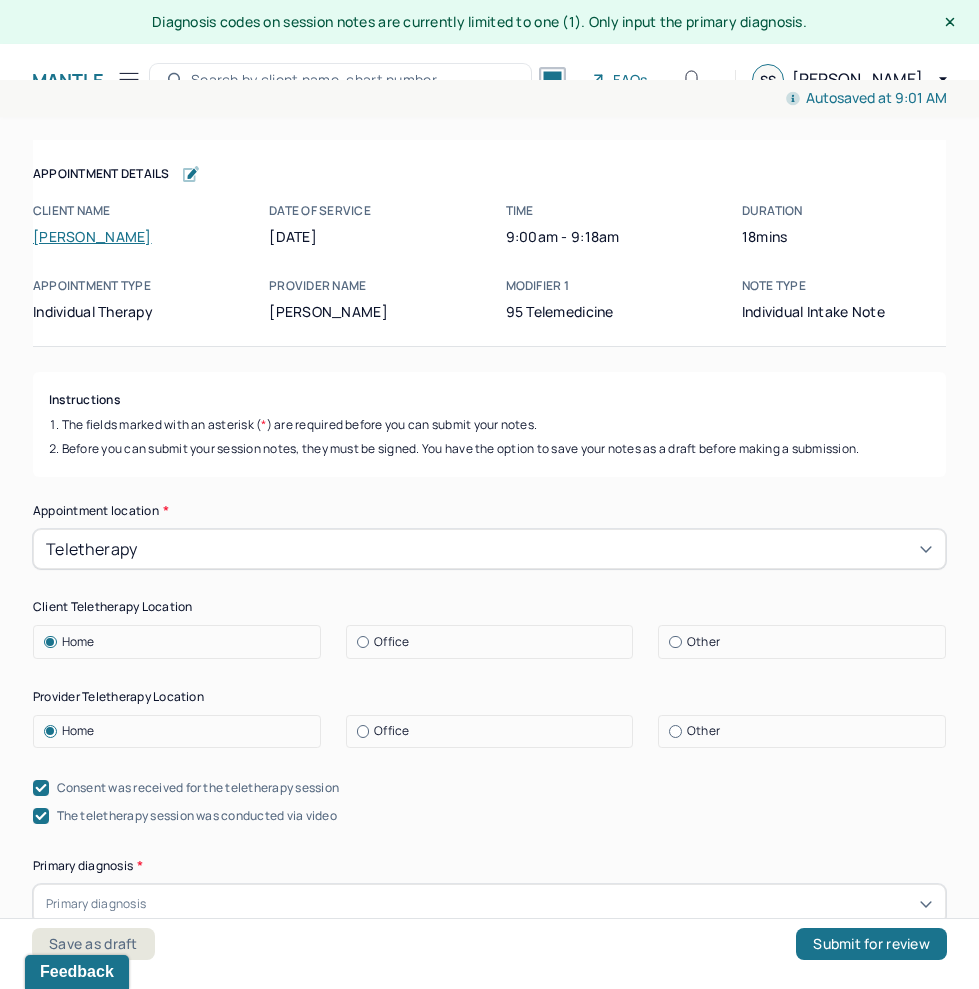 click on "The fields marked with an asterisk ( * ) are required before you can submit your notes." at bounding box center [489, 425] 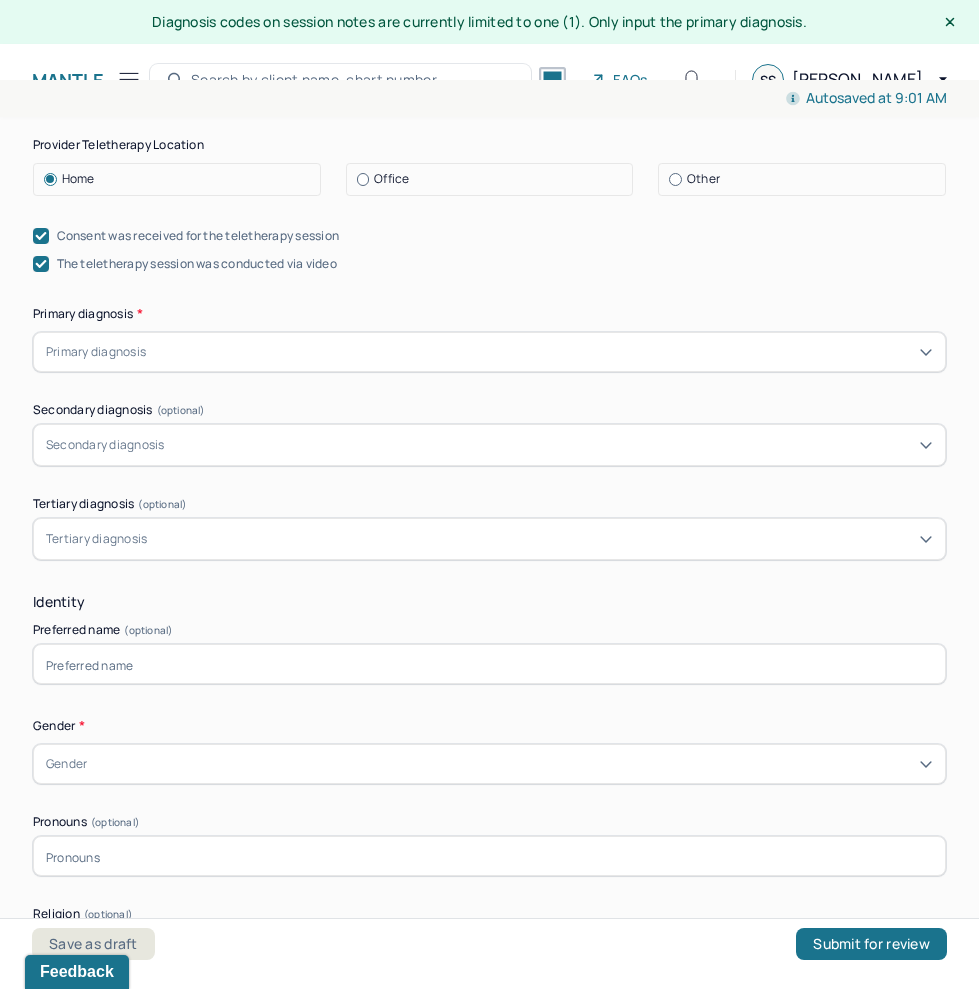 scroll, scrollTop: 600, scrollLeft: 0, axis: vertical 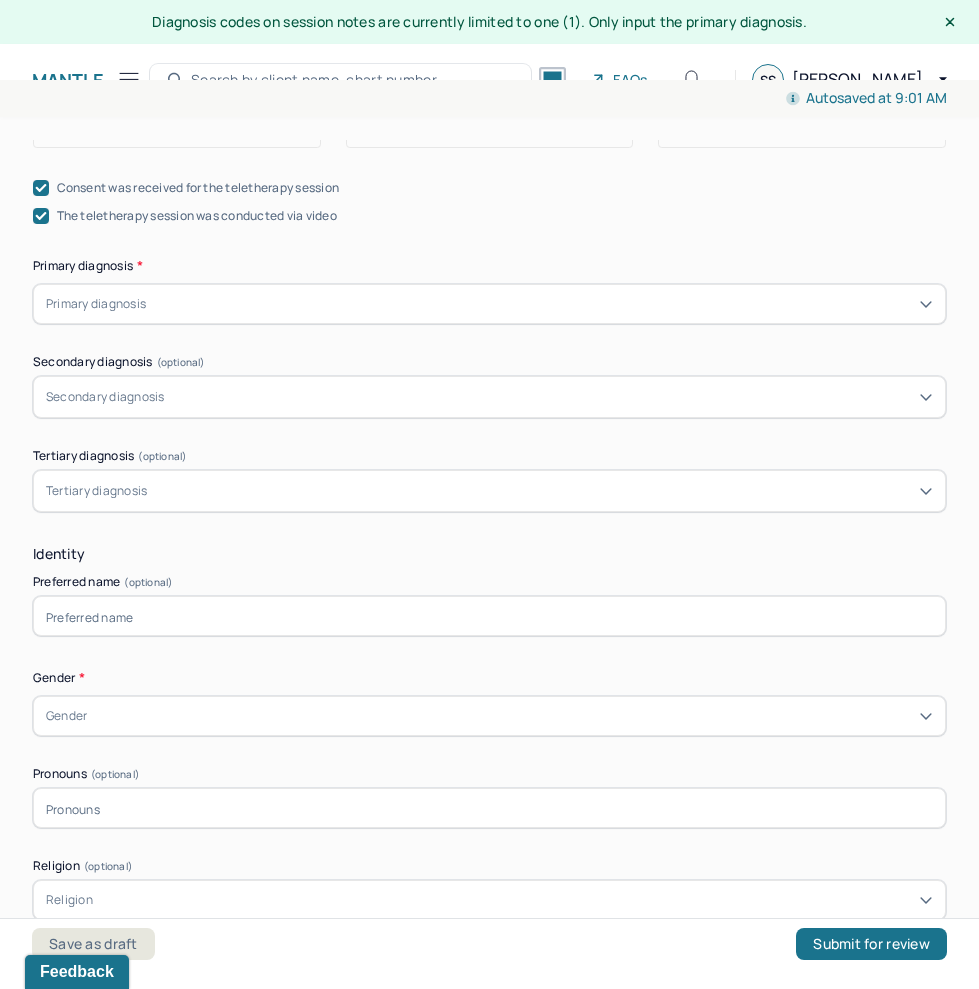 click on "Identity" at bounding box center [489, 554] 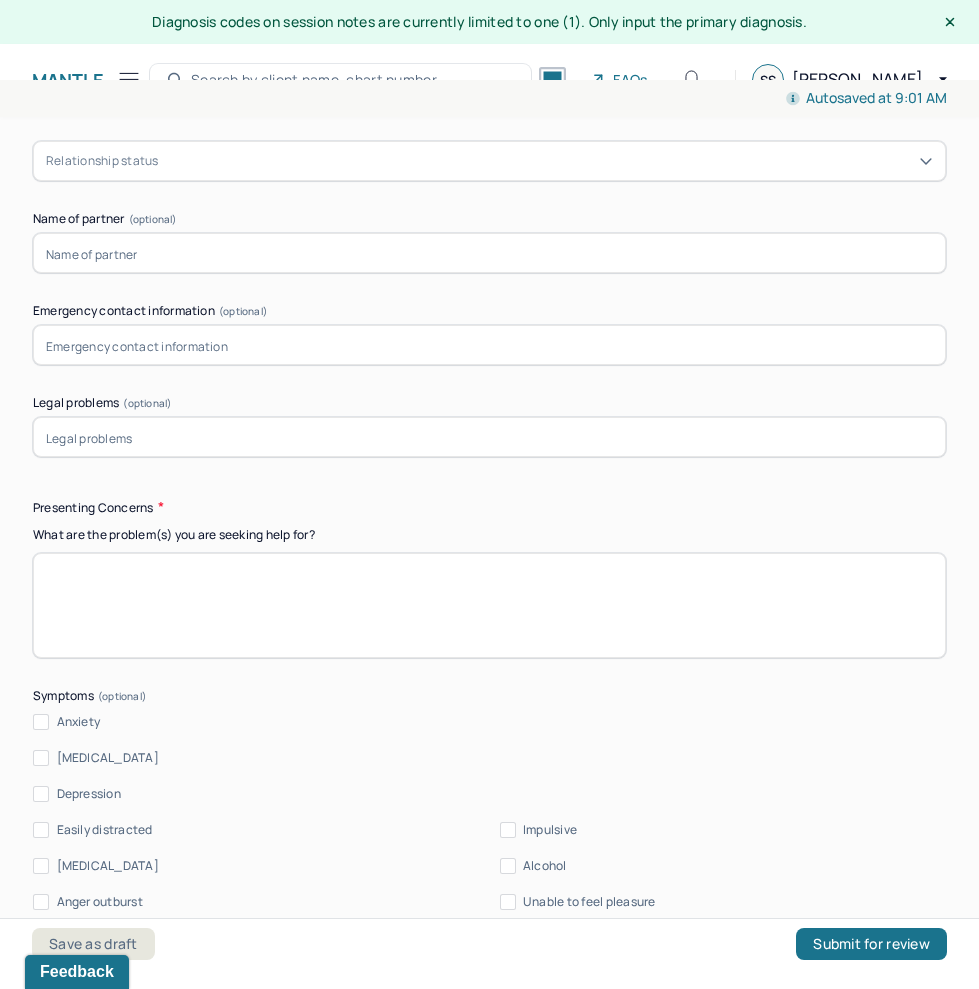 scroll, scrollTop: 2050, scrollLeft: 0, axis: vertical 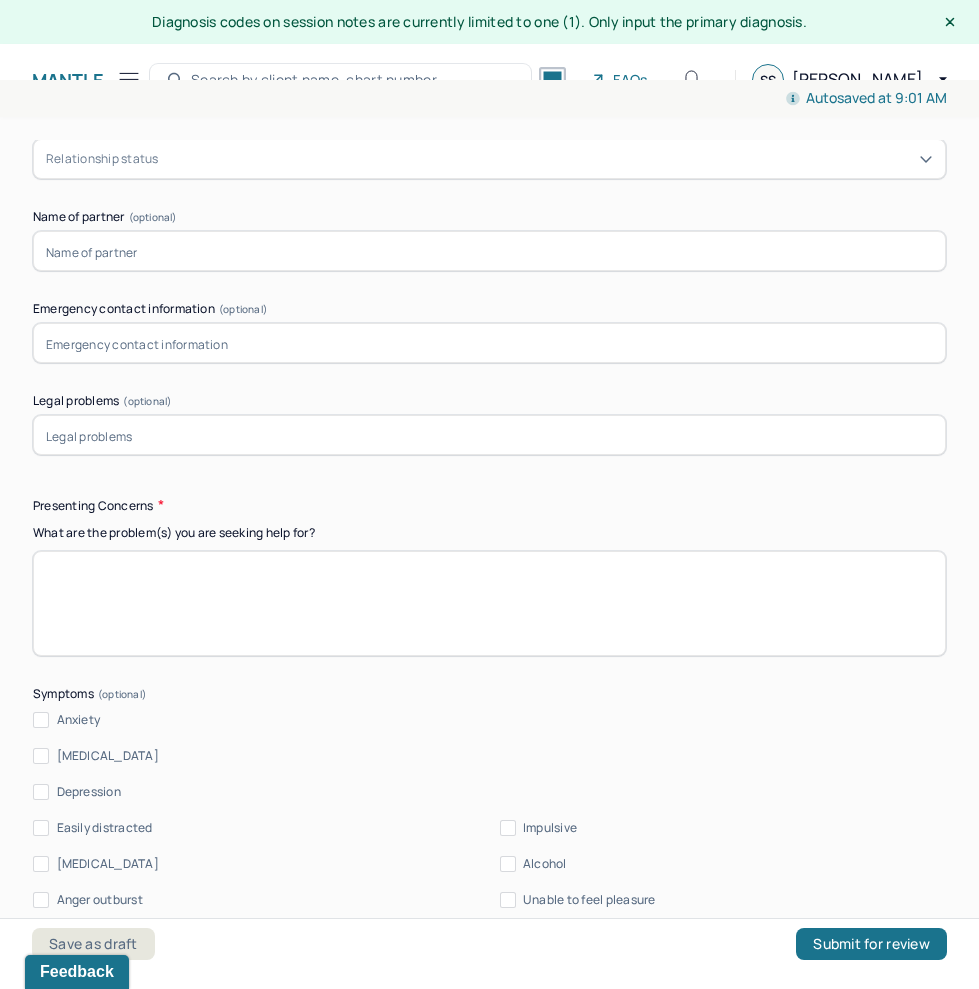 click at bounding box center [489, 603] 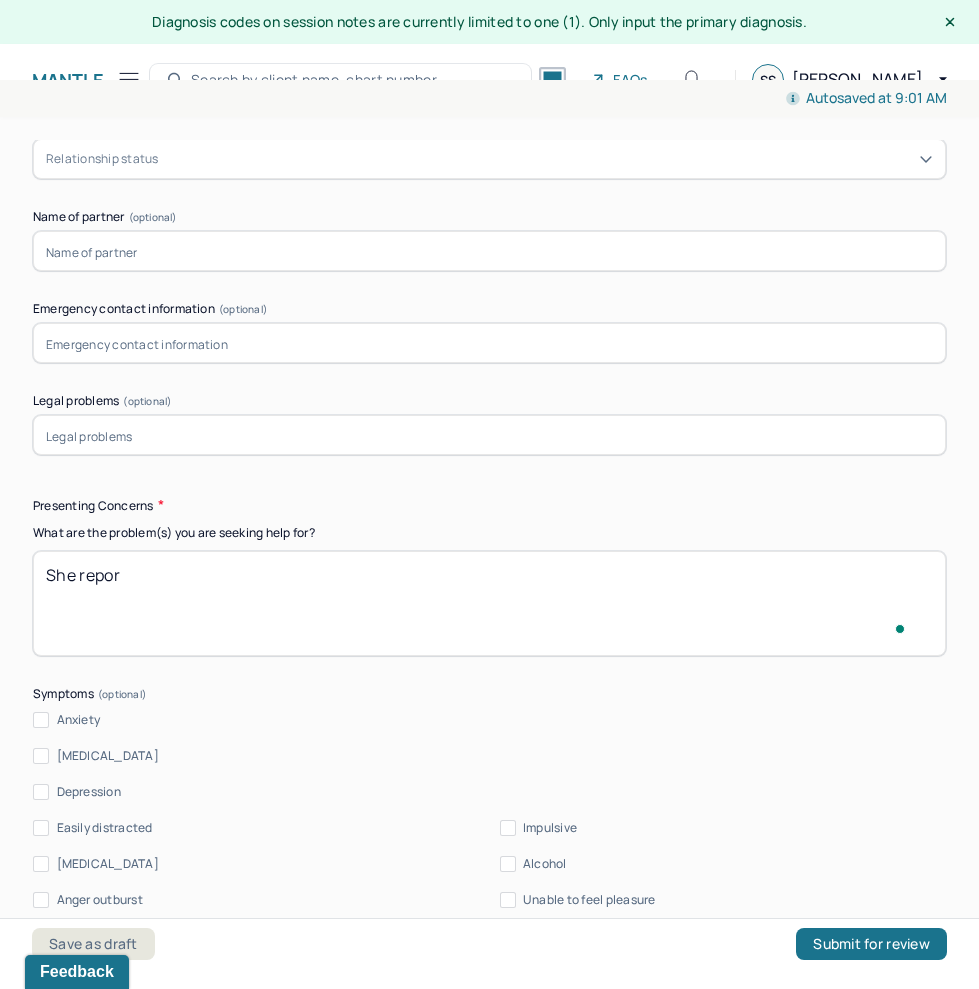 scroll, scrollTop: 2050, scrollLeft: 0, axis: vertical 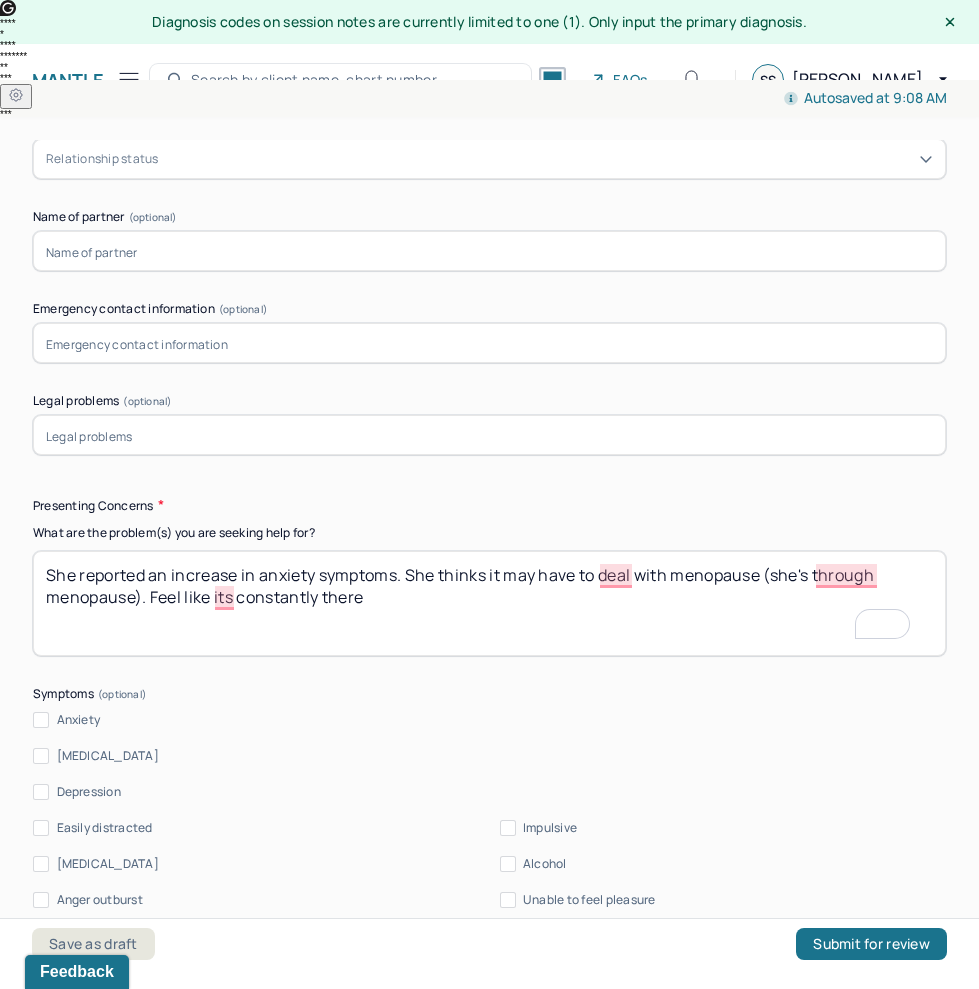 type on "She reported an increase in anxiety symptoms. She thinks it may have to deal with menopause (she's through menopause). Feel like its constantly there" 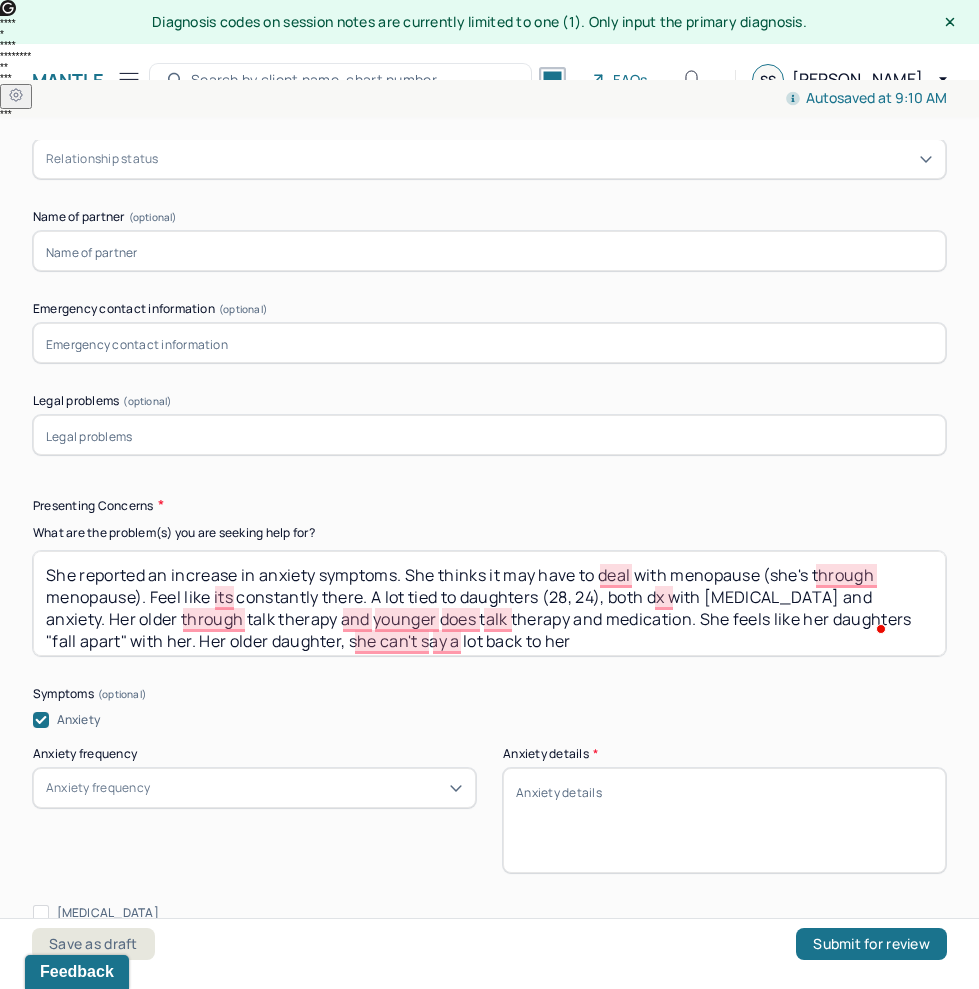 click on "She reported an increase in anxiety symptoms. She thinks it may have to deal with menopause (she's through menopause). Feel like its constantly there. A lot tied to daughters (28, 24), both dx with [MEDICAL_DATA] and anxiety. Her older through talk therapy and younger does talk therapy and medication. She feels like her daughters "fall apart" with her. Her older daughter, she can't say a lot back to her" at bounding box center (489, 603) 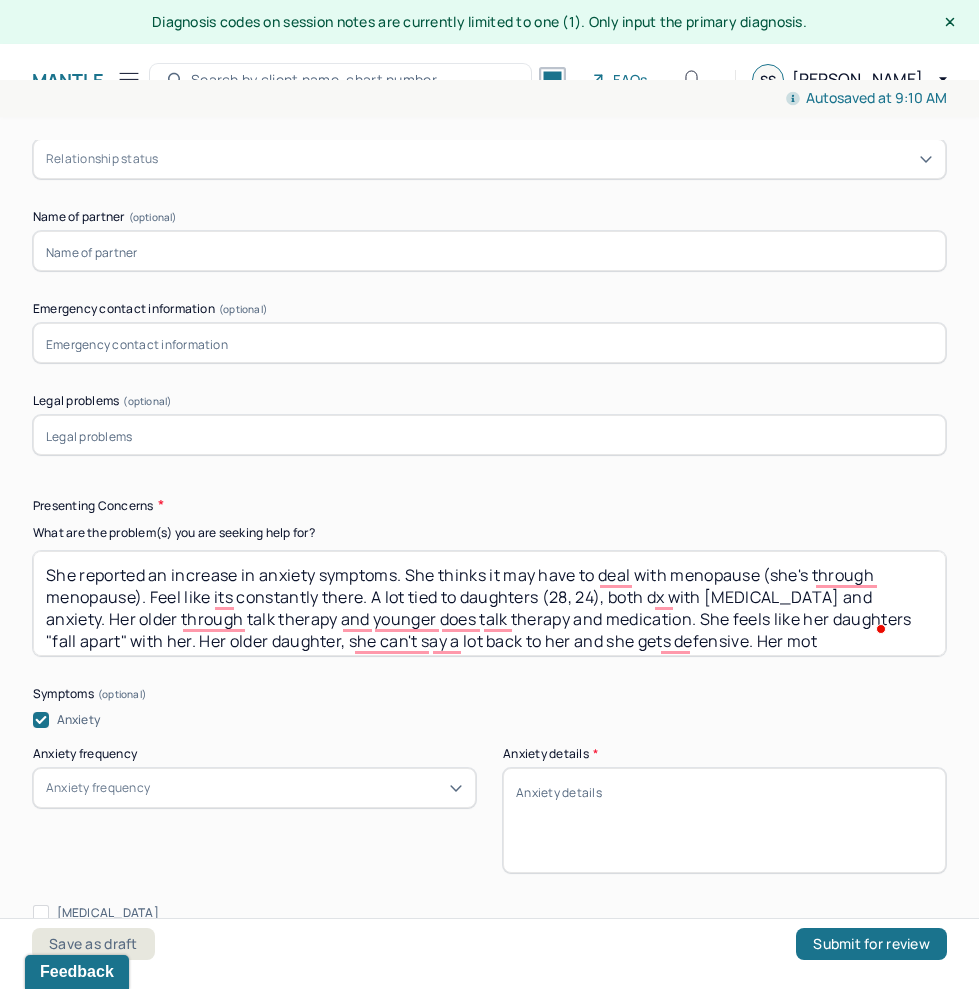 scroll, scrollTop: 19, scrollLeft: 0, axis: vertical 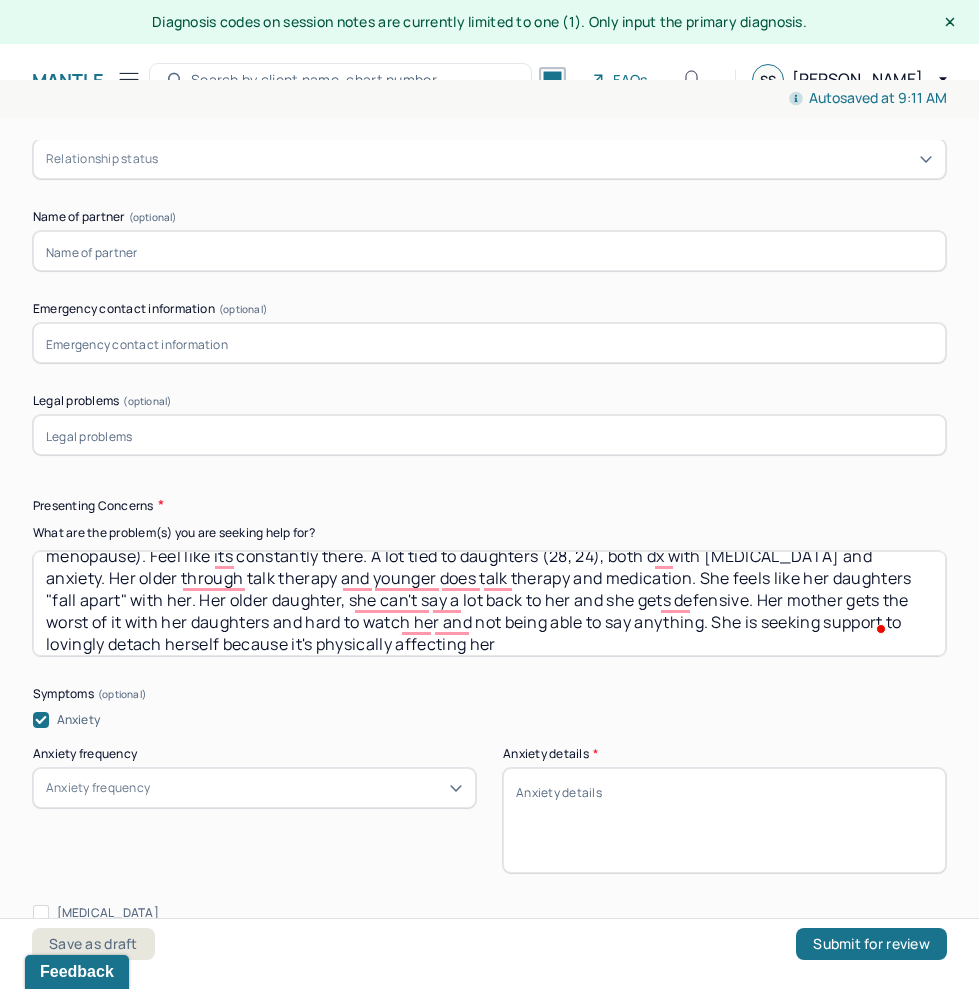 type on "She reported an increase in anxiety symptoms. She thinks it may have to deal with menopause (she's through menopause). Feel like its constantly there. A lot tied to daughters (28, 24), both dx with [MEDICAL_DATA] and anxiety. Her older through talk therapy and younger does talk therapy and medication. She feels like her daughters "fall apart" with her. Her older daughter, she can't say a lot back to her and she gets defensive. Her mother gets the worst of it with her daughters and hard to watch her and not being able to say anything. She is seeking support to lovingly detach herself because it's physically affecting her" 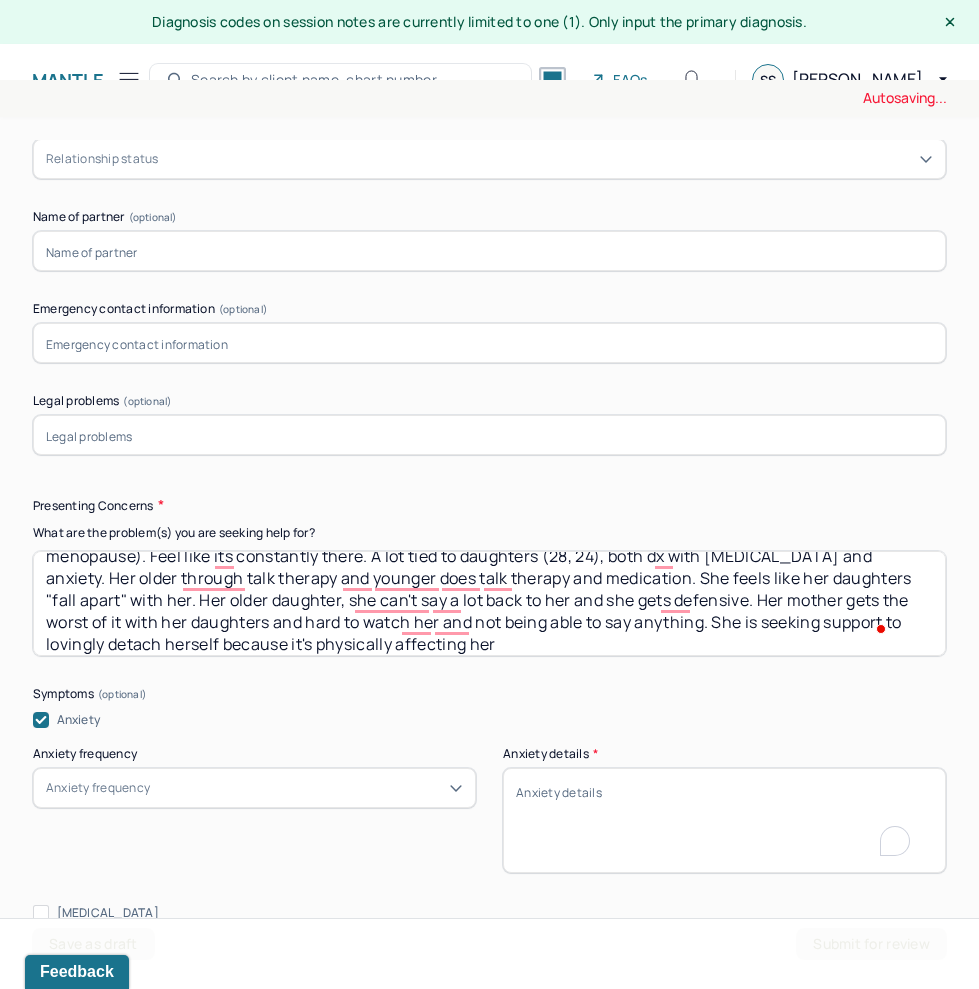click on "Anxiety details *" at bounding box center [724, 820] 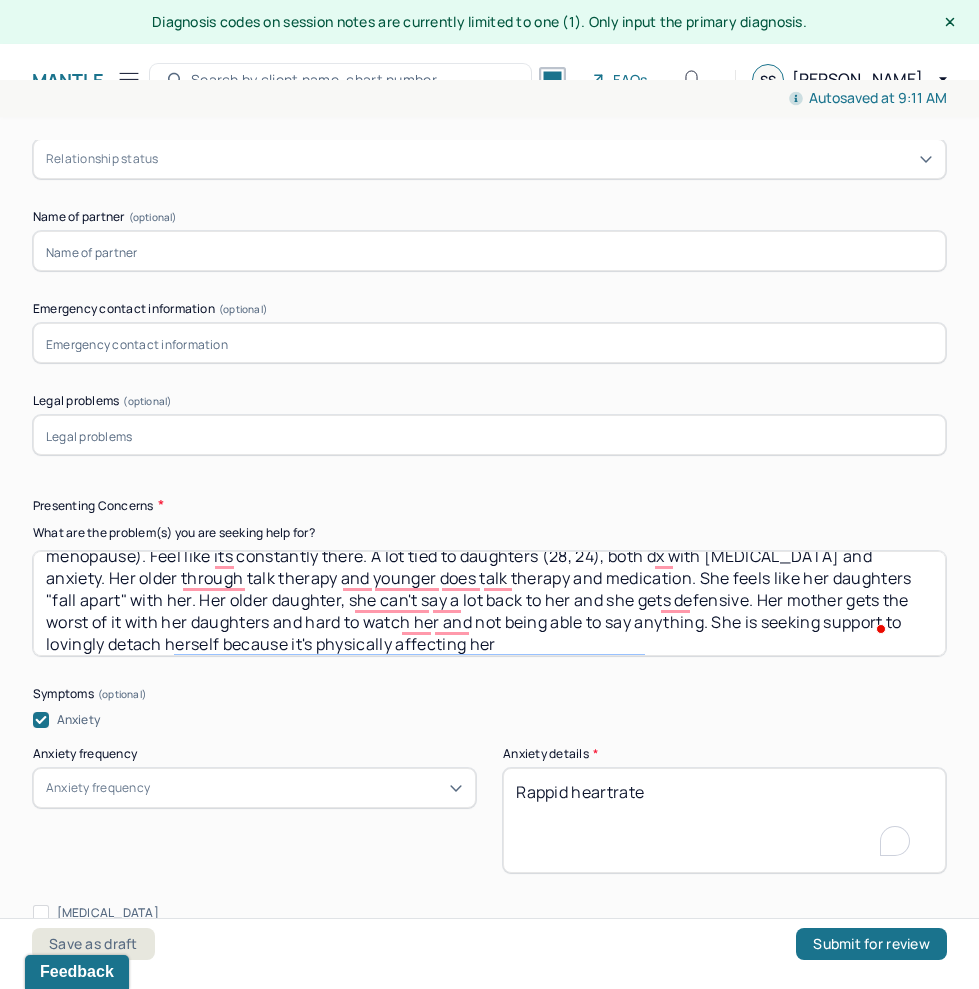 type on "Rappid heartrate" 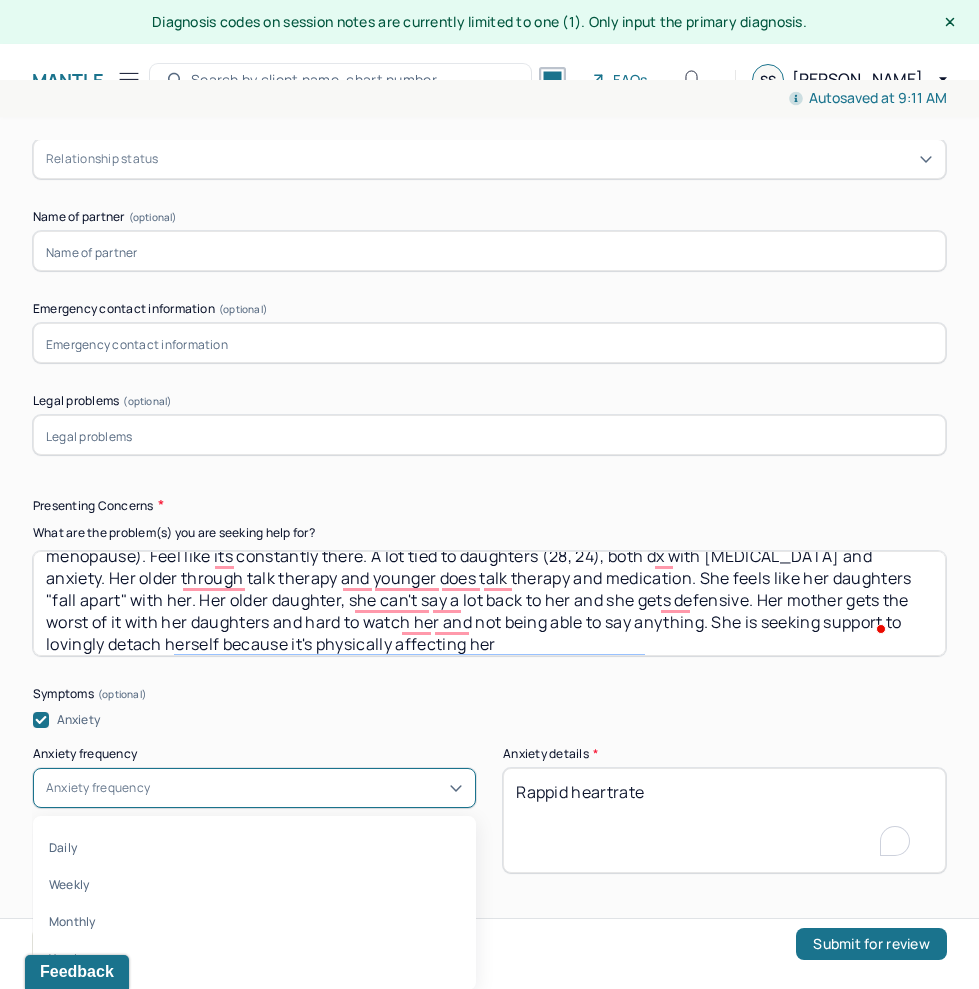 click on "Anxiety frequency" at bounding box center [254, 788] 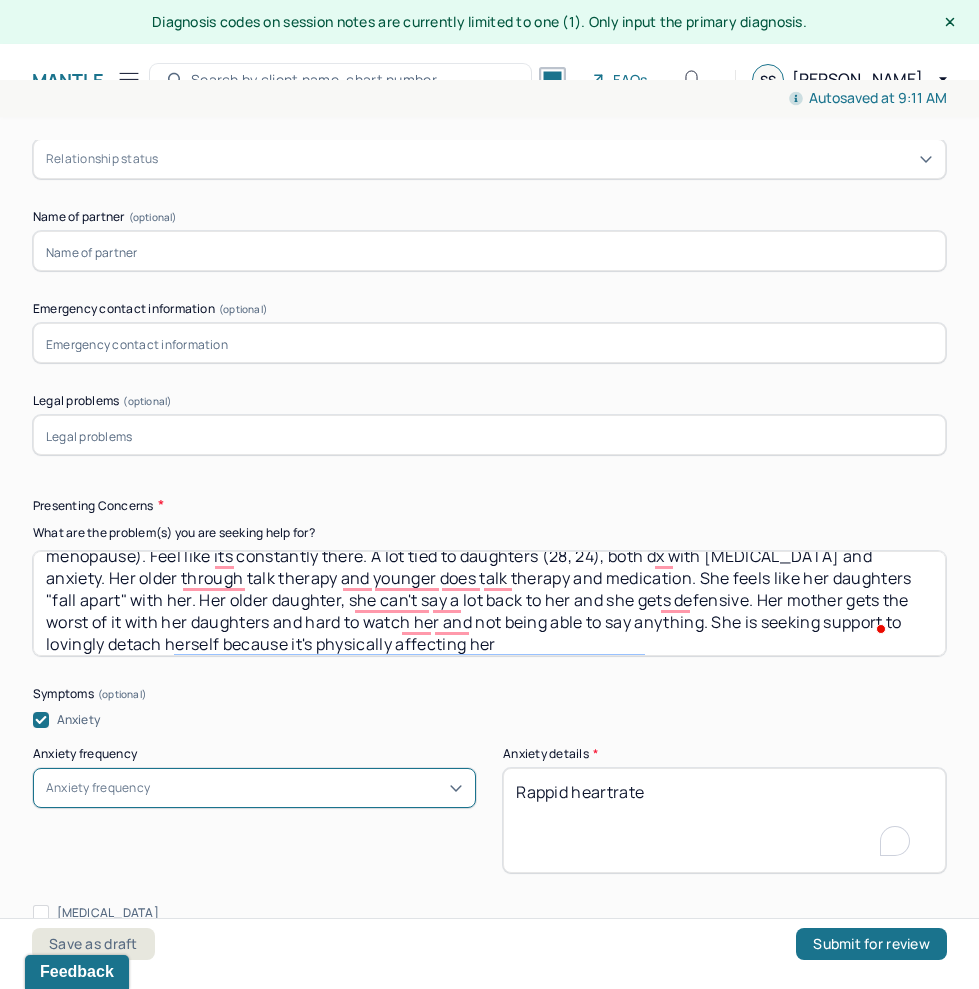 click on "Anxiety frequency" at bounding box center [254, 788] 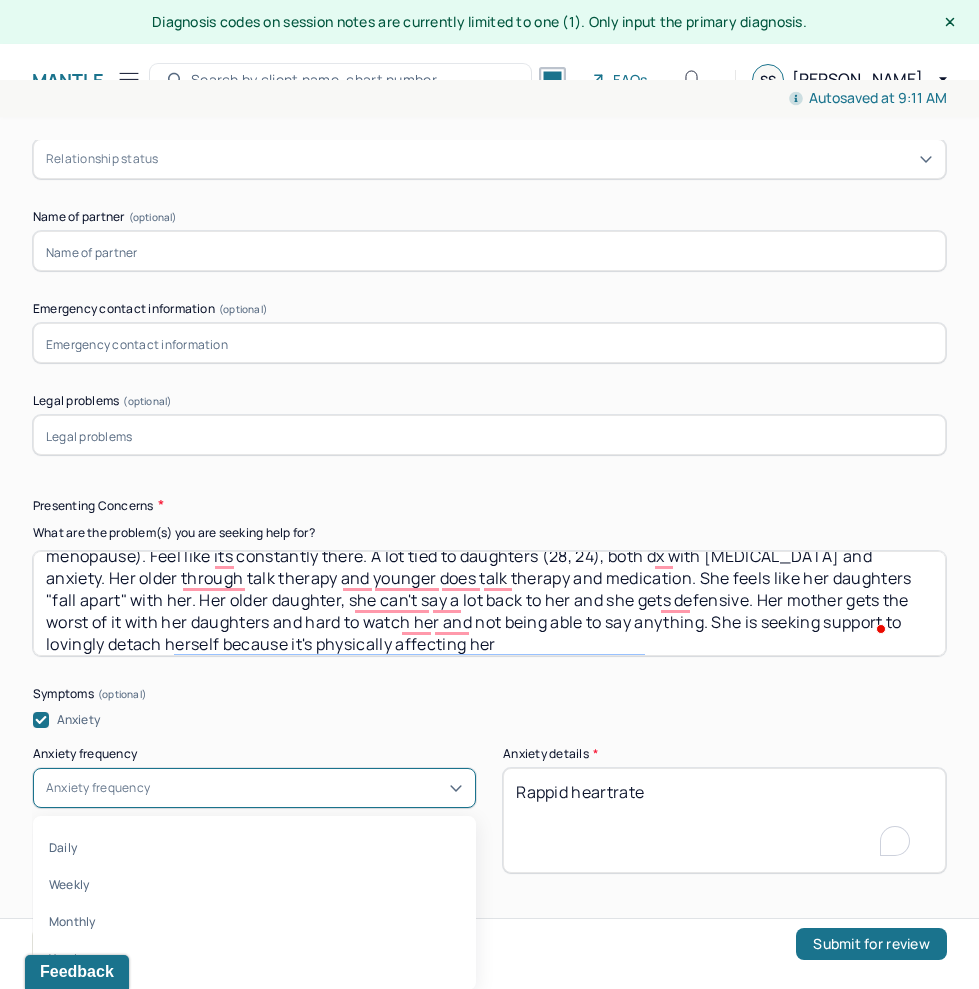 click on "Anxiety frequency" at bounding box center [254, 788] 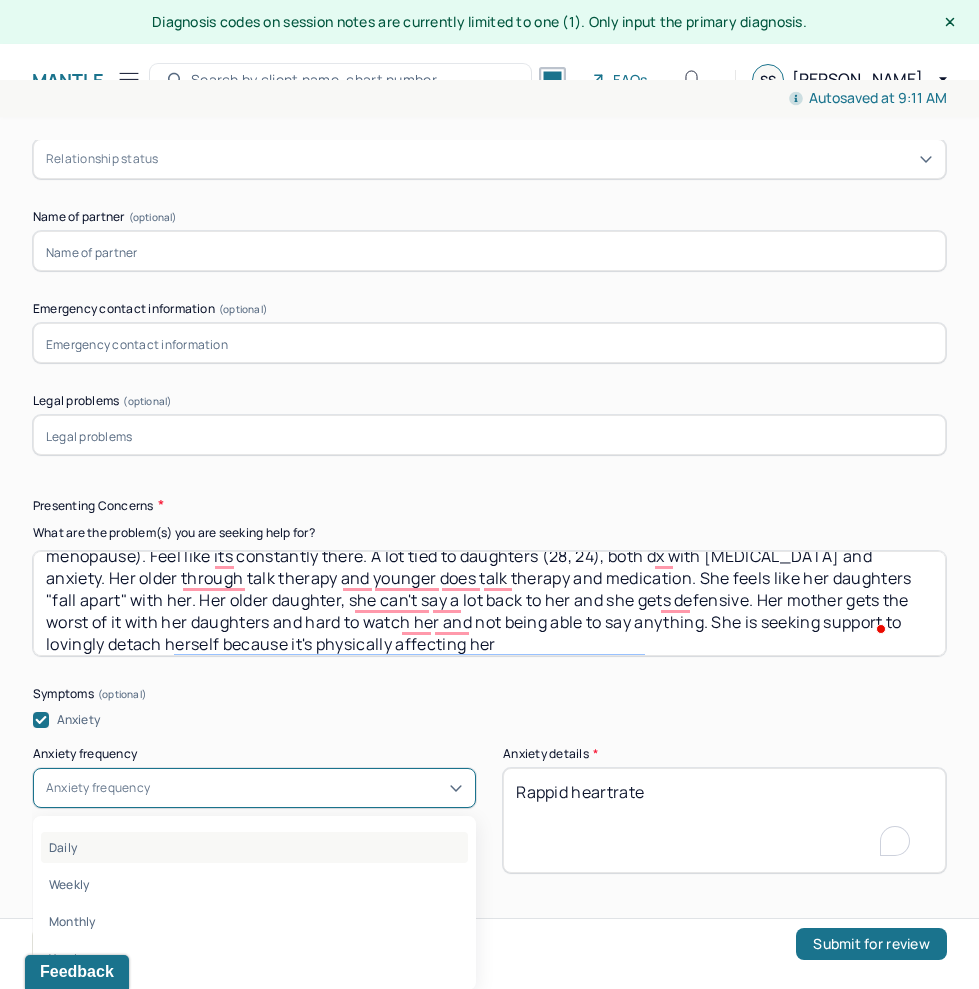 click on "Daily" at bounding box center [254, 847] 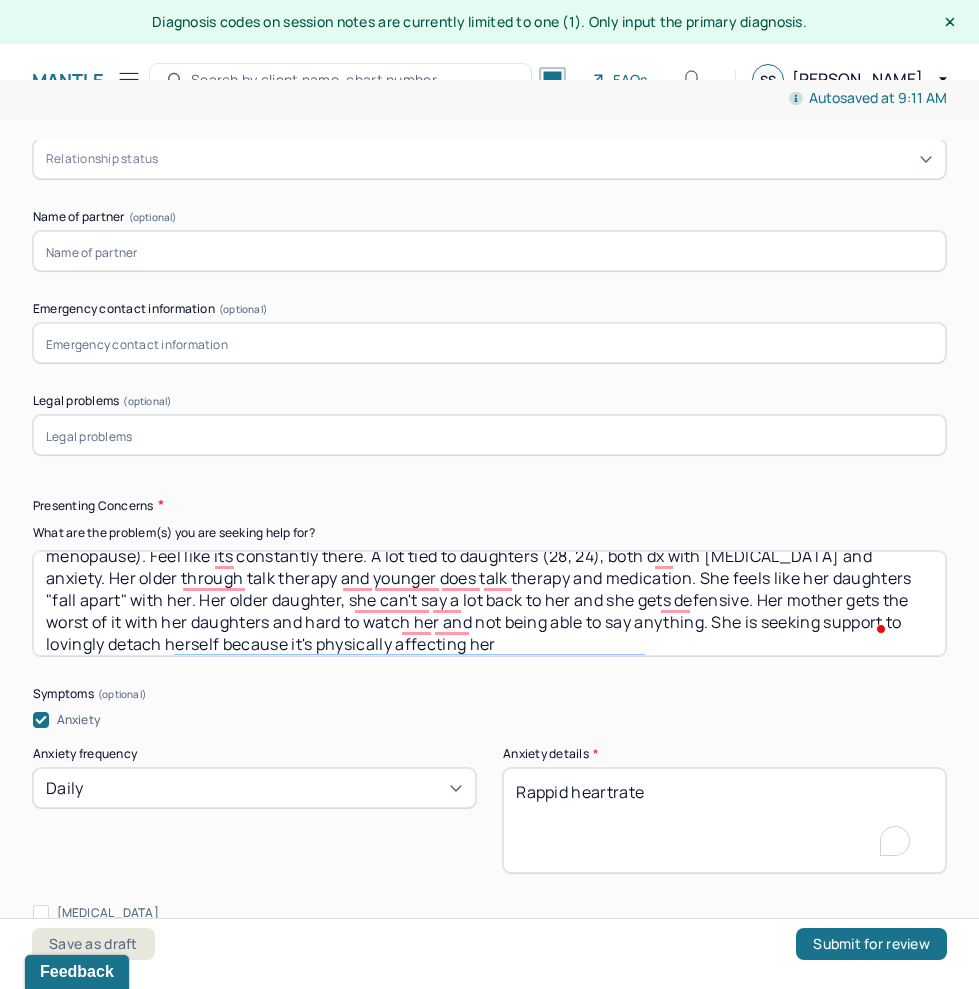 click on "Anxiety frequency Daily" at bounding box center [254, 810] 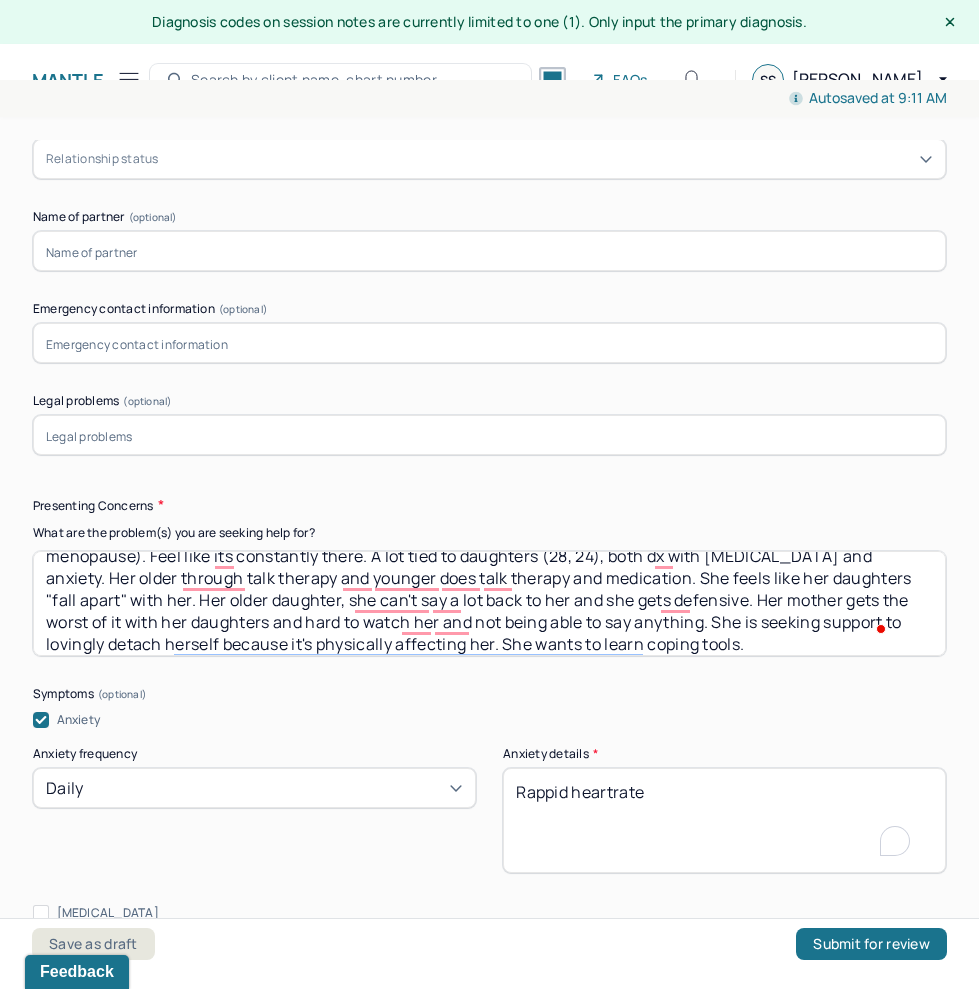scroll, scrollTop: 63, scrollLeft: 0, axis: vertical 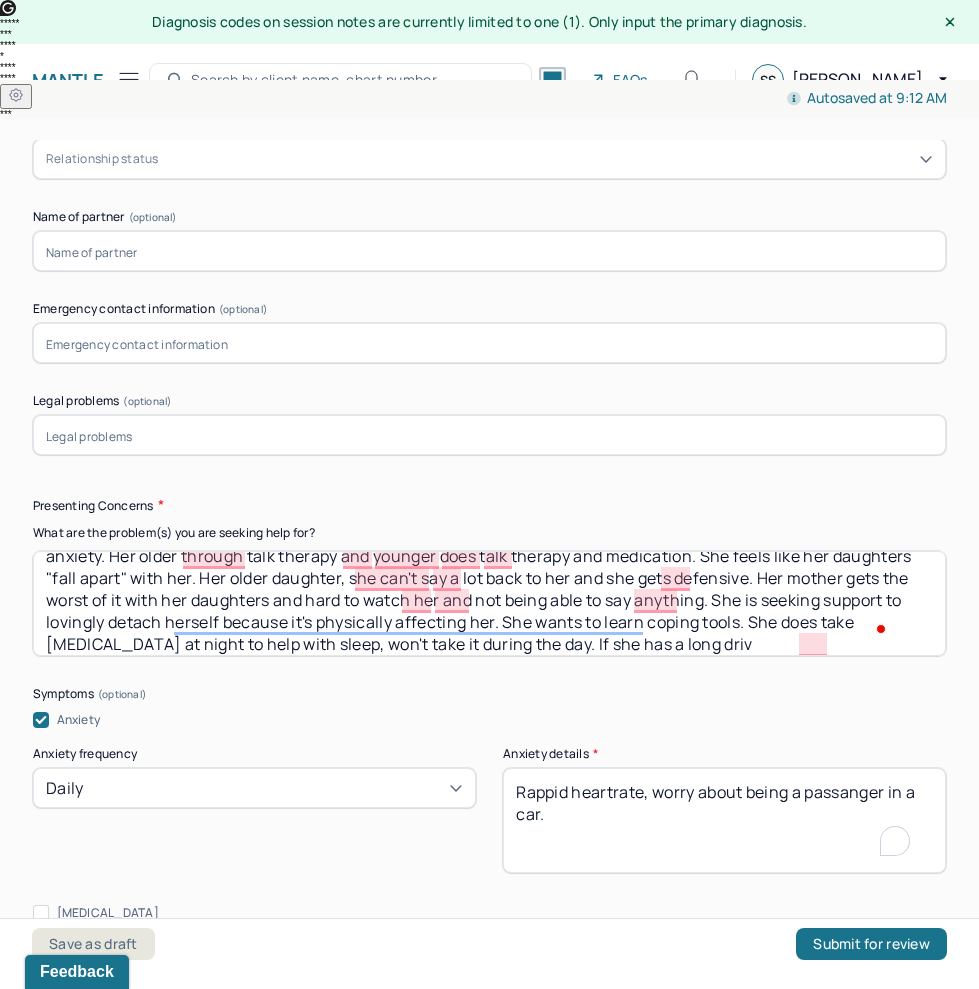 type on "Rappid heartrate, worry about being a passanger in a car." 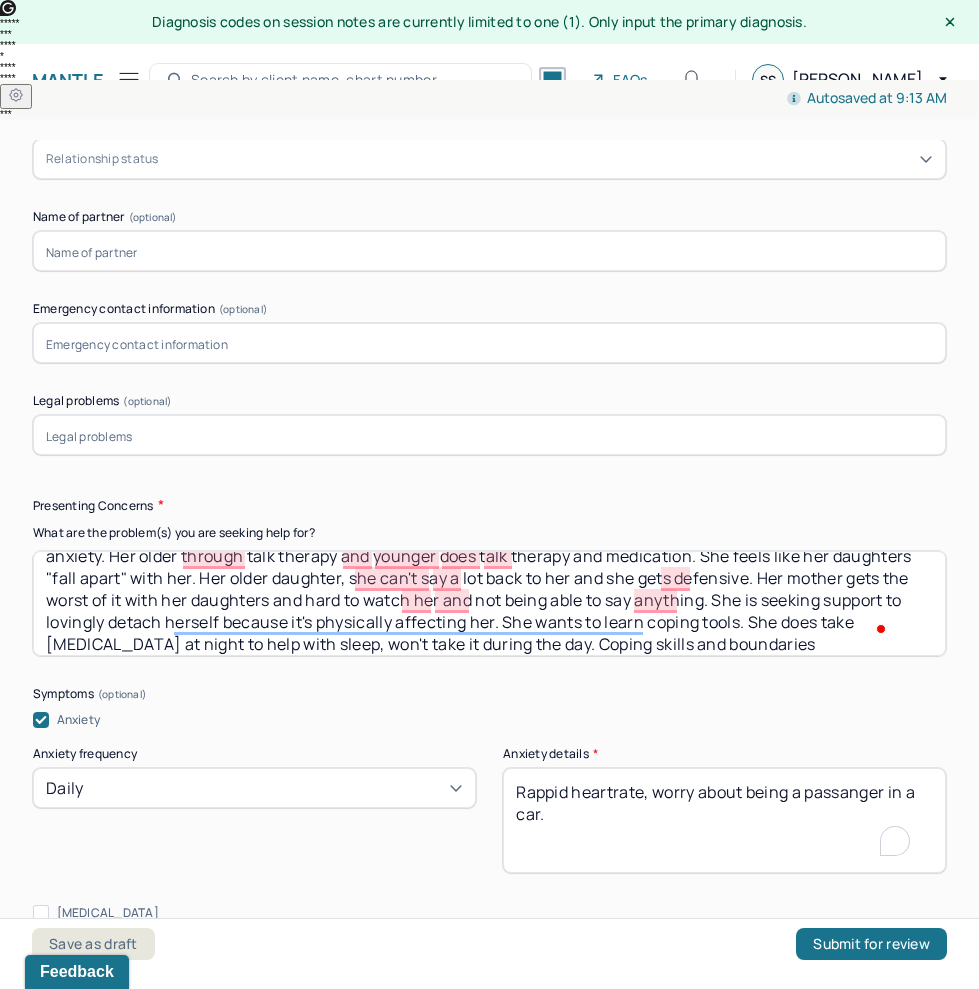 click on "She reported an increase in anxiety symptoms. She thinks it may have to deal with menopause (she's through menopause). Feel like its constantly there. A lot tied to daughters (28, 24), both dx with [MEDICAL_DATA] and anxiety. Her older through talk therapy and younger does talk therapy and medication. She feels like her daughters "fall apart" with her. Her older daughter, she can't say a lot back to her and she gets defensive. Her mother gets the worst of it with her daughters and hard to watch her and not being able to say anything. She is seeking support to lovingly detach herself because it's physically affecting her. She wants to learn coping tools. She does take [MEDICAL_DATA] at night to help with sleep, won't take it during the day. Coping skills and boundaries" at bounding box center [489, 603] 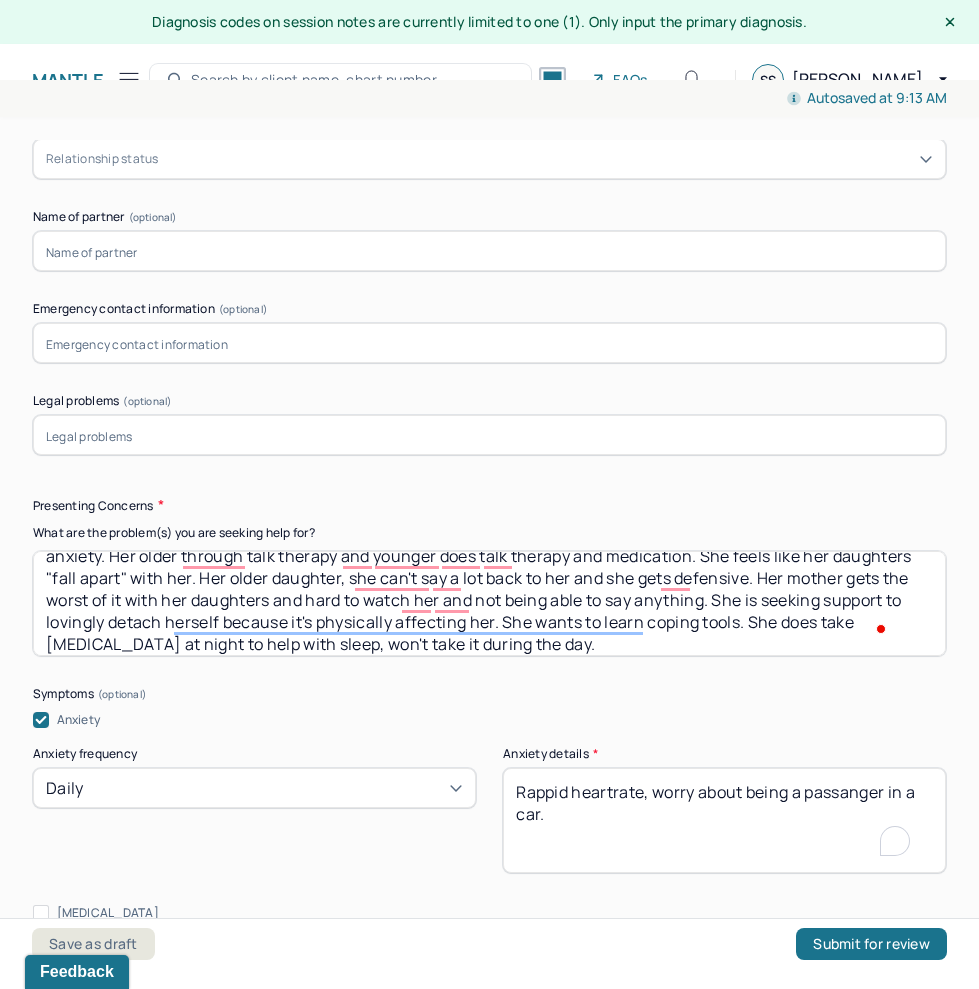 scroll, scrollTop: 97, scrollLeft: 0, axis: vertical 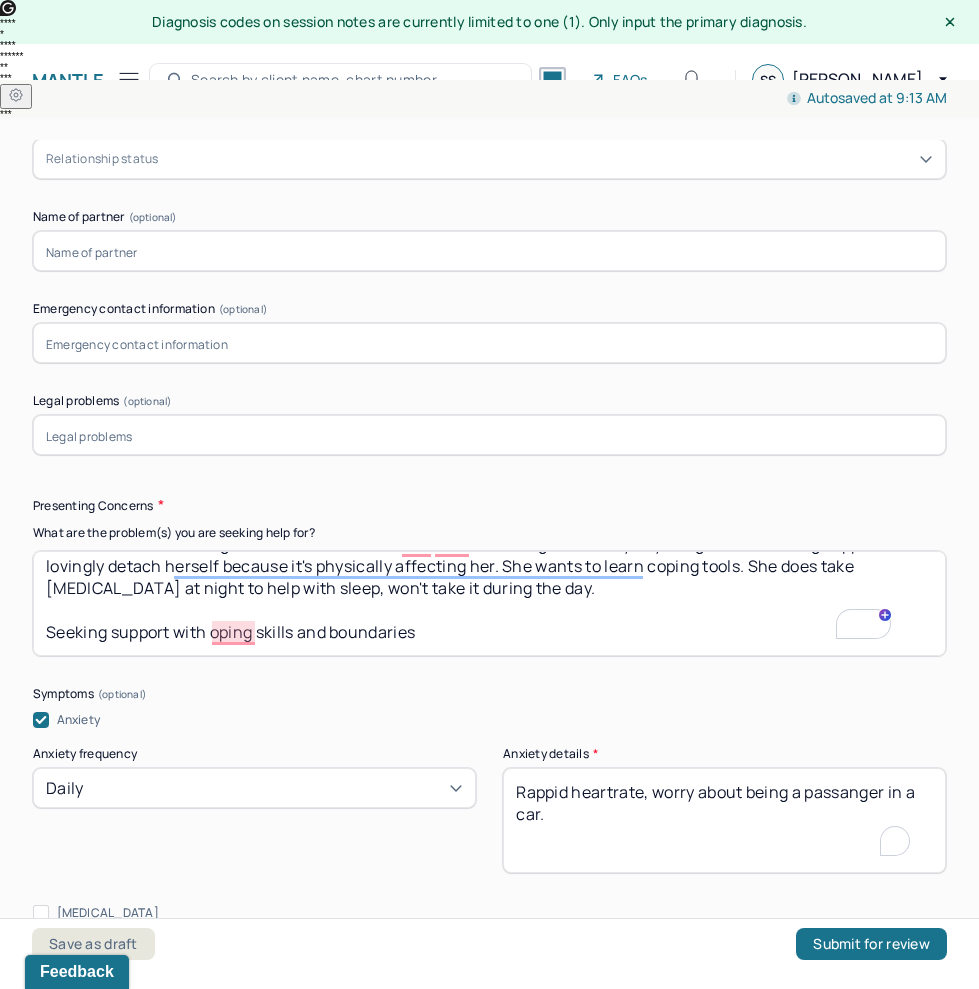 type on "She reported an increase in anxiety symptoms. She thinks it may have to deal with menopause (she's through menopause). Feel like its constantly there. A lot tied to daughters (28, 24), both dx with [MEDICAL_DATA] and anxiety. Her older through talk therapy and younger does talk therapy and medication. She feels like her daughters "fall apart" with her. Her older daughter, she can't say a lot back to her and she gets defensive. Her mother gets the worst of it with her daughters and hard to watch her and not being able to say anything. She is seeking support to lovingly detach herself because it's physically affecting her. She wants to learn coping tools. She does take [MEDICAL_DATA] at night to help with sleep, won't take it during the day.
Seeking support with oping skills and boundaries" 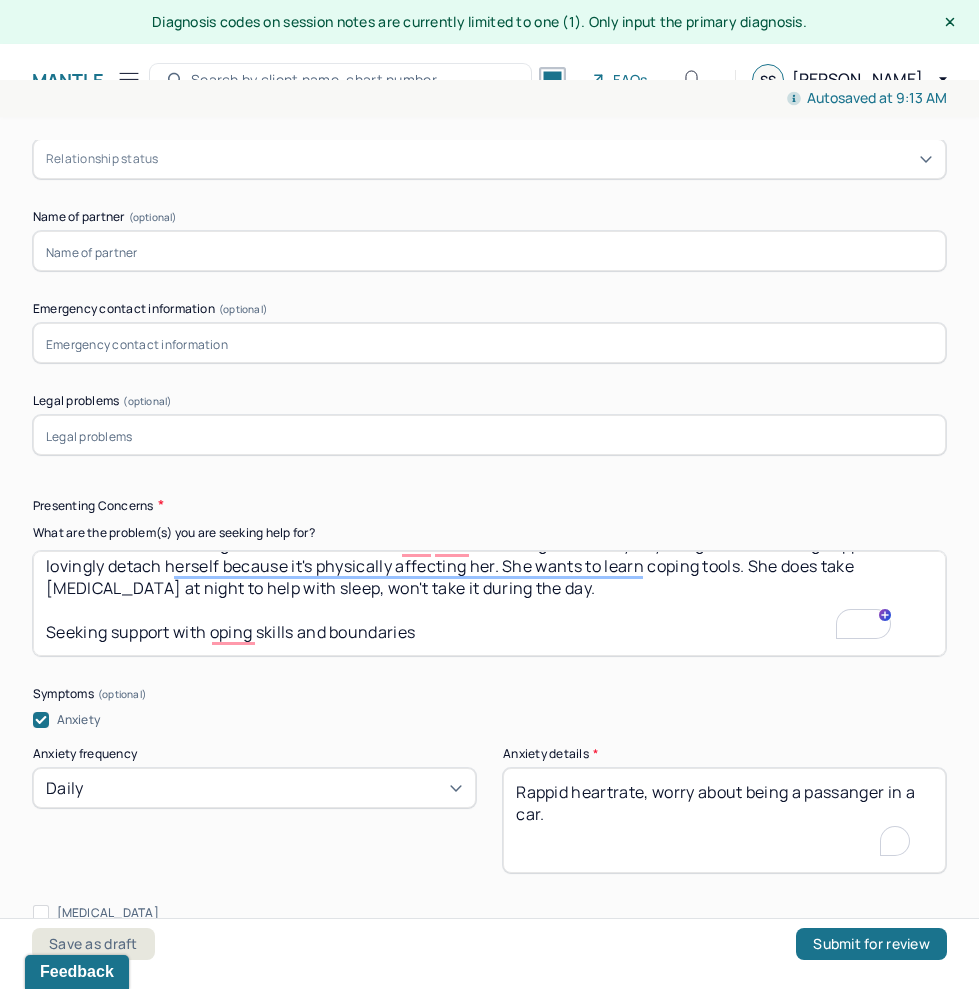 click on "Rappid heartrate, worry about being a passanger in a car." at bounding box center [724, 820] 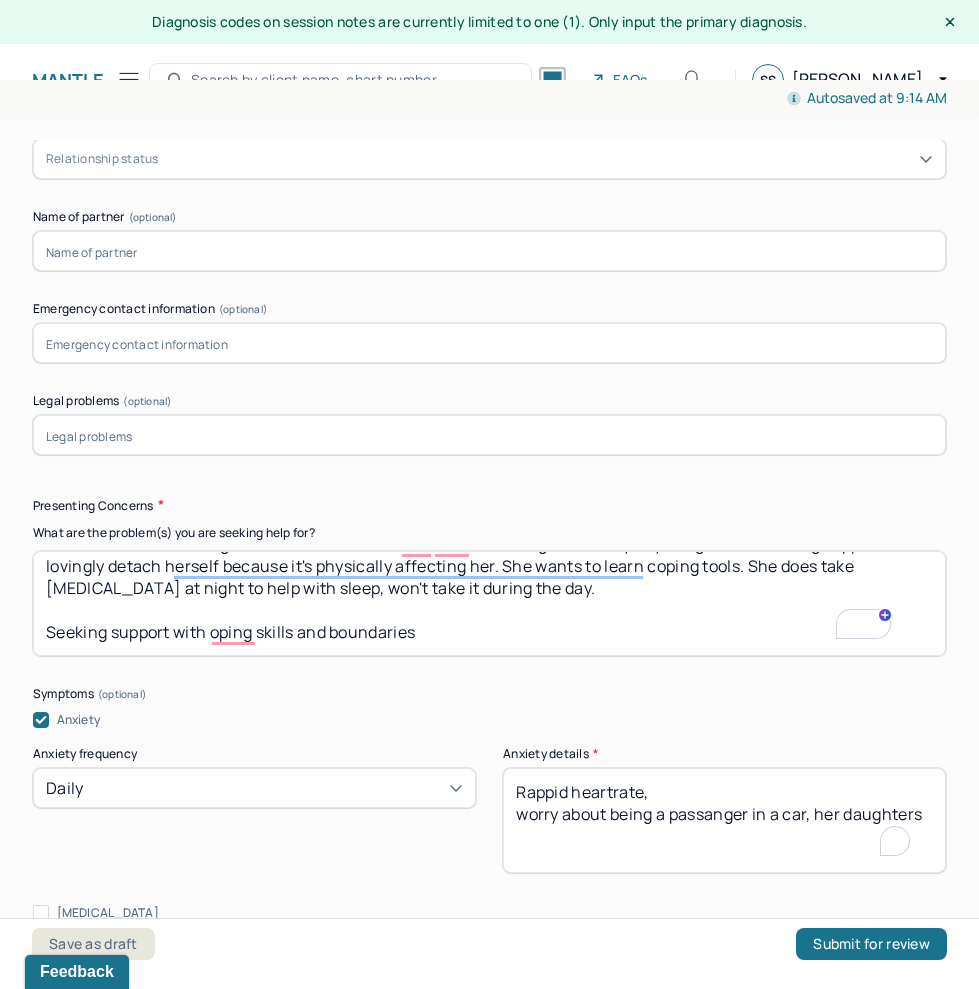 click on "Rappid heartrate,
worry about being a passanger in a car, her daughters" at bounding box center [724, 820] 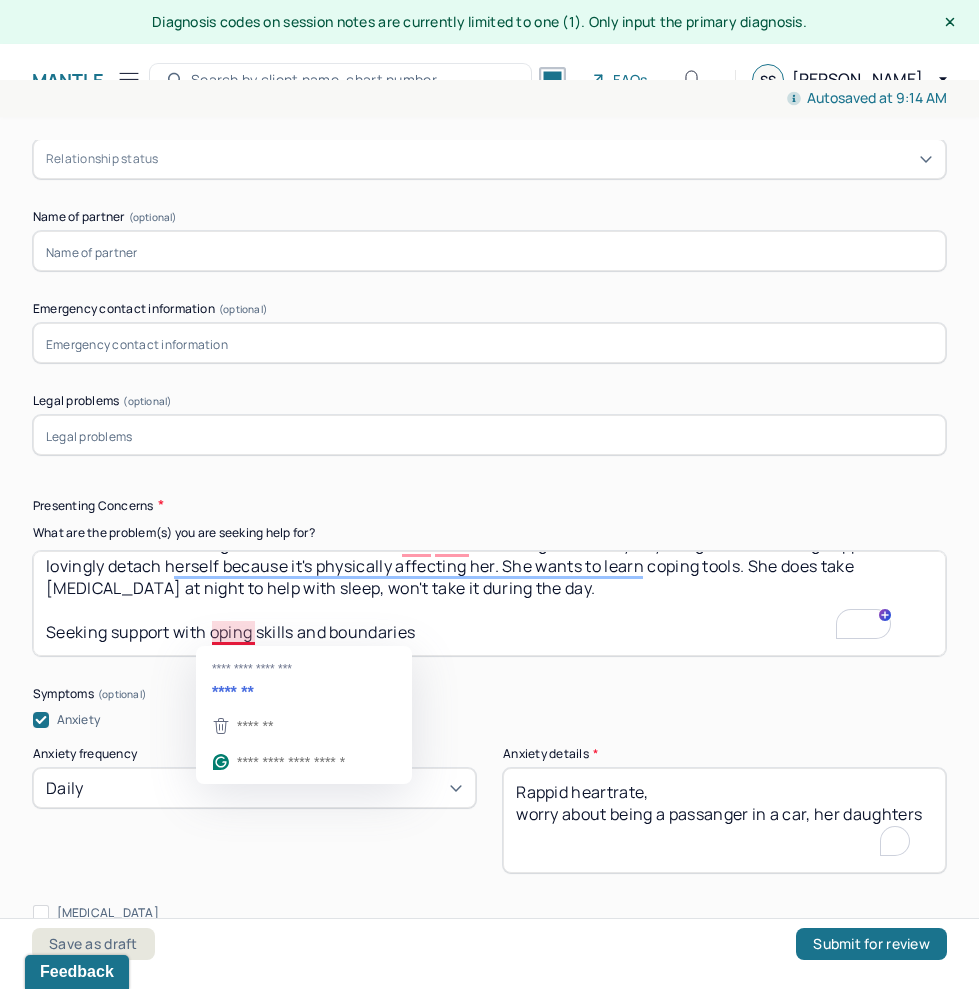click on "She reported an increase in anxiety symptoms. She thinks it may have to deal with menopause (she's through menopause). Feel like its constantly there. A lot tied to daughters (28, 24), both dx with [MEDICAL_DATA] and anxiety. Her older through talk therapy and younger does talk therapy and medication. She feels like her daughters "fall apart" with her. Her older daughter, she can't say a lot back to her and she gets defensive. Her mother gets the worst of it with her daughters and hard to watch her and not being able to say anything. She is seeking support to lovingly detach herself because it's physically affecting her. She wants to learn coping tools. She does take [MEDICAL_DATA] at night to help with sleep, won't take it during the day.
Seeking support with oping skills and boundaries" at bounding box center [489, 603] 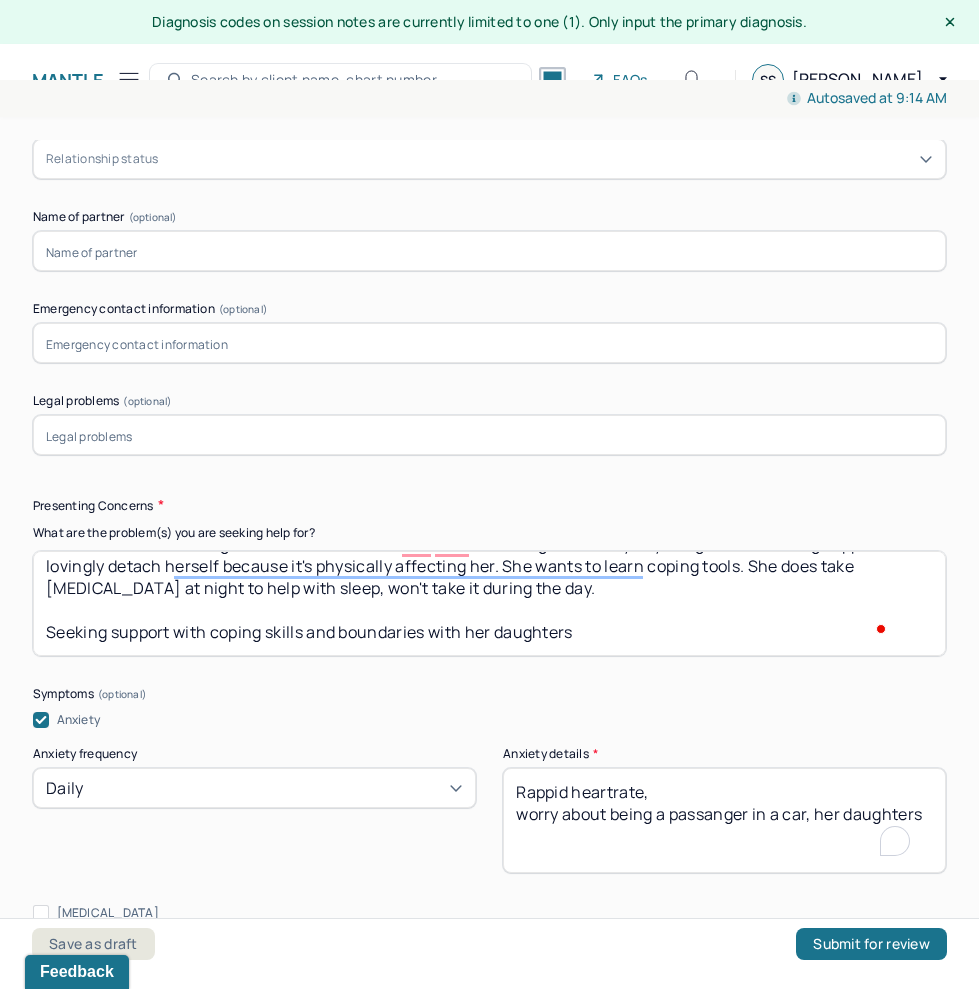 scroll, scrollTop: 2113, scrollLeft: 0, axis: vertical 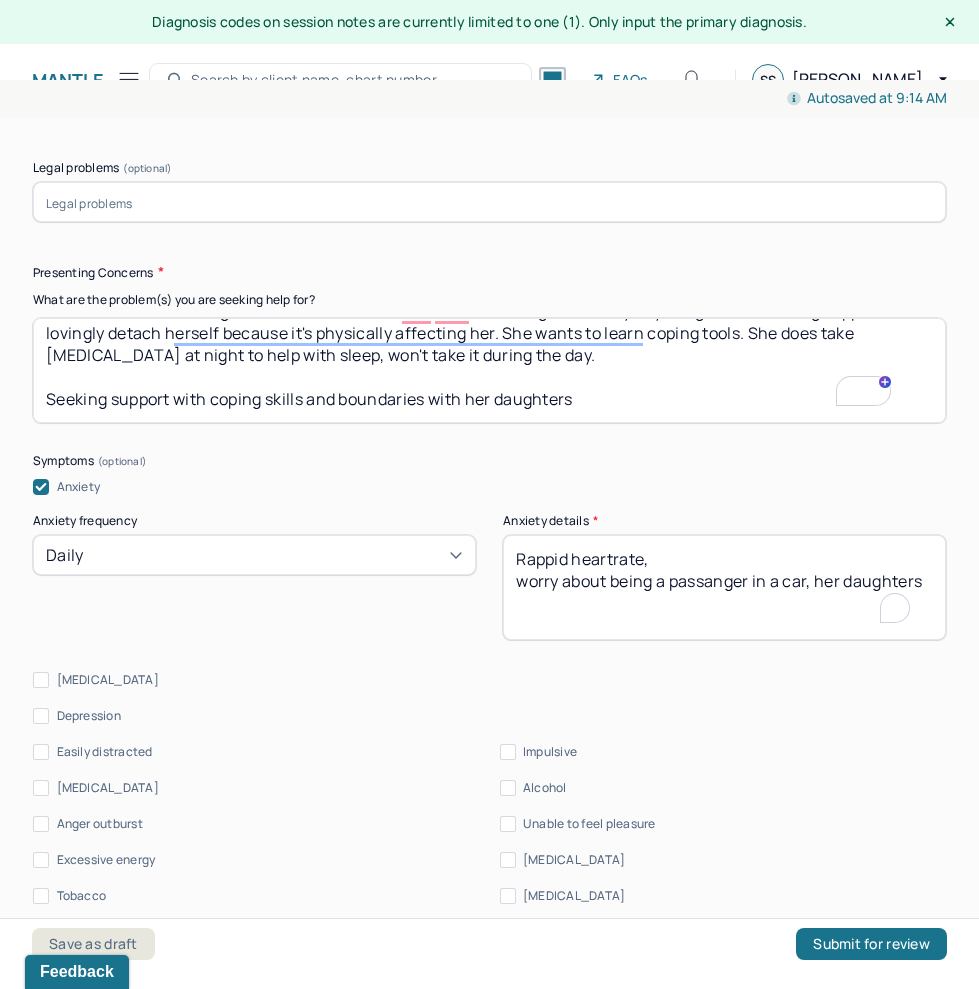 type on "She reported an increase in anxiety symptoms. She thinks it may have to deal with menopause (she's through menopause). Feel like its constantly there. A lot tied to daughters (28, 24), both dx with [MEDICAL_DATA] and anxiety. Her older through talk therapy and younger does talk therapy and medication. She feels like her daughters "fall apart" with her. Her older daughter, she can't say a lot back to her and she gets defensive. Her mother gets the worst of it with her daughters and hard to watch her and not being able to say anything. She is seeking support to lovingly detach herself because it's physically affecting her. She wants to learn coping tools. She does take [MEDICAL_DATA] at night to help with sleep, won't take it during the day.
Seeking support with coping skills and boundaries with her daughters" 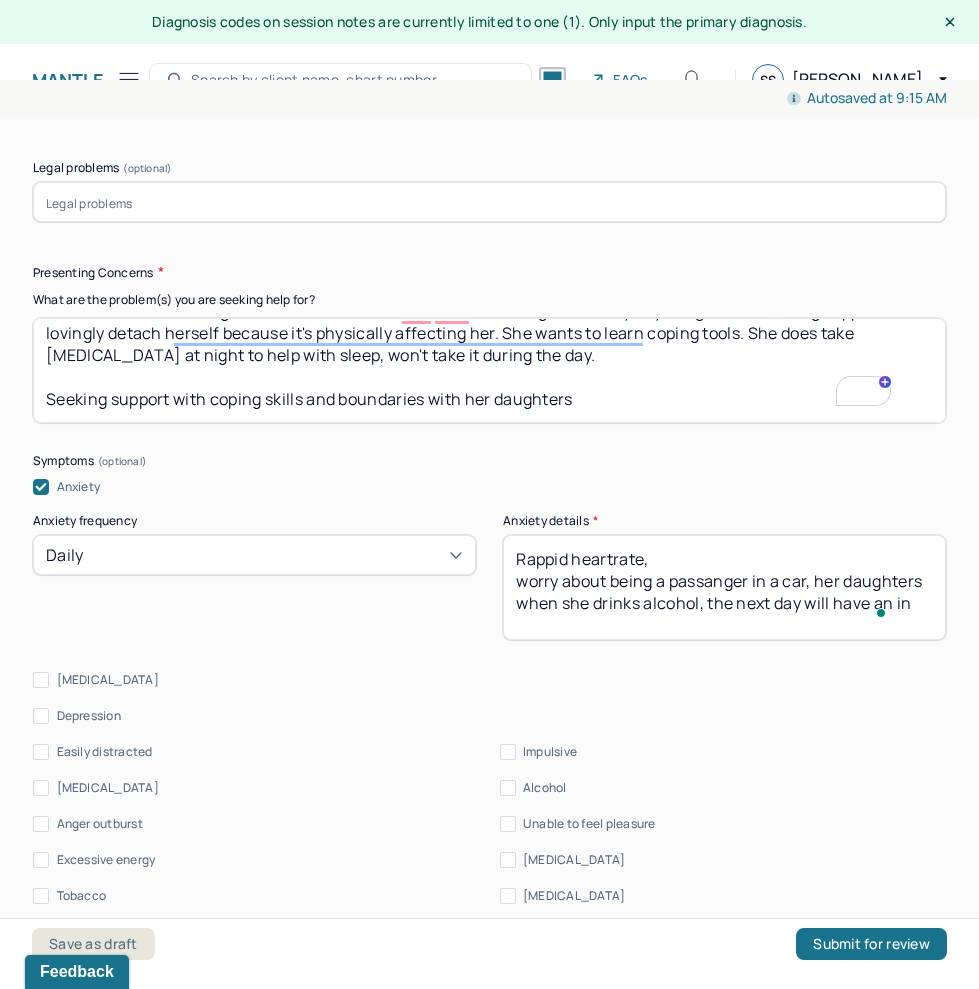 scroll, scrollTop: 19, scrollLeft: 0, axis: vertical 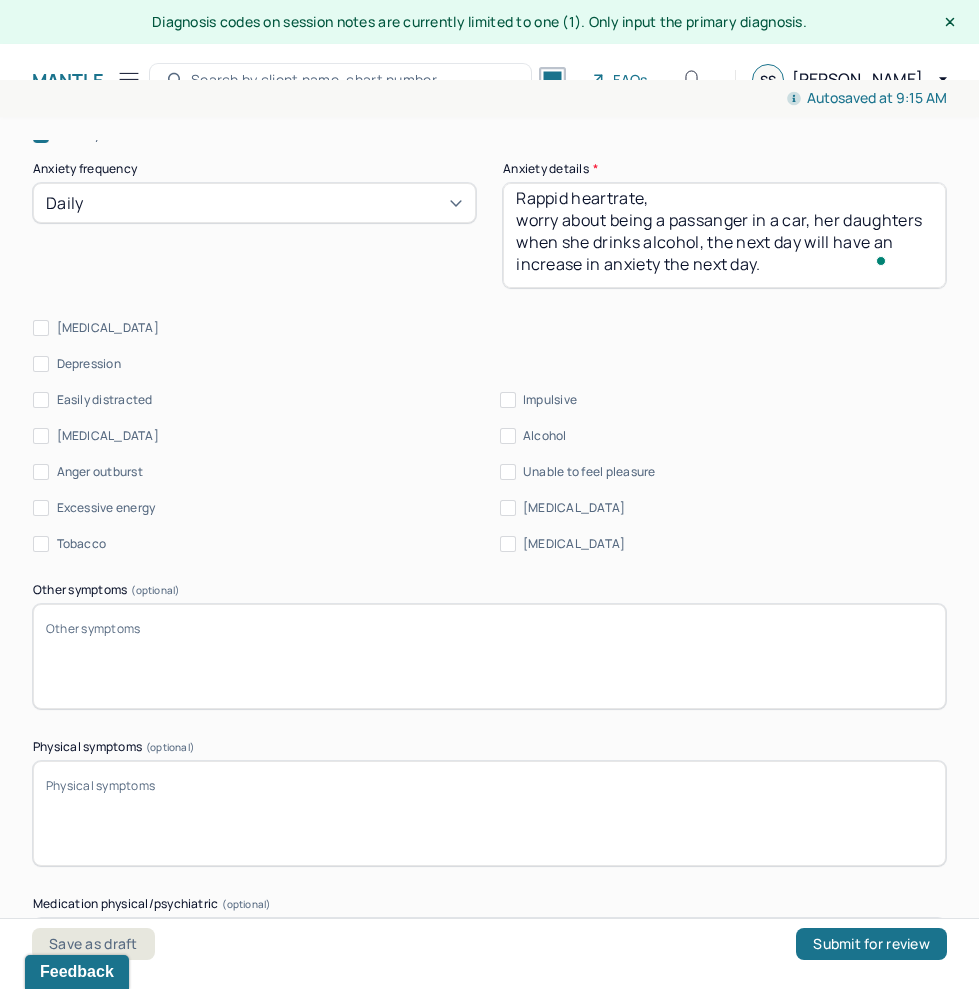 type on "Rappid heartrate,
worry about being a passanger in a car, her daughters
when she drinks alcohol, the next day will have an increase in anxiety the next day." 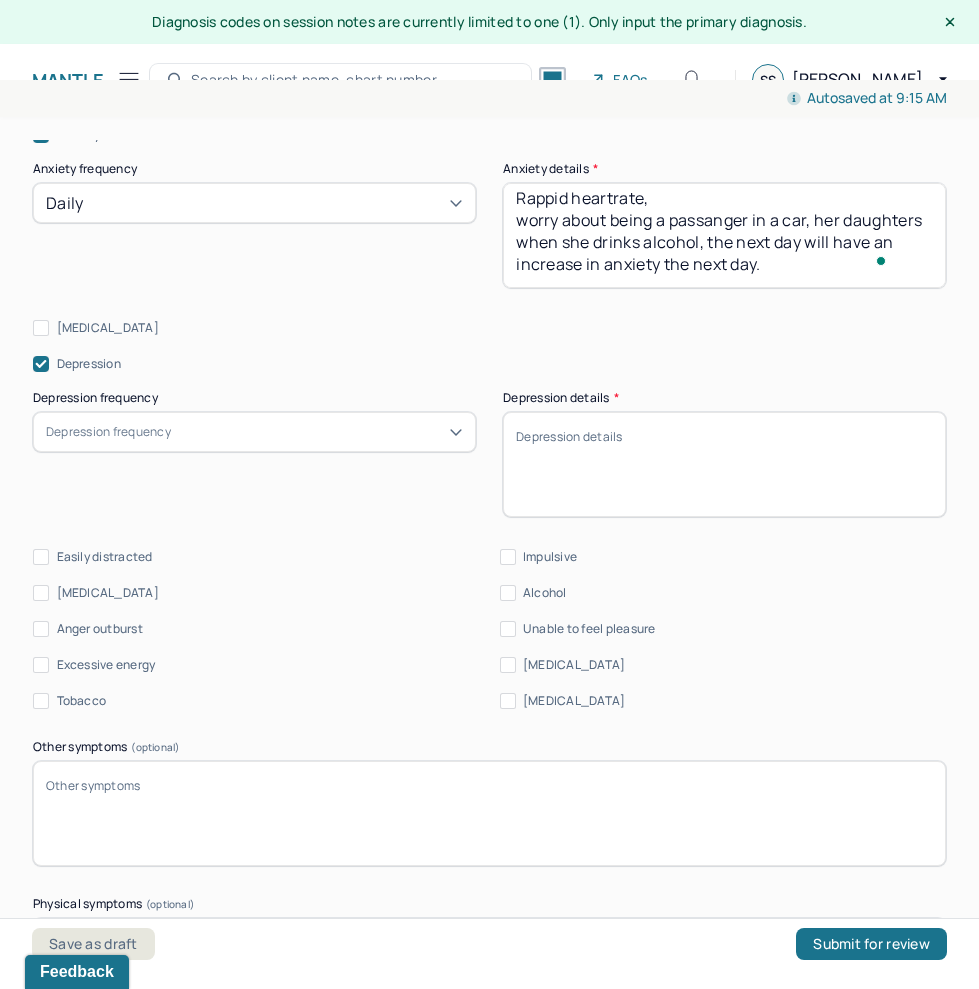 click 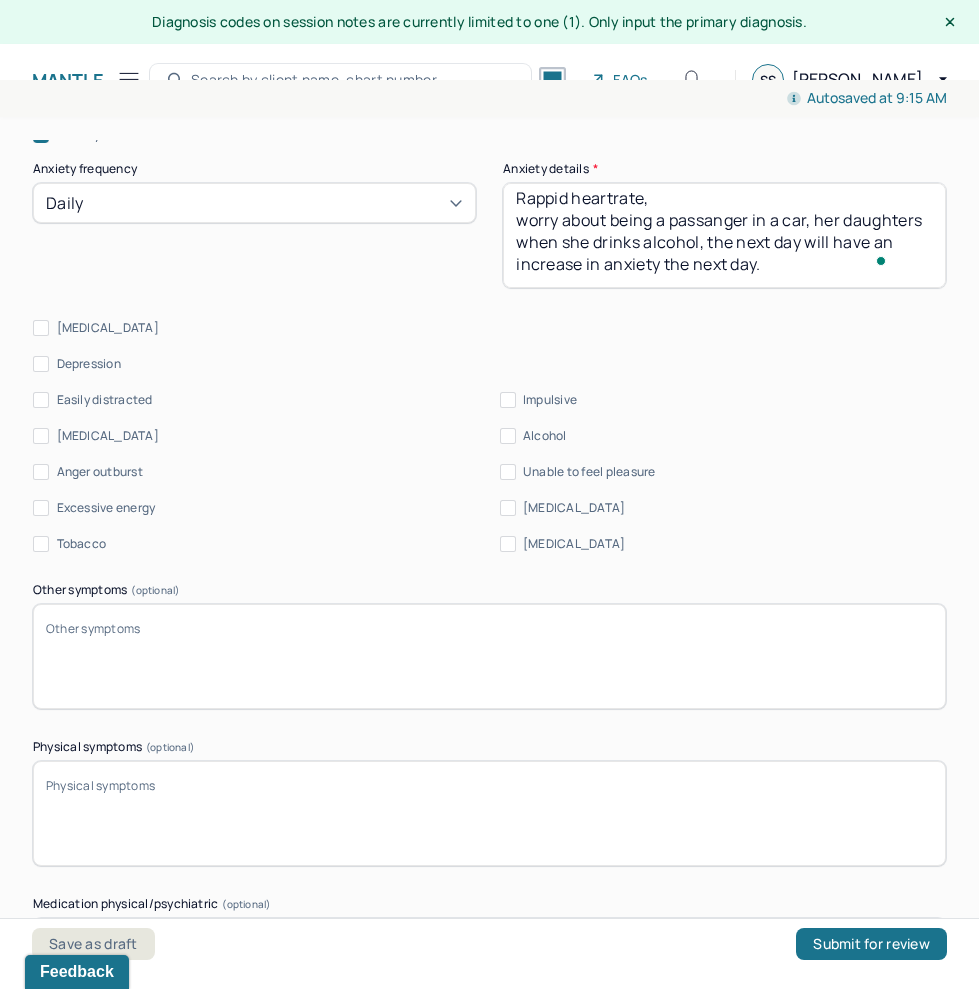click on "Depression" at bounding box center (89, 364) 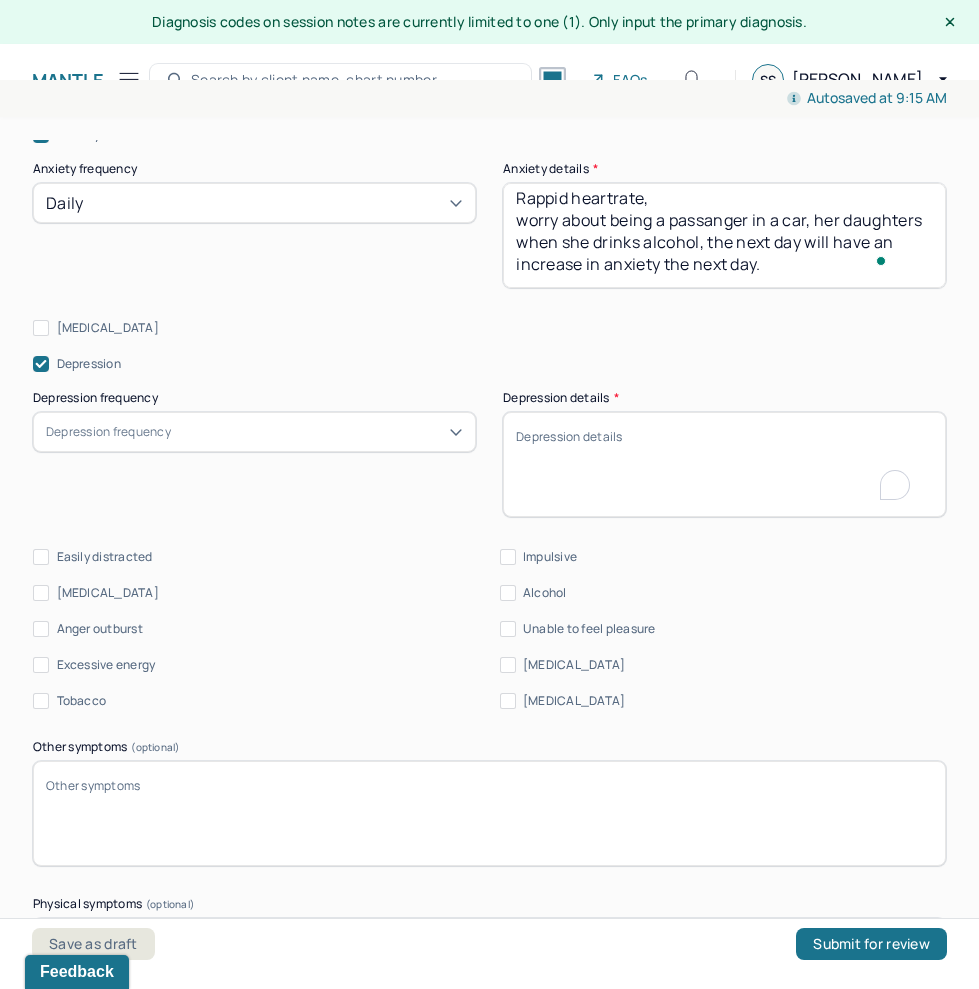 click on "[MEDICAL_DATA] details *" at bounding box center (724, 464) 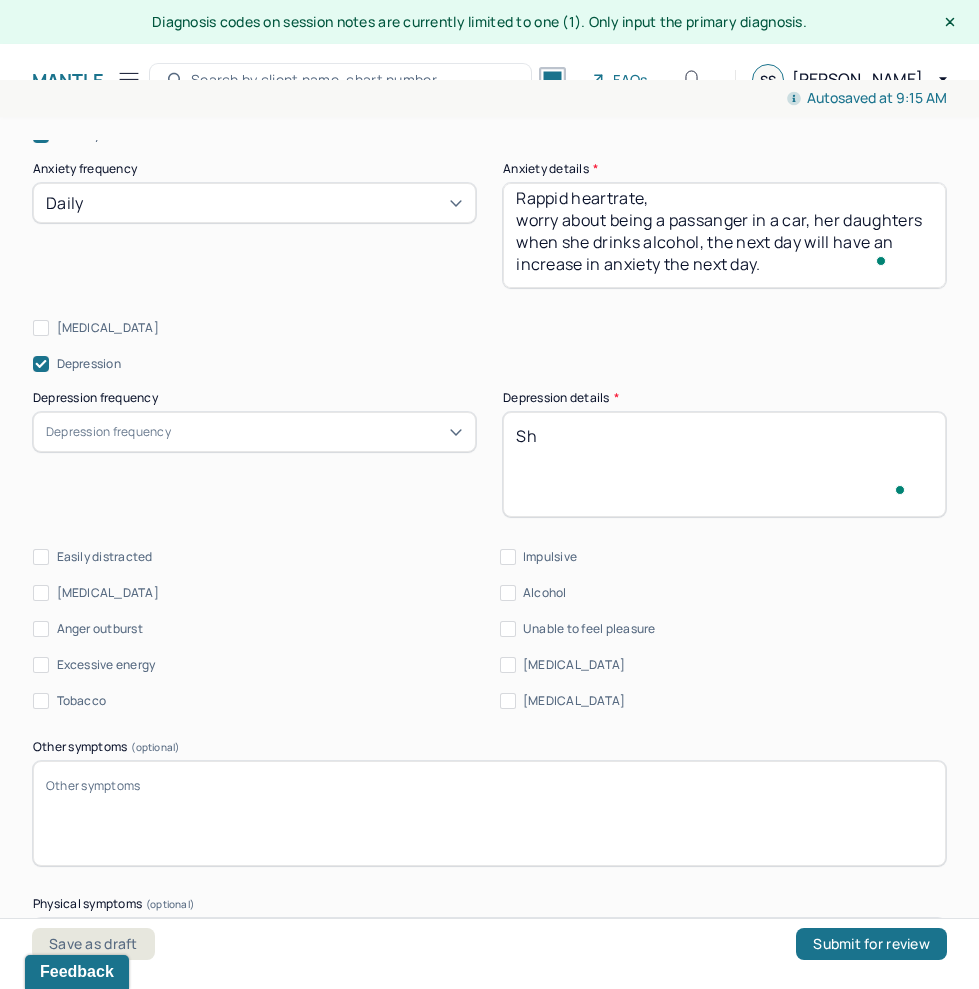 type on "S" 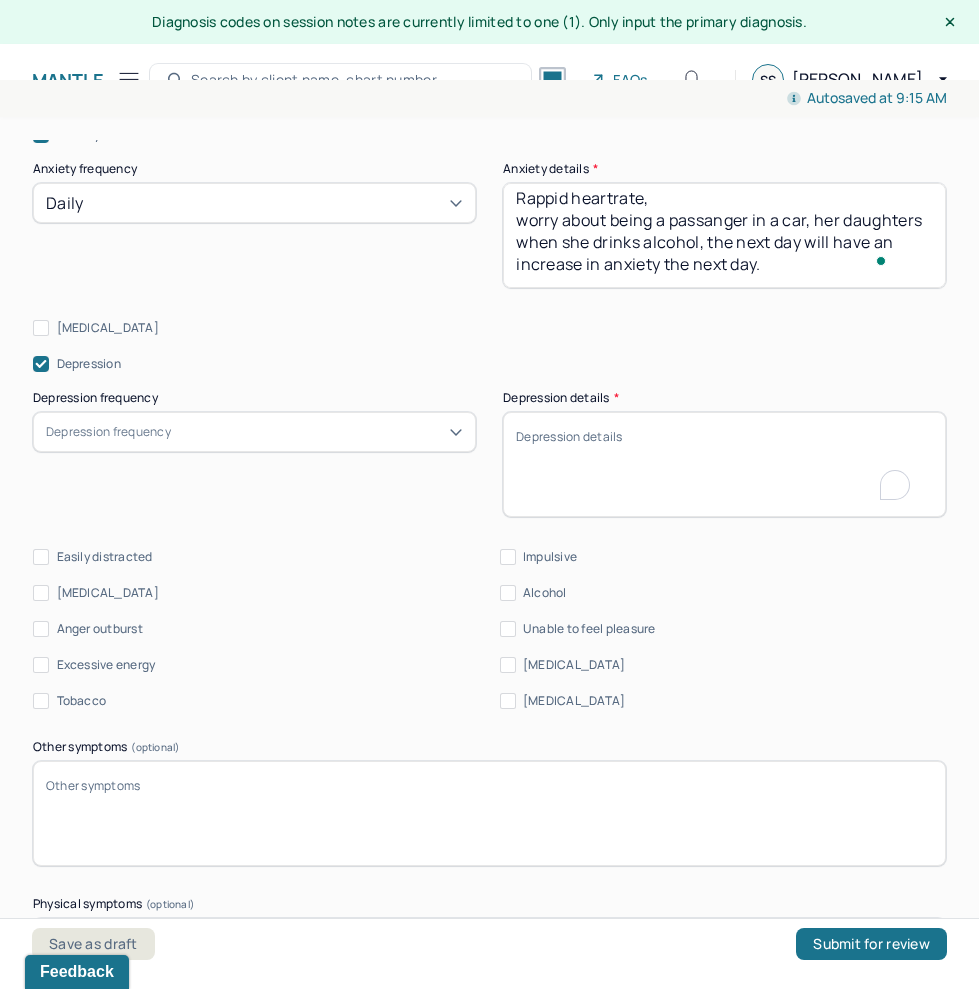 click on "[MEDICAL_DATA] details *" at bounding box center [724, 464] 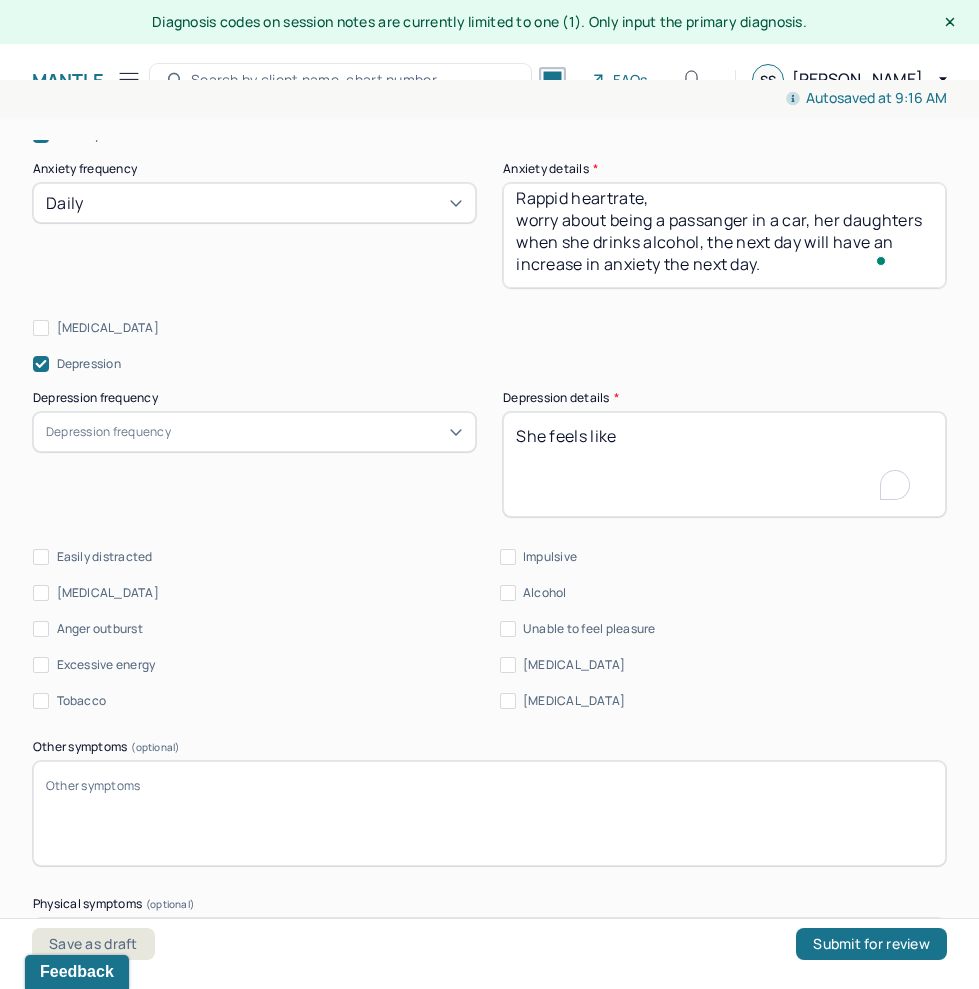 type on "She feels like" 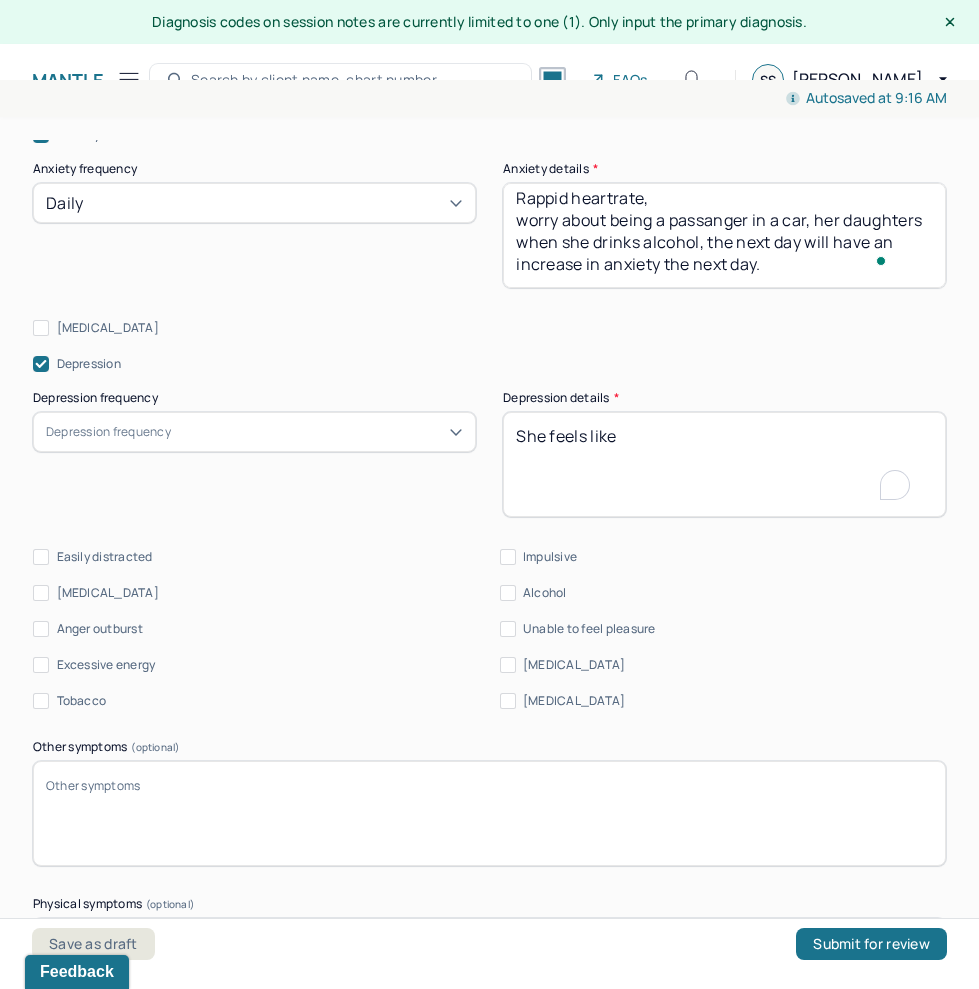 scroll, scrollTop: 41, scrollLeft: 0, axis: vertical 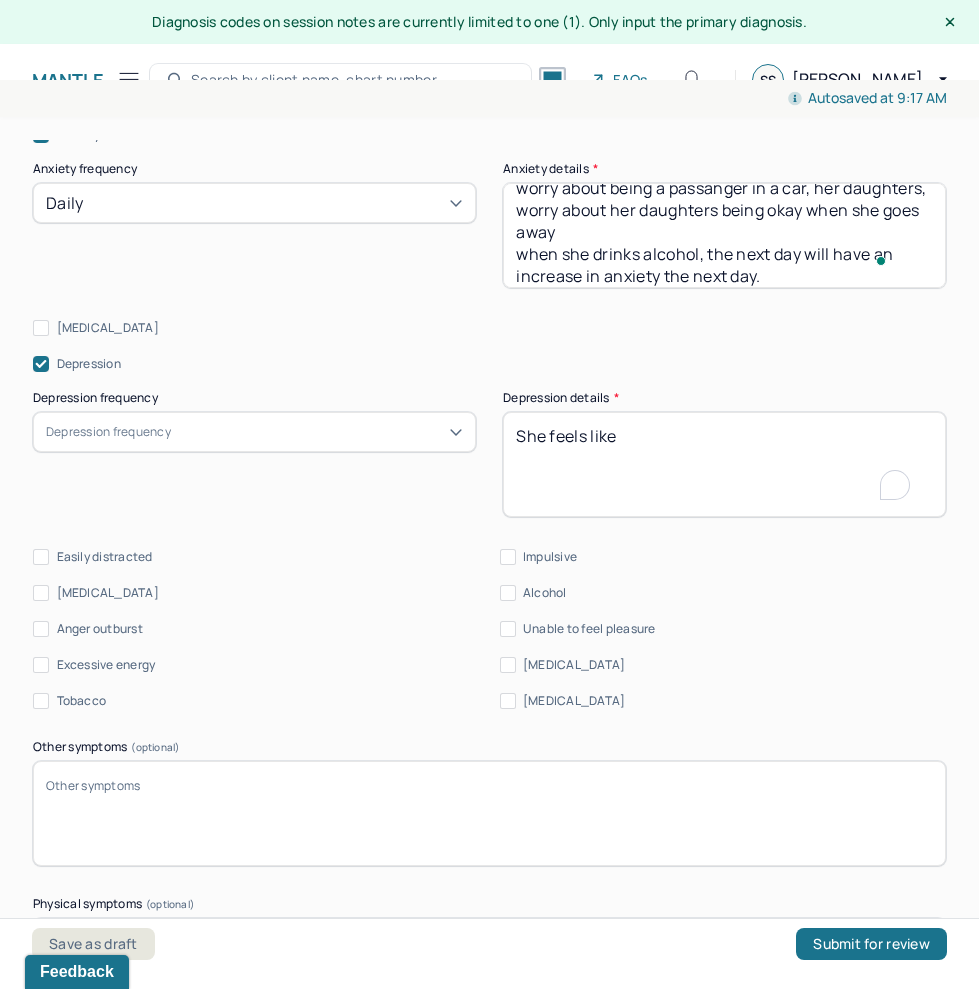 type on "Rappid heartrate,
worry about being a passanger in a car, her daughters, worry about her daughters being okay when she goes away
when she drinks alcohol, the next day will have an increase in anxiety the next day." 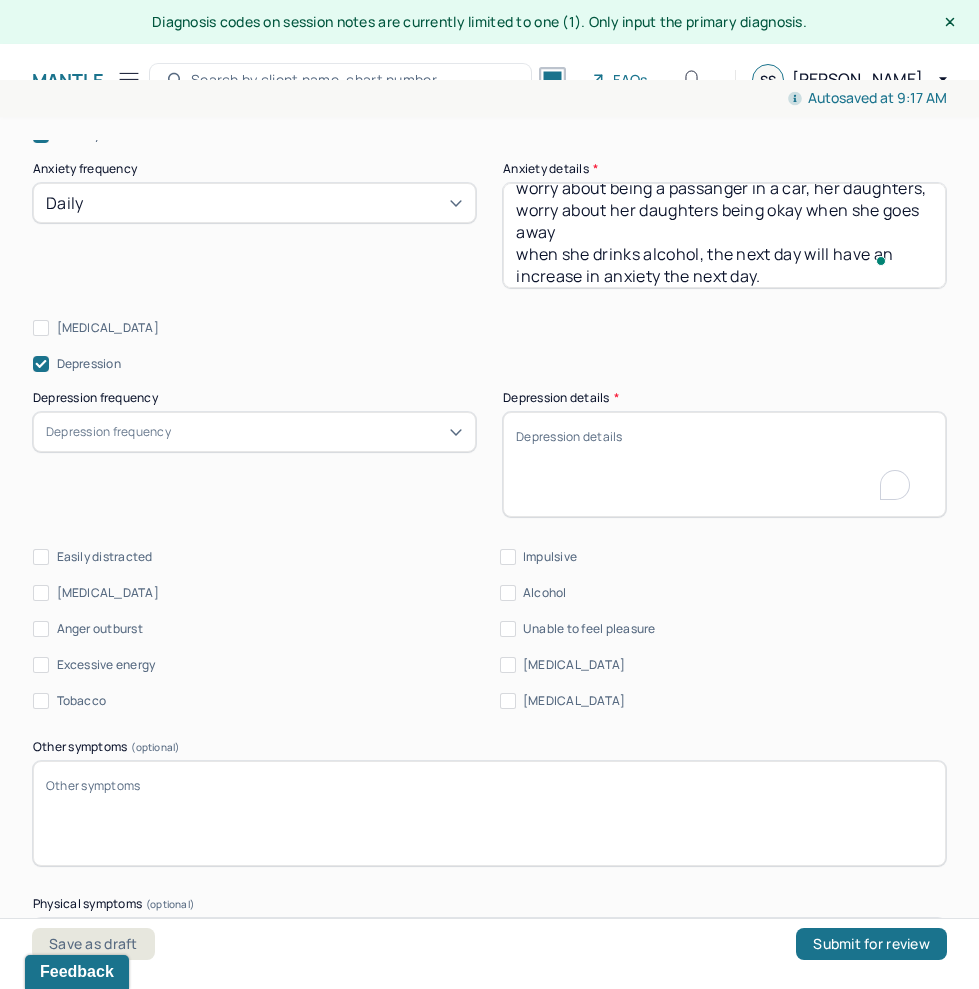 type 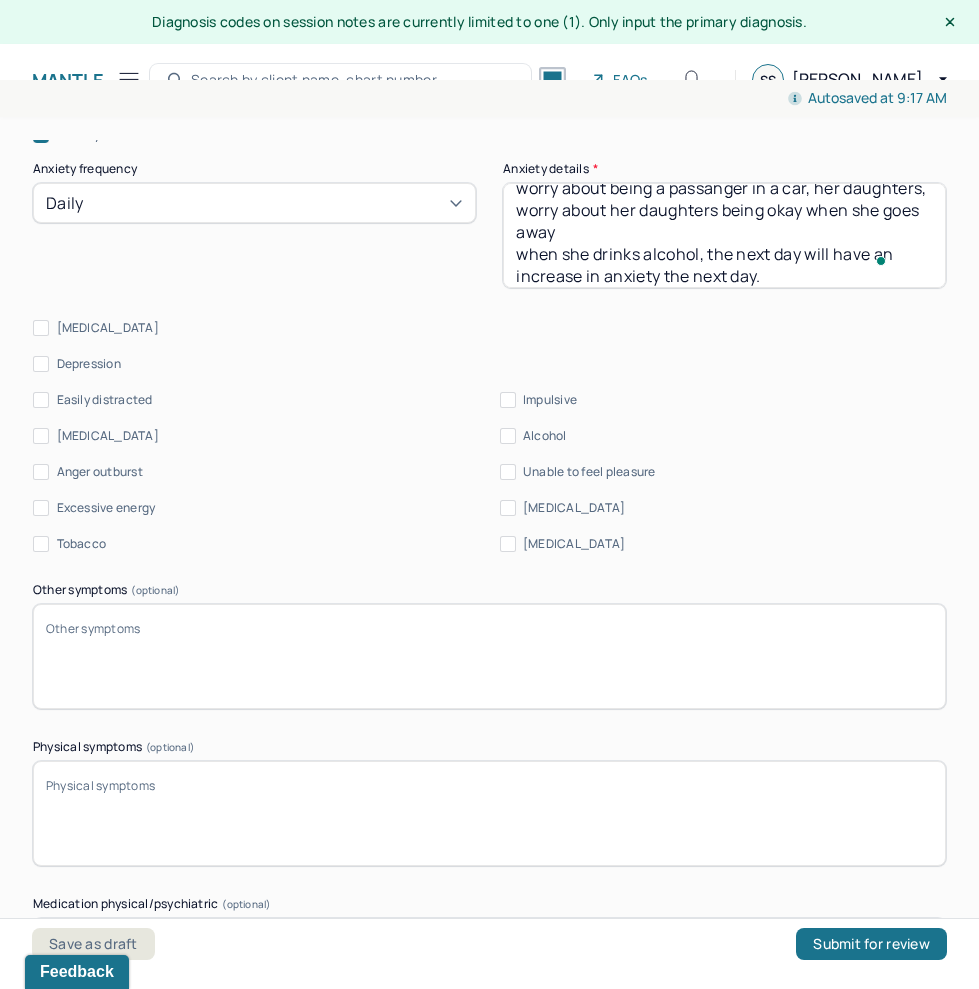 click on "Rappid heartrate,
worry about being a passanger in a car, her daughters, worry about her daughters being okay when she goes away
when she drinks alcohol, the next day will have an increase in anxiety the next day." at bounding box center (724, 235) 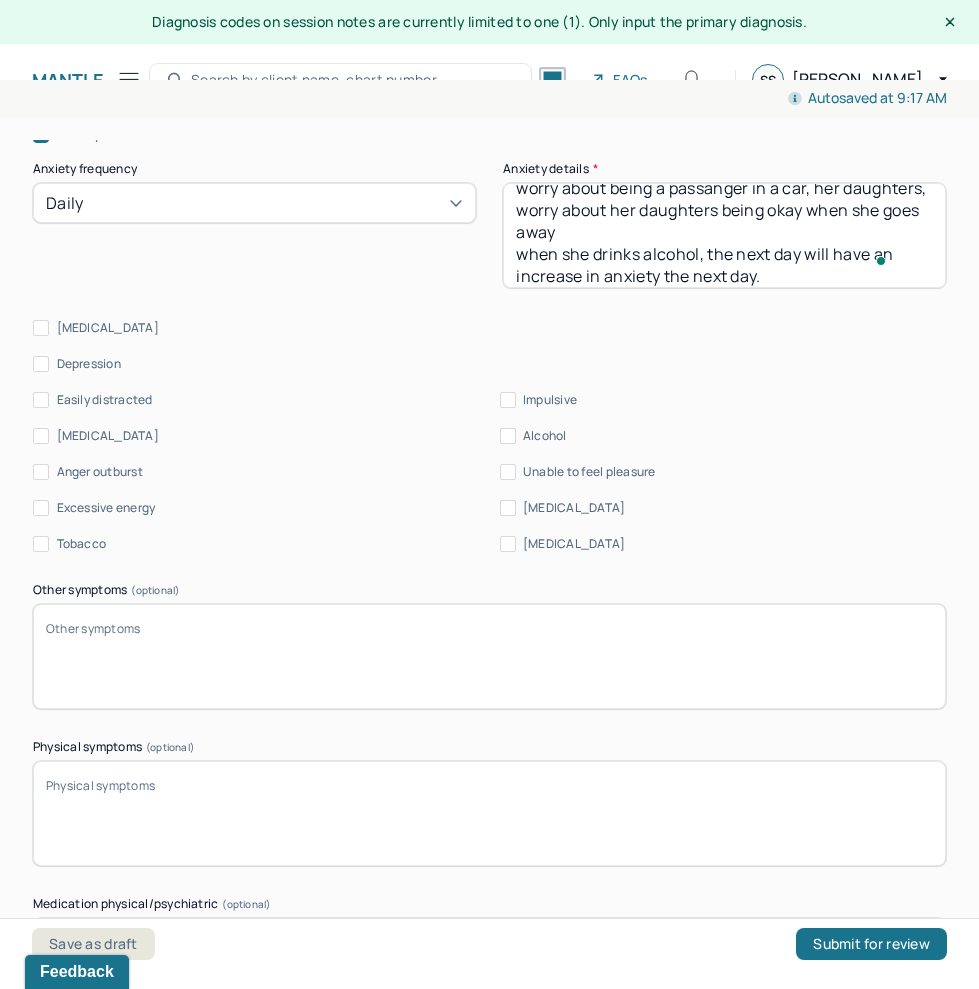 scroll, scrollTop: 2684, scrollLeft: 0, axis: vertical 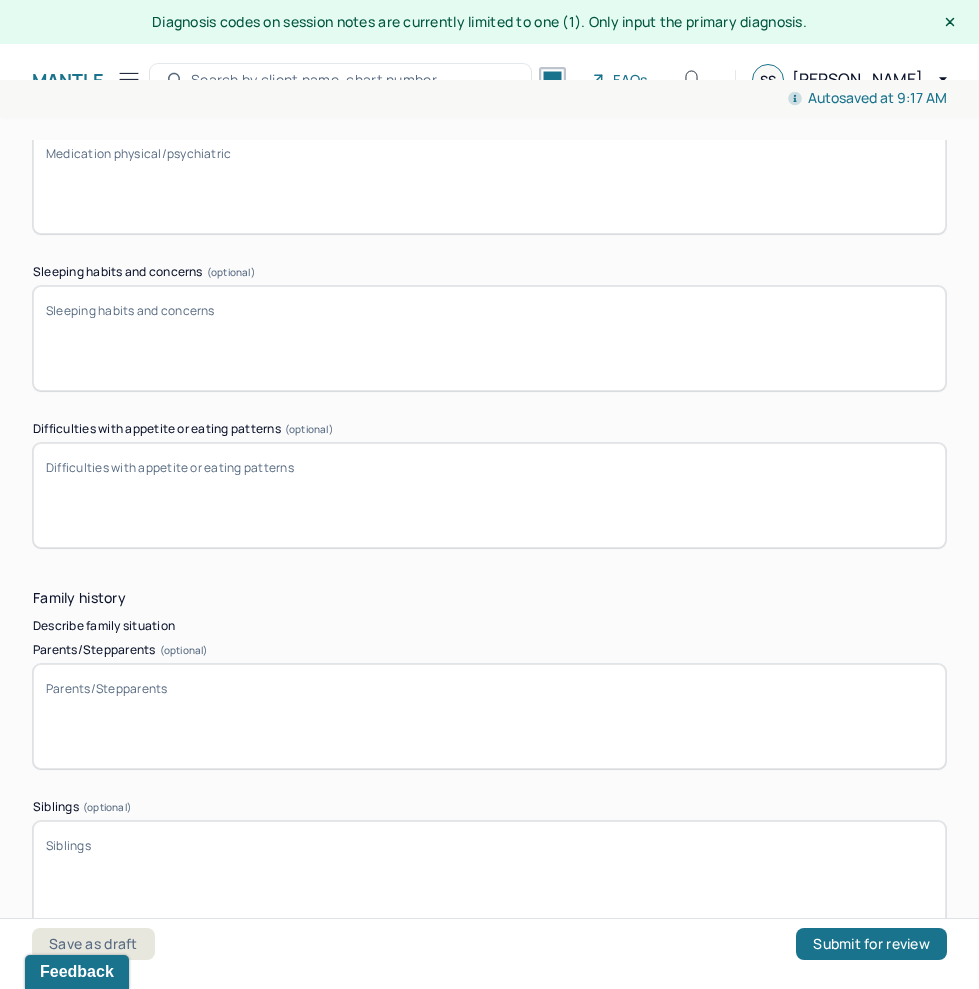 click on "Parents/Stepparents (optional)" at bounding box center (489, 716) 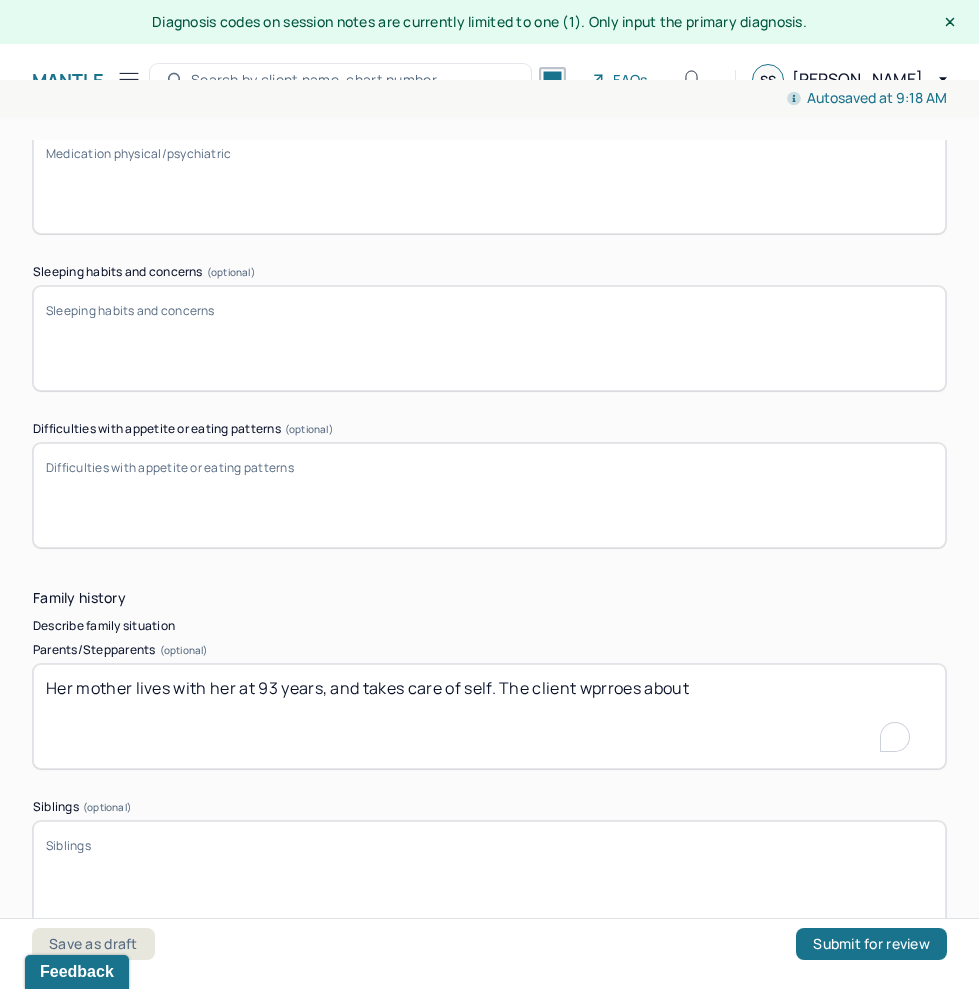 click on "Her mother lives with her at 93 years, and takes care of self. The client wprroes about" at bounding box center [489, 716] 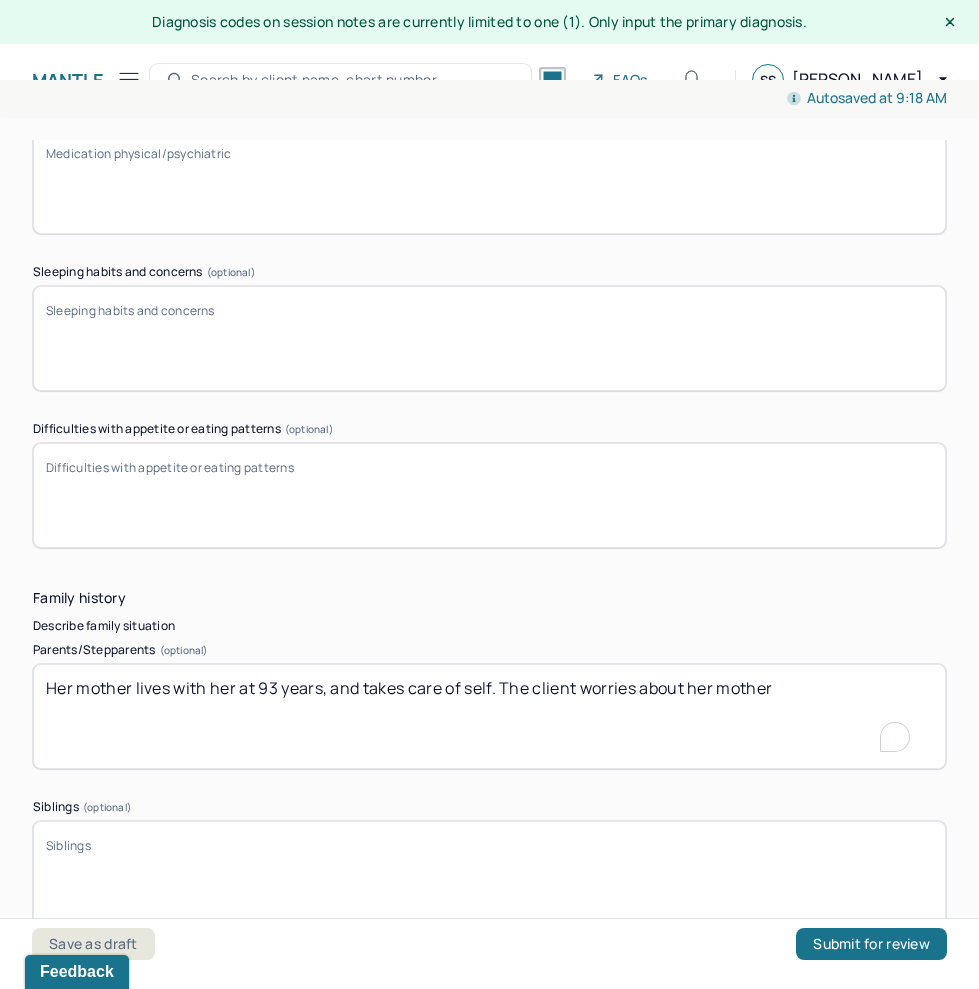 type on "Her mother lives with her at 93 years, and takes care of self. The client worries about her mother" 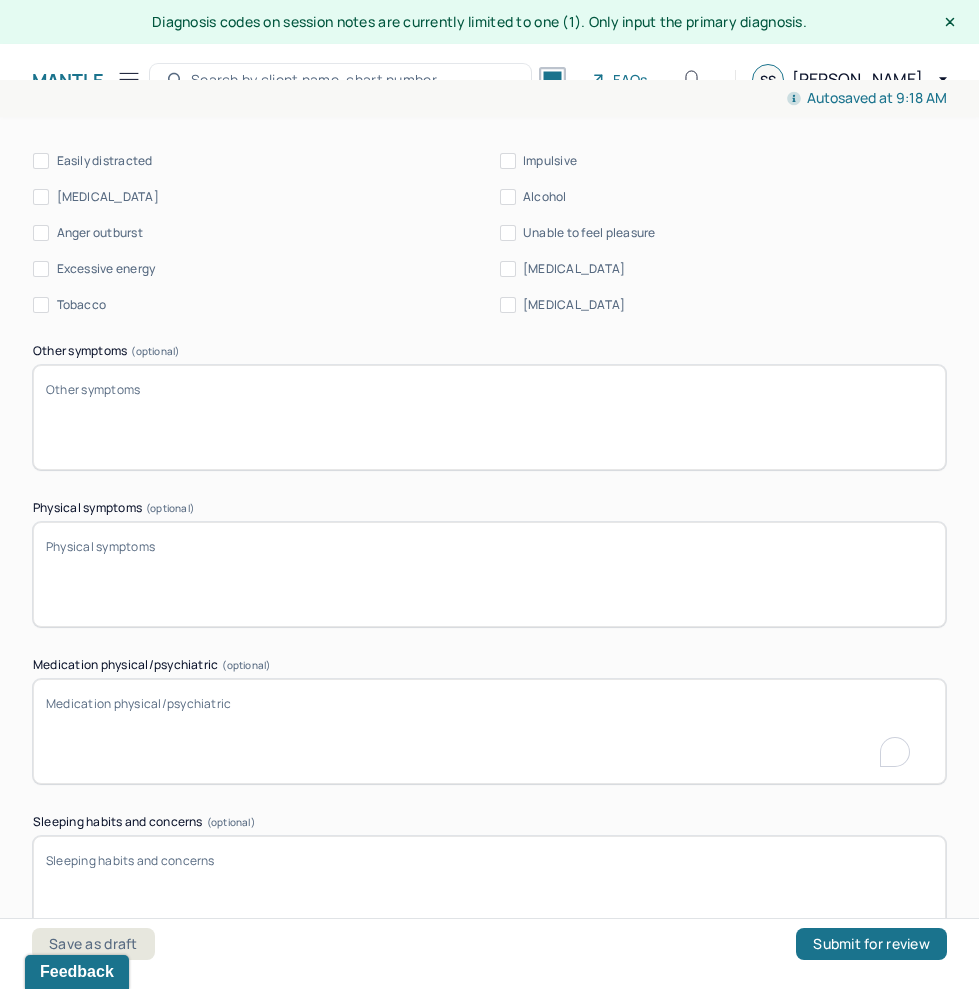 click on "Medication physical/psychiatric (optional)" at bounding box center (489, 731) 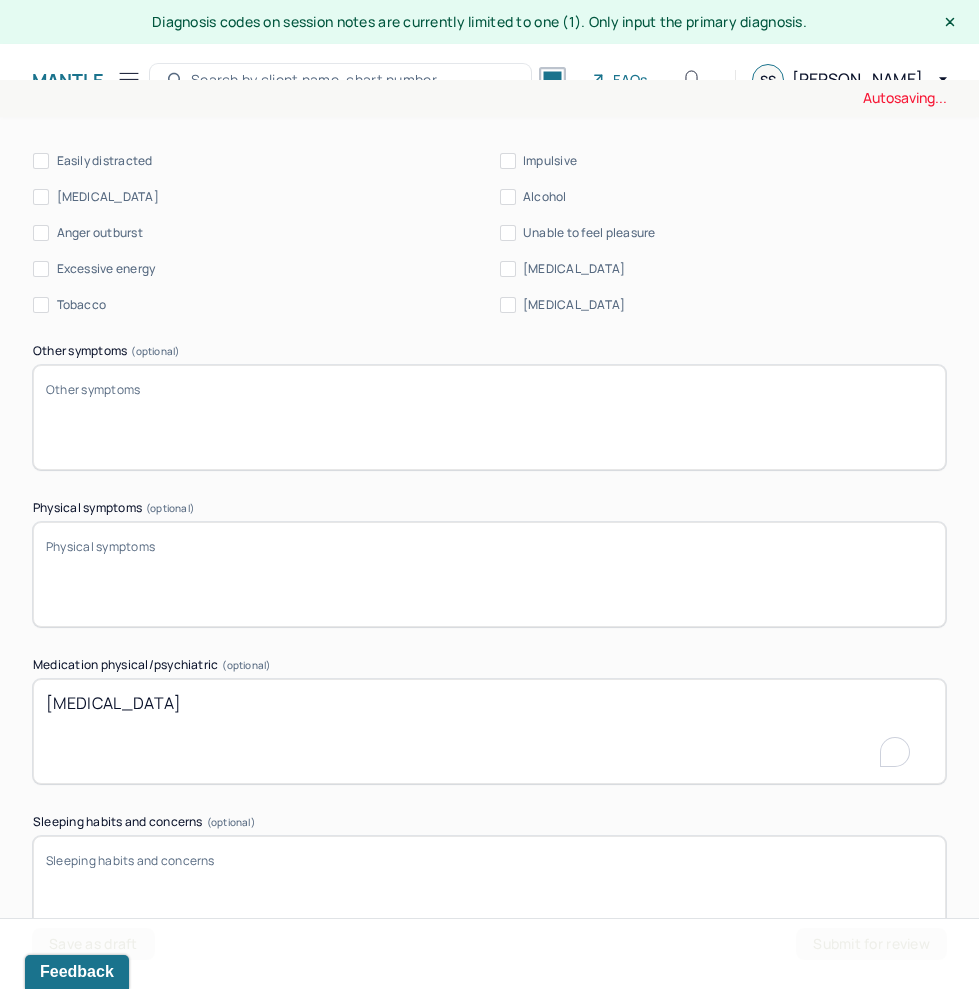 type on "[MEDICAL_DATA]" 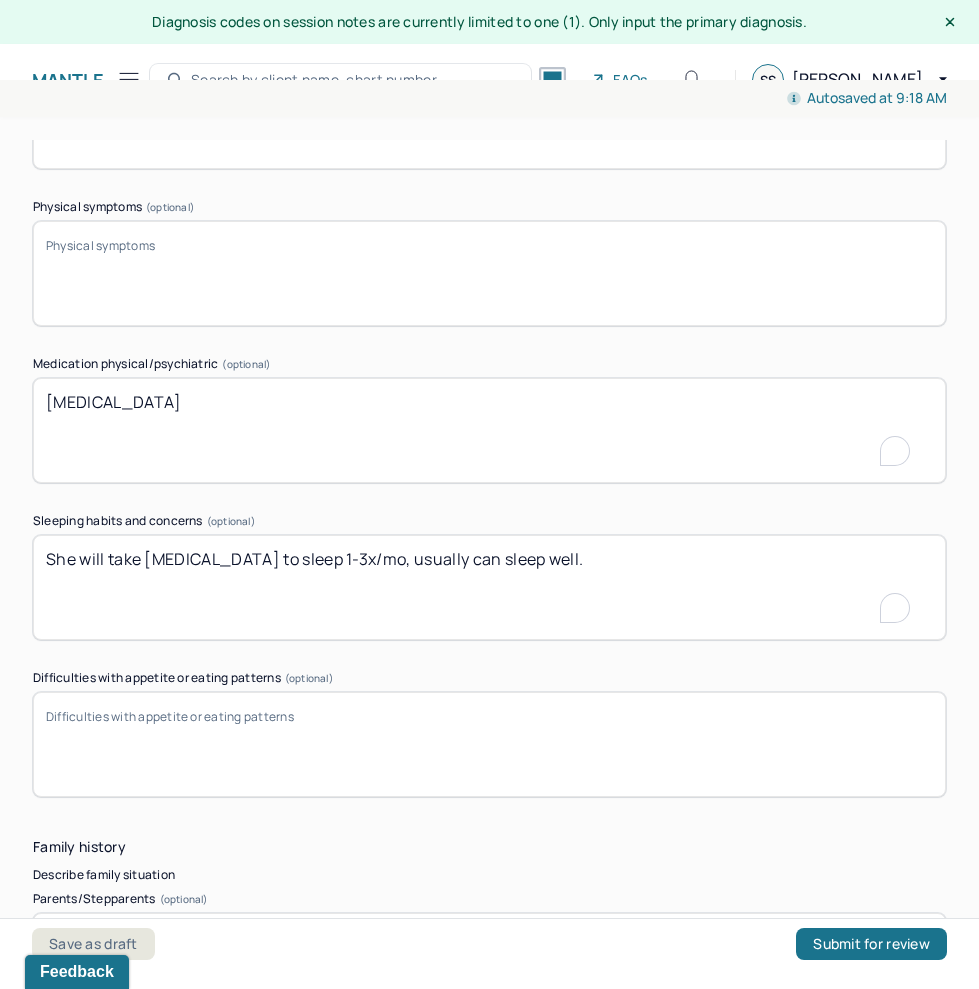 click on "Difficulties with appetite or eating patterns (optional)" at bounding box center (489, 744) 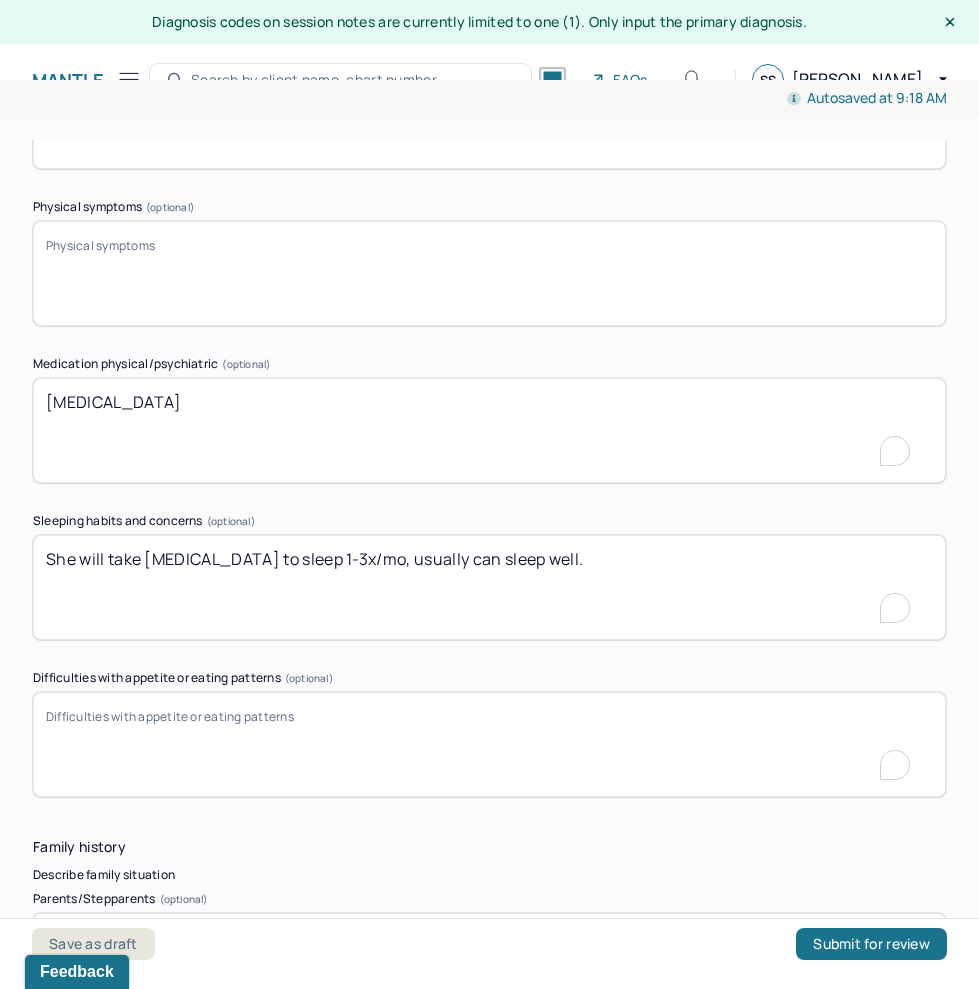 click on "She will take [MEDICAL_DATA] to sleep 1-3x/mo, usually can sleep well." at bounding box center [489, 587] 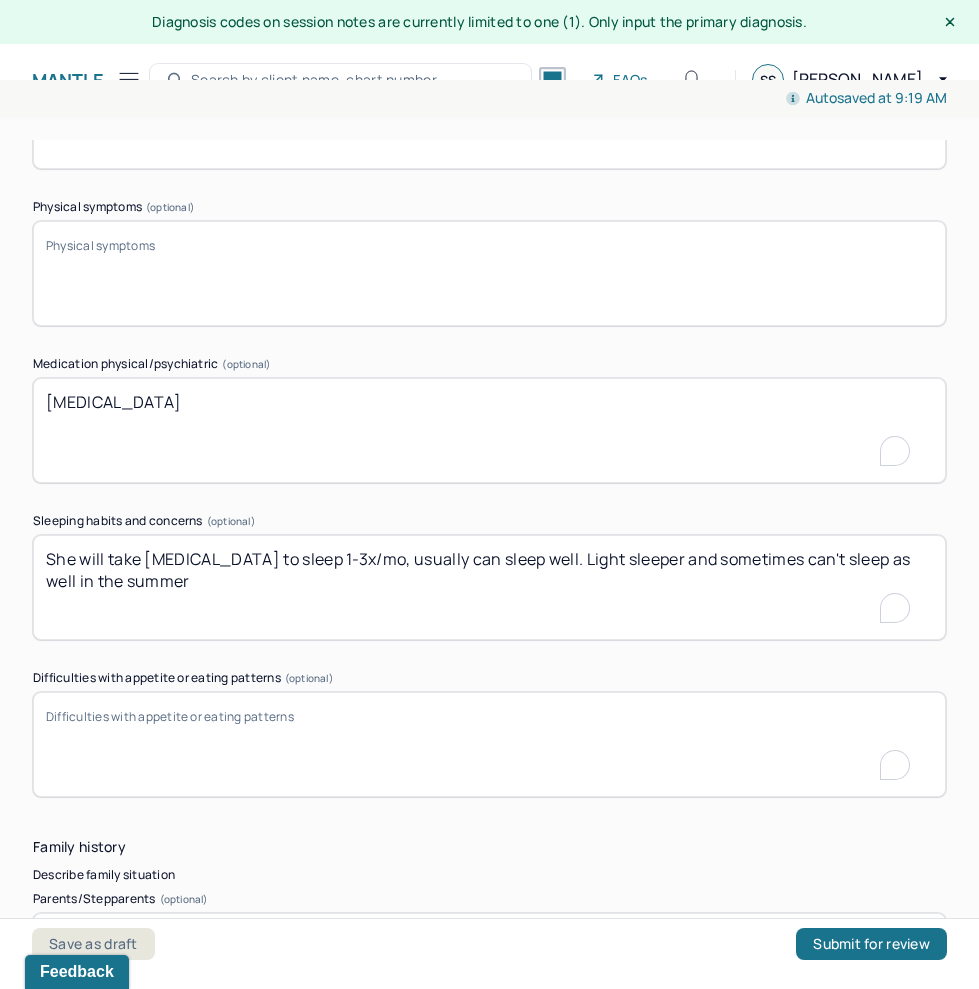 scroll, scrollTop: 2391, scrollLeft: 0, axis: vertical 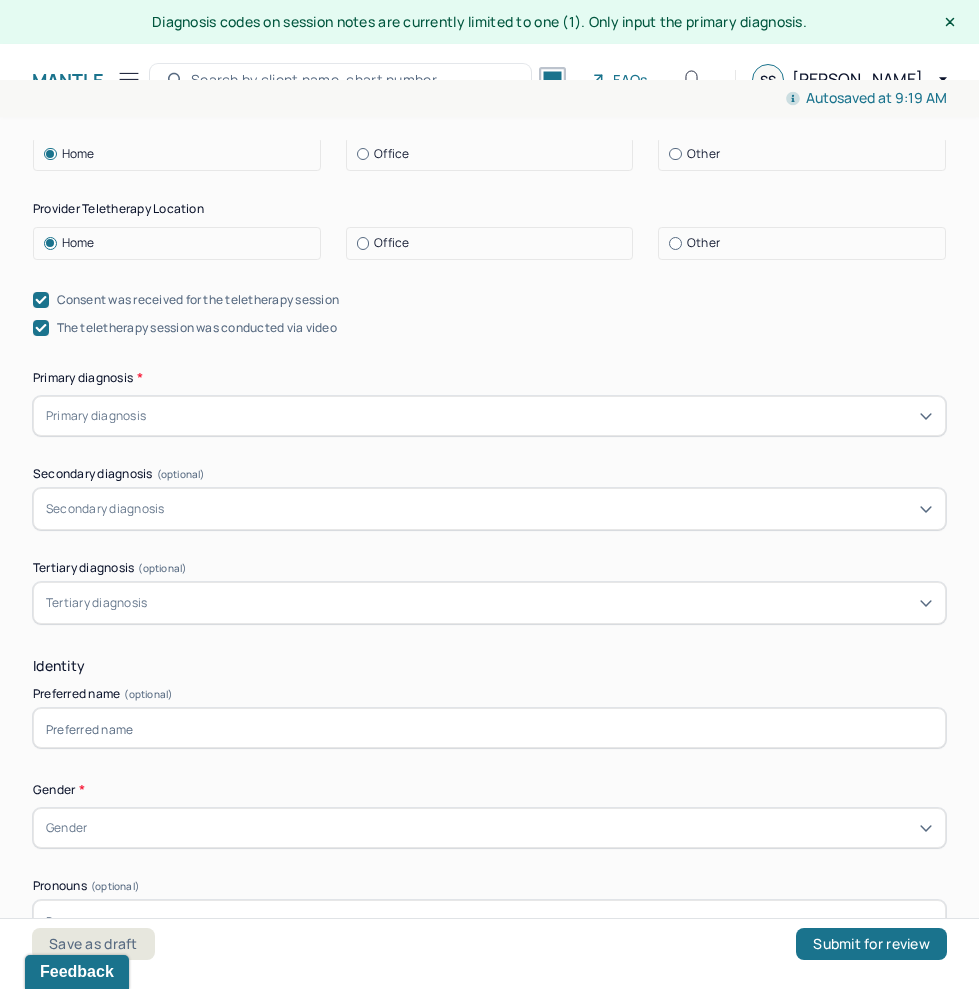 type on "She will take [MEDICAL_DATA] to sleep 1-3x/mo, usually can sleep well. Light sleeper and sometimes can't sleep as well in the summer" 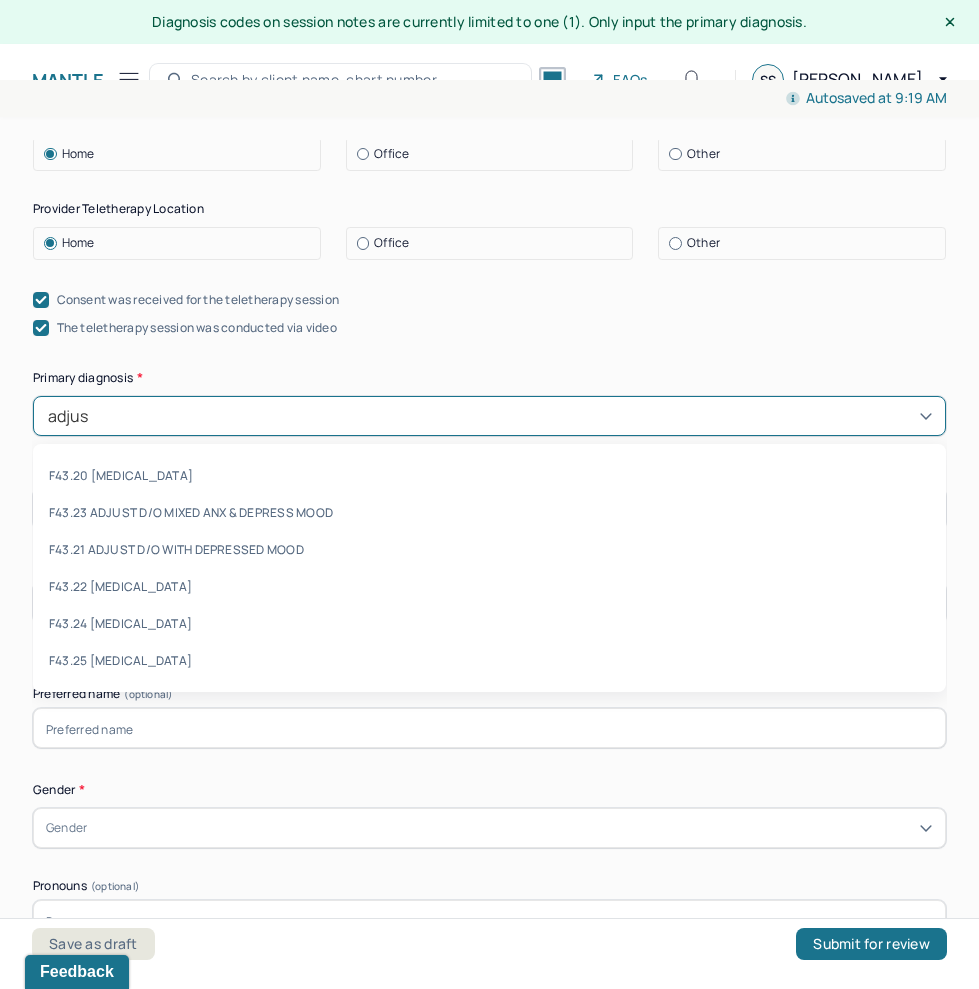 type on "adjust" 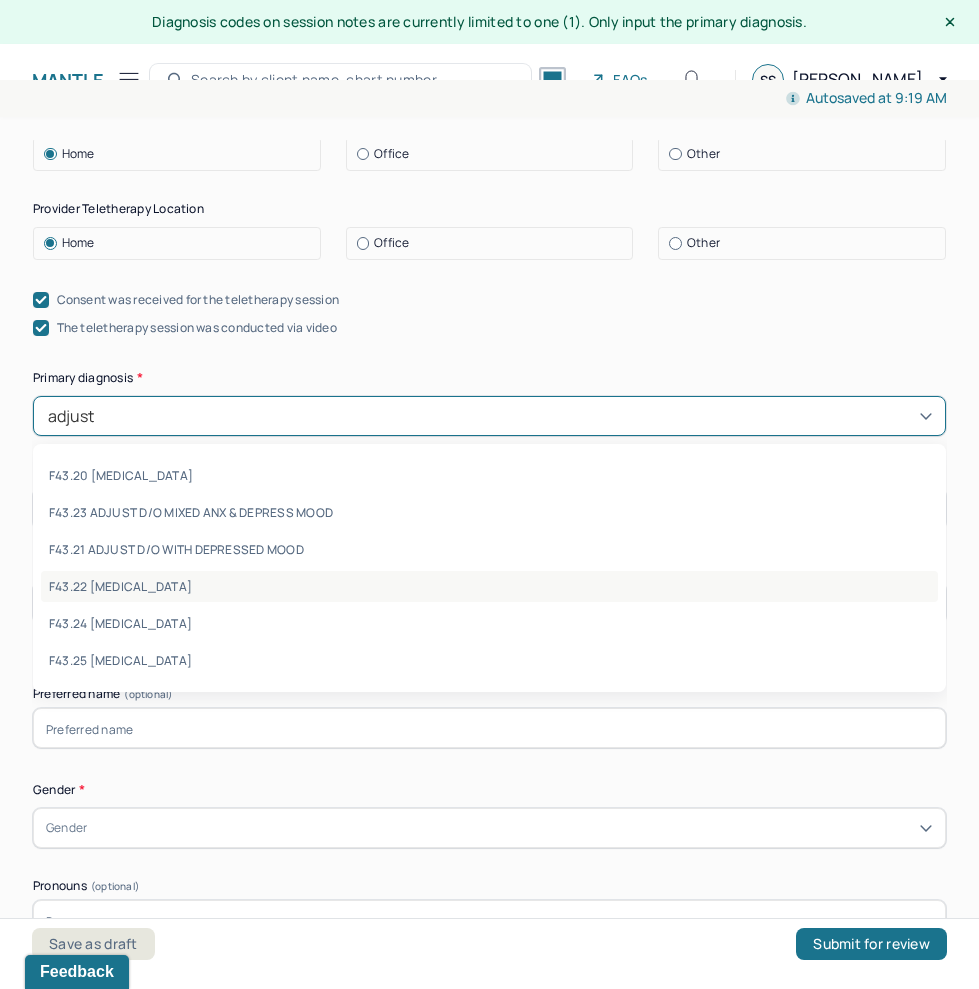 click on "F43.22 [MEDICAL_DATA]" at bounding box center (489, 586) 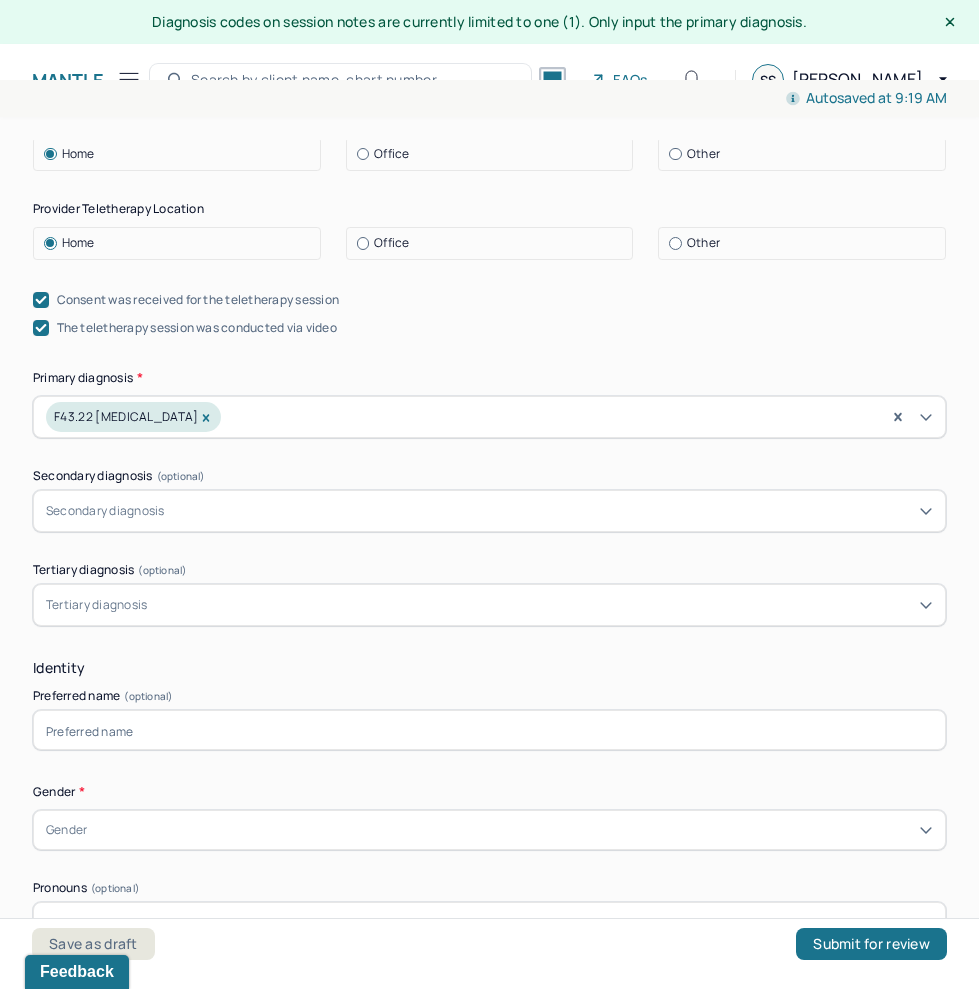 click on "Preferred name (optional)" at bounding box center [489, 696] 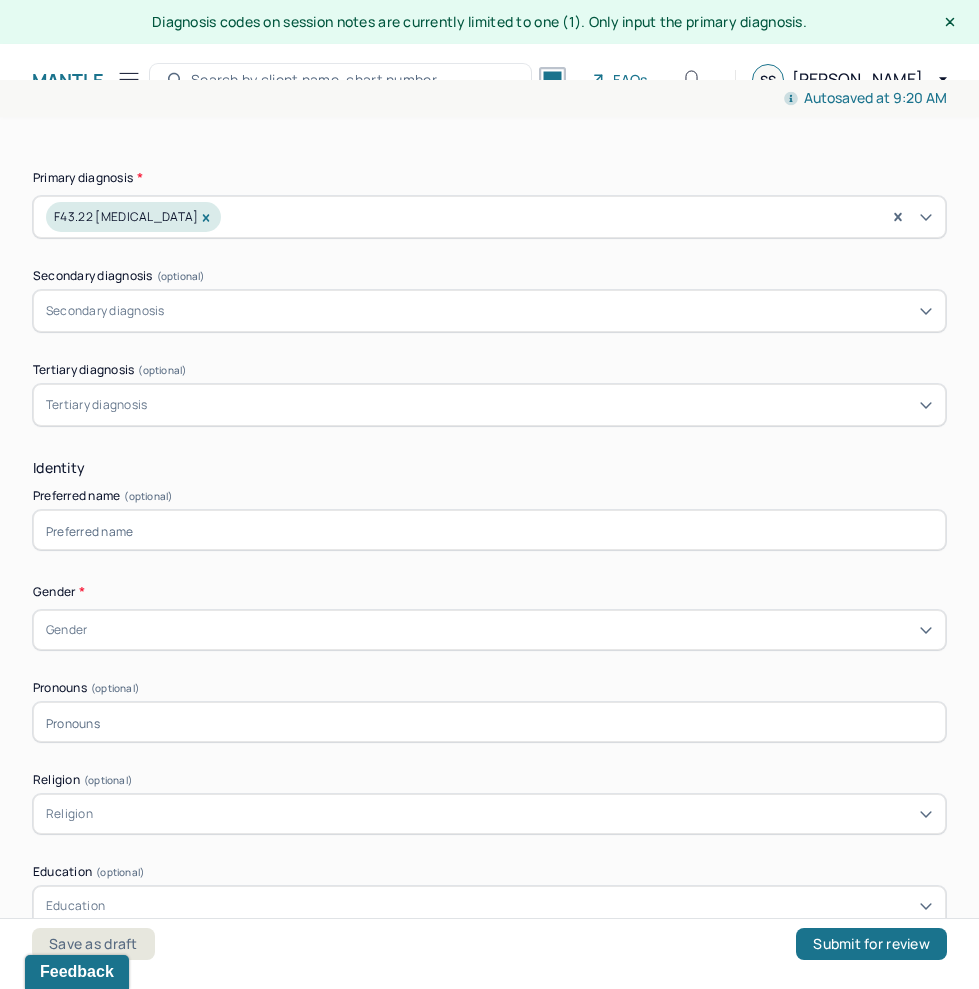 click at bounding box center [489, 530] 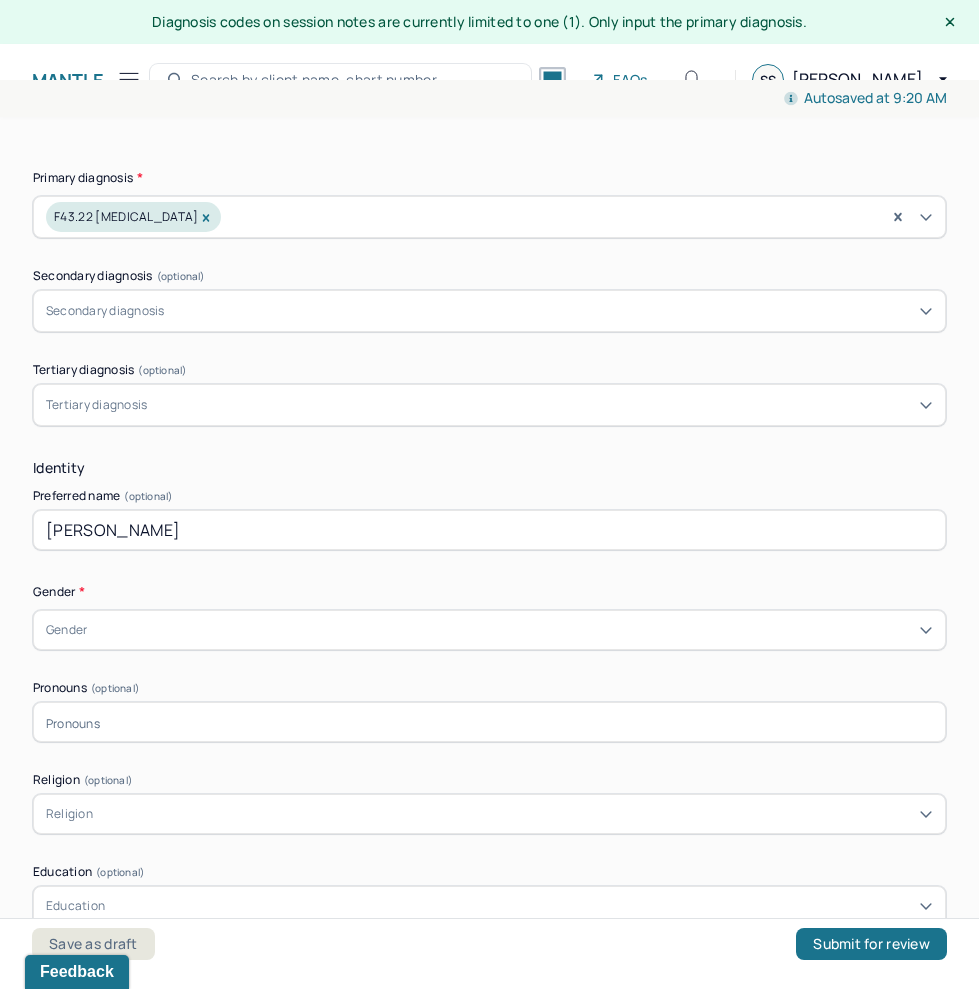 type on "[PERSON_NAME]" 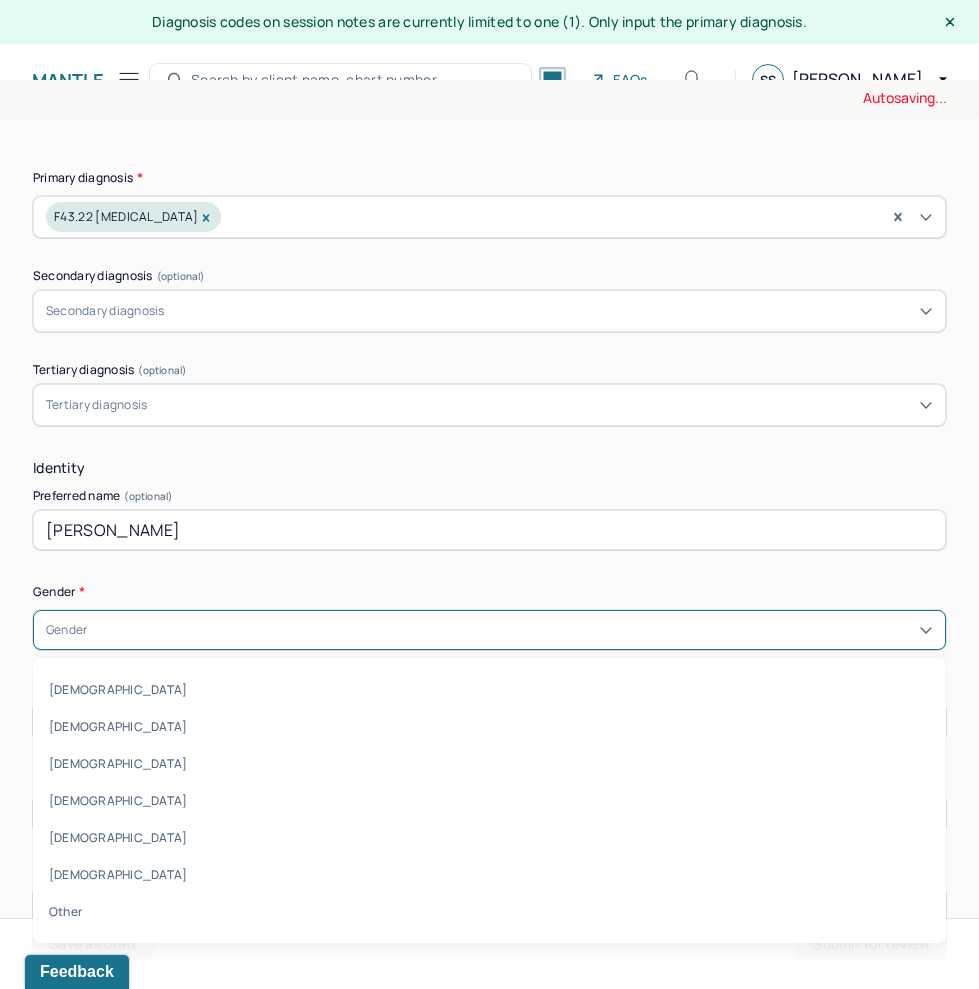 click on "Gender" at bounding box center [489, 630] 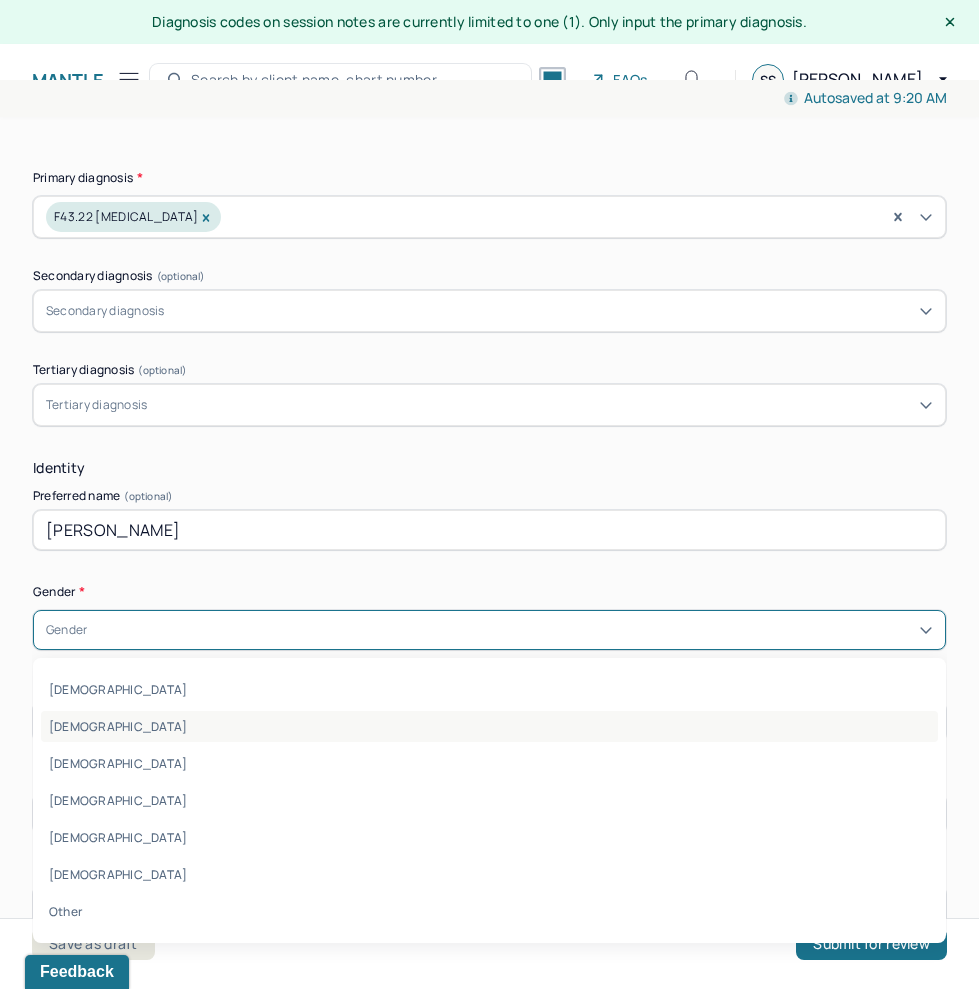 click on "[DEMOGRAPHIC_DATA]" at bounding box center (489, 726) 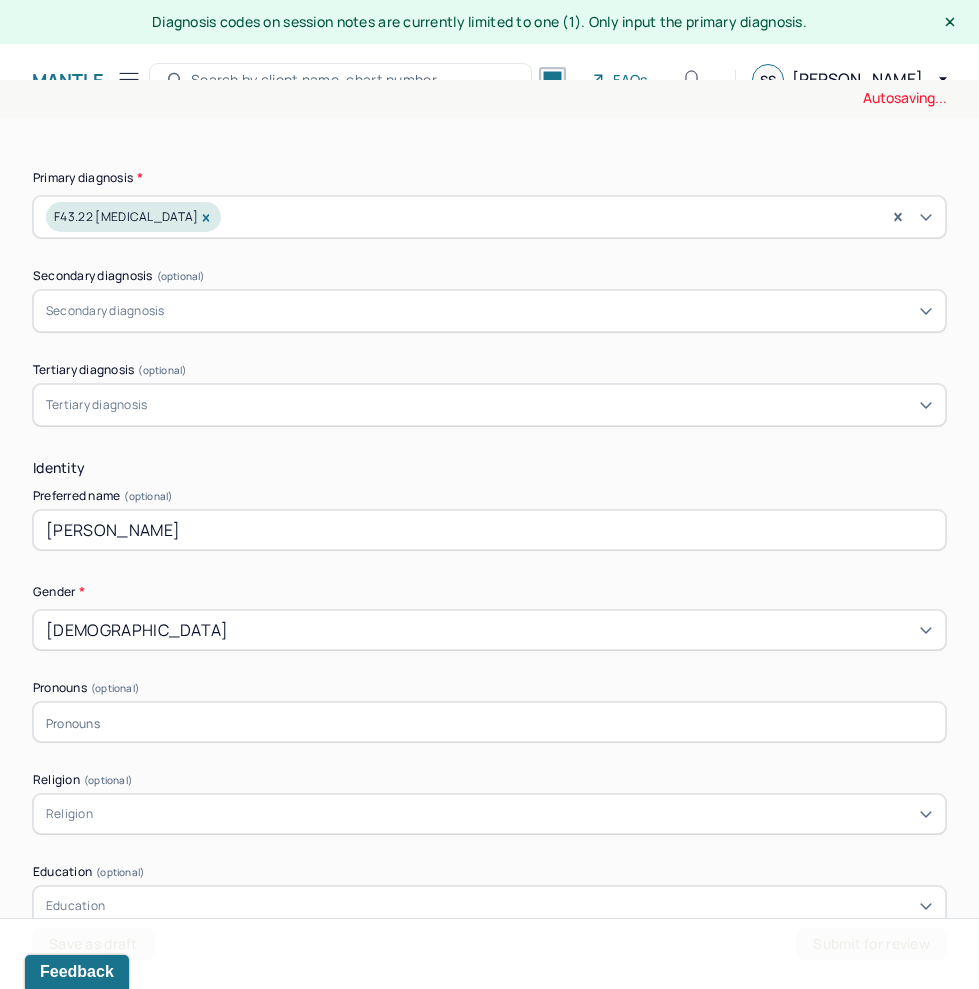 click on "Appointment location * Teletherapy Client Teletherapy Location Home Office Other Provider Teletherapy Location Home Office Other Consent was received for the teletherapy session The teletherapy session was conducted via video Primary diagnosis * F43.22 [MEDICAL_DATA] Secondary diagnosis (optional) Secondary diagnosis Tertiary diagnosis (optional) Tertiary diagnosis Identity Preferred name (optional) [PERSON_NAME] Gender * [DEMOGRAPHIC_DATA] Pronouns (optional) Religion (optional) Religion Education (optional) Education Race (optional) Race Ethnicity (optional) Sexual orientation (optional) Sexual orientation Current employment (optional) Current employment details (optional) Relationship status (optional) Relationship status Name of partner (optional) Emergency contact information (optional) Legal problems (optional)" at bounding box center (489, 816) 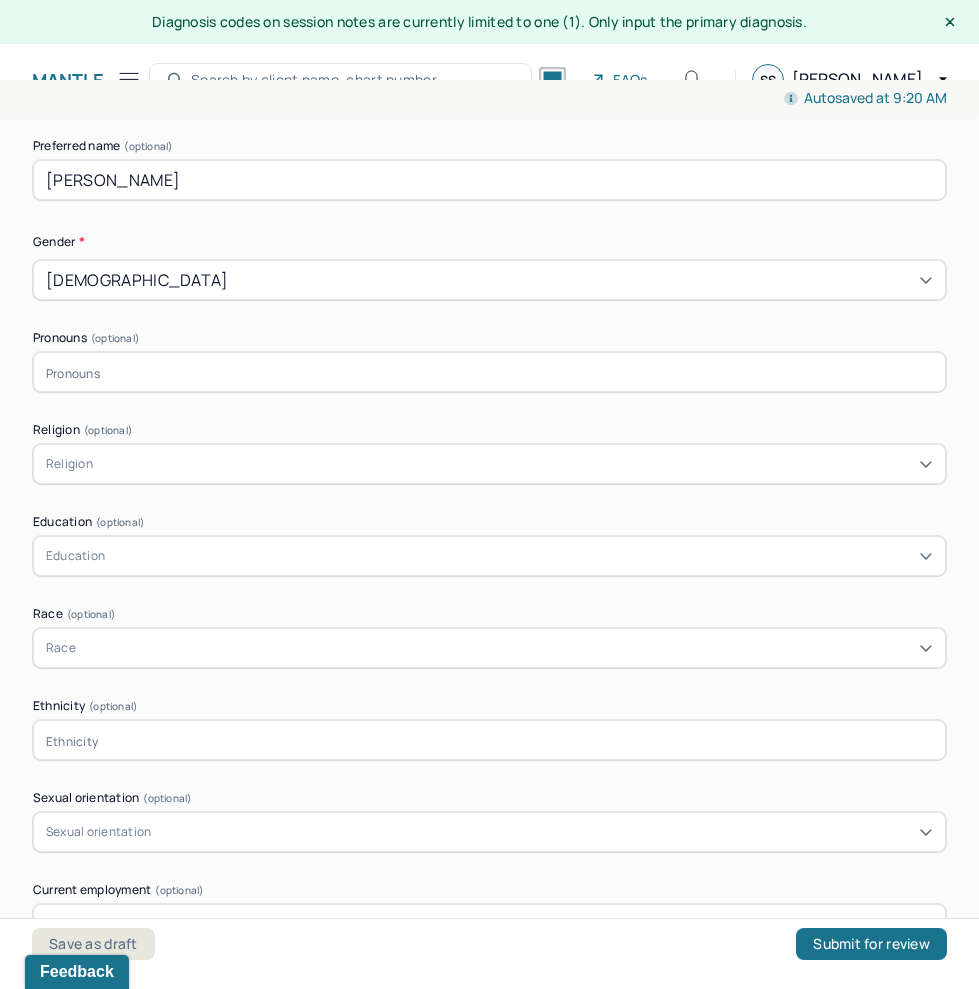 click on "Current employment (optional)" at bounding box center [489, 890] 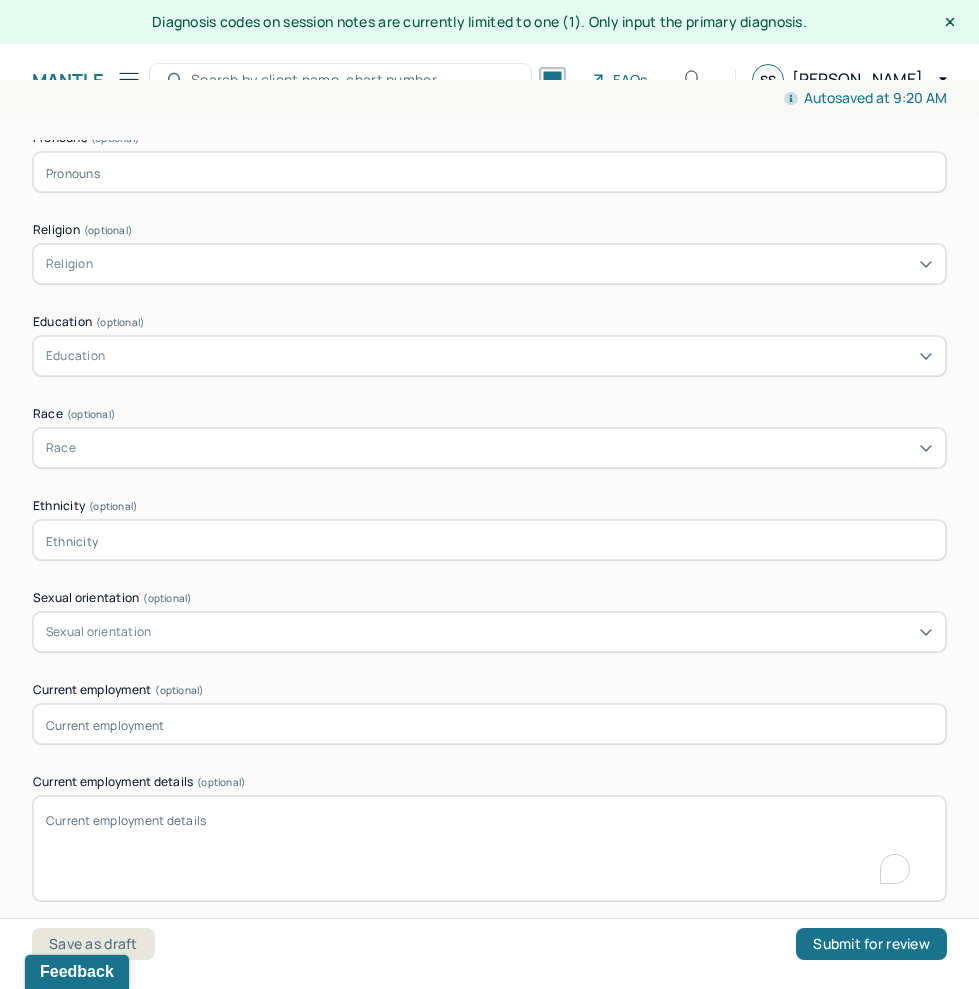 click on "Current employment details (optional)" at bounding box center (489, 848) 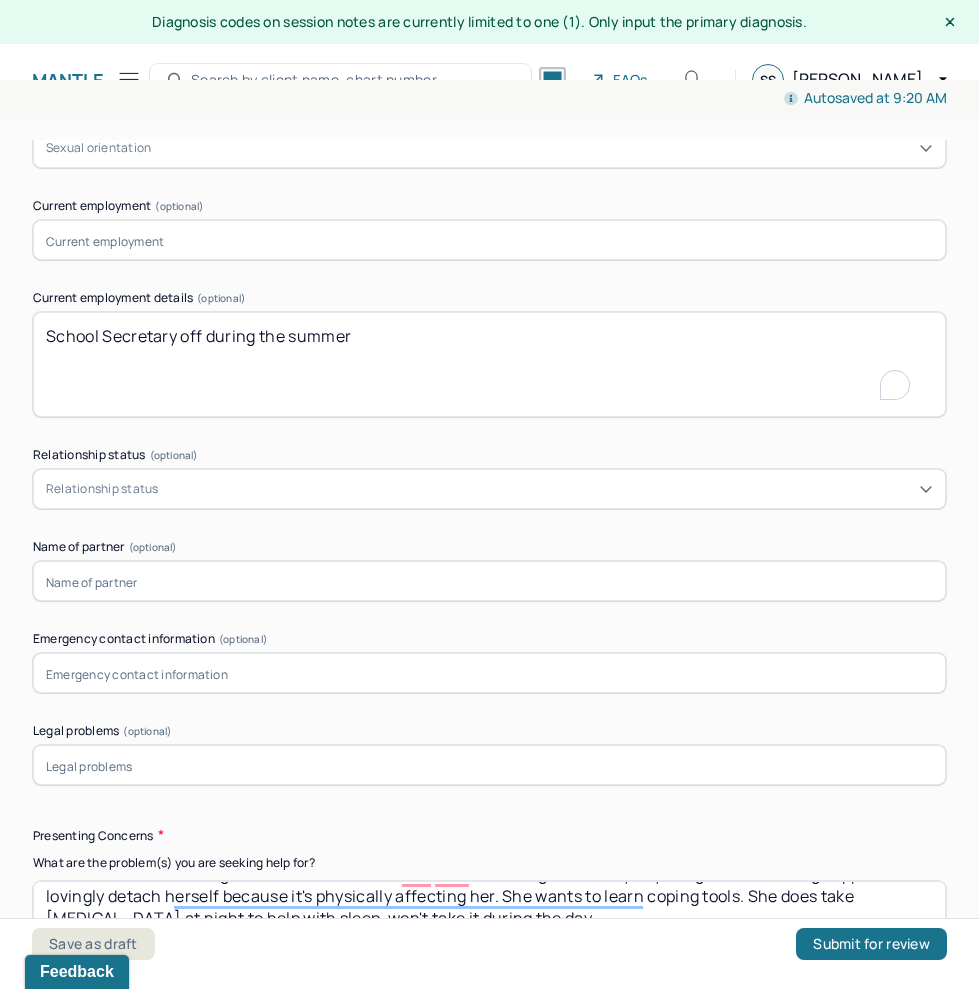 click on "Appointment location * Teletherapy Client Teletherapy Location Home Office Other Provider Teletherapy Location Home Office Other Consent was received for the teletherapy session The teletherapy session was conducted via video Primary diagnosis * F43.22 [MEDICAL_DATA] Secondary diagnosis (optional) Secondary diagnosis Tertiary diagnosis (optional) Tertiary diagnosis Identity Preferred name (optional) [PERSON_NAME] Gender * [DEMOGRAPHIC_DATA] Pronouns (optional) Religion (optional) Religion Education (optional) Education Race (optional) Race Ethnicity (optional) Sexual orientation (optional) Sexual orientation Current employment (optional) Current employment details (optional) School Secretary off during the summer  Relationship status (optional) Relationship status Name of partner (optional) Emergency contact information (optional) Legal problems (optional)" at bounding box center [489, -218] 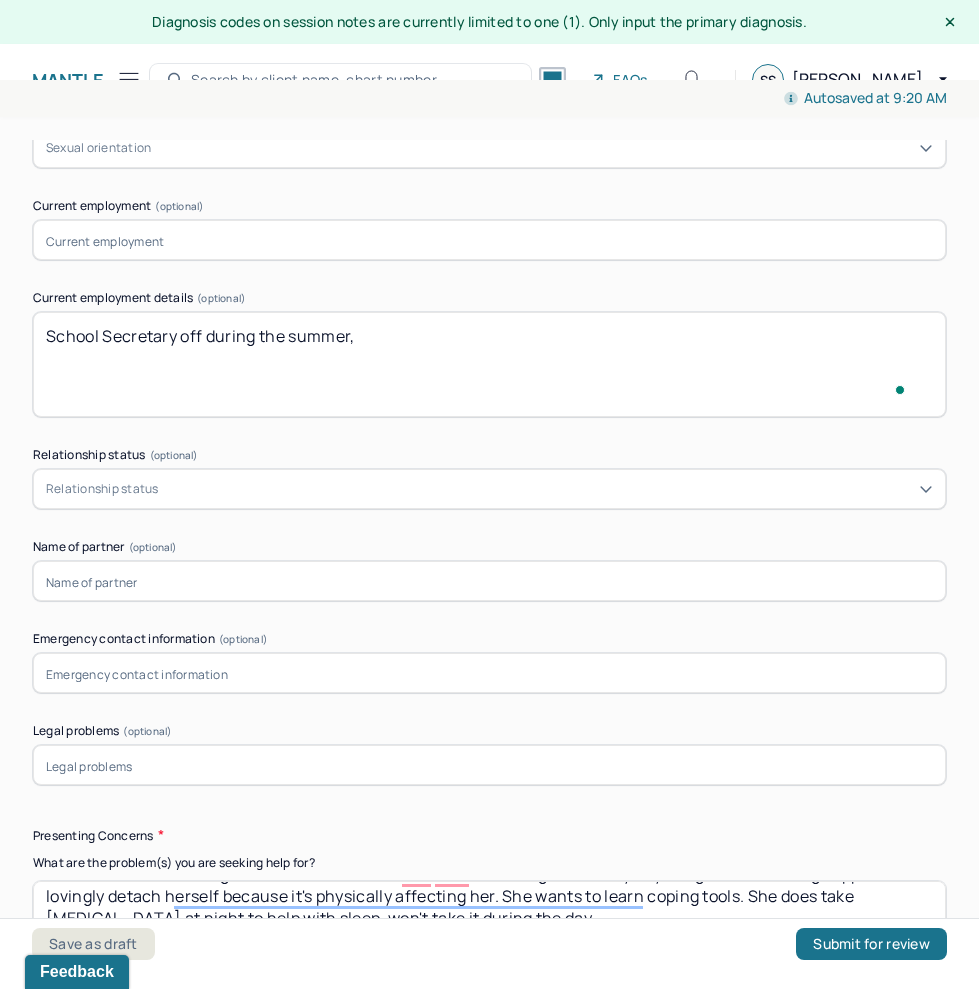 type on "School Secretary off during the summer" 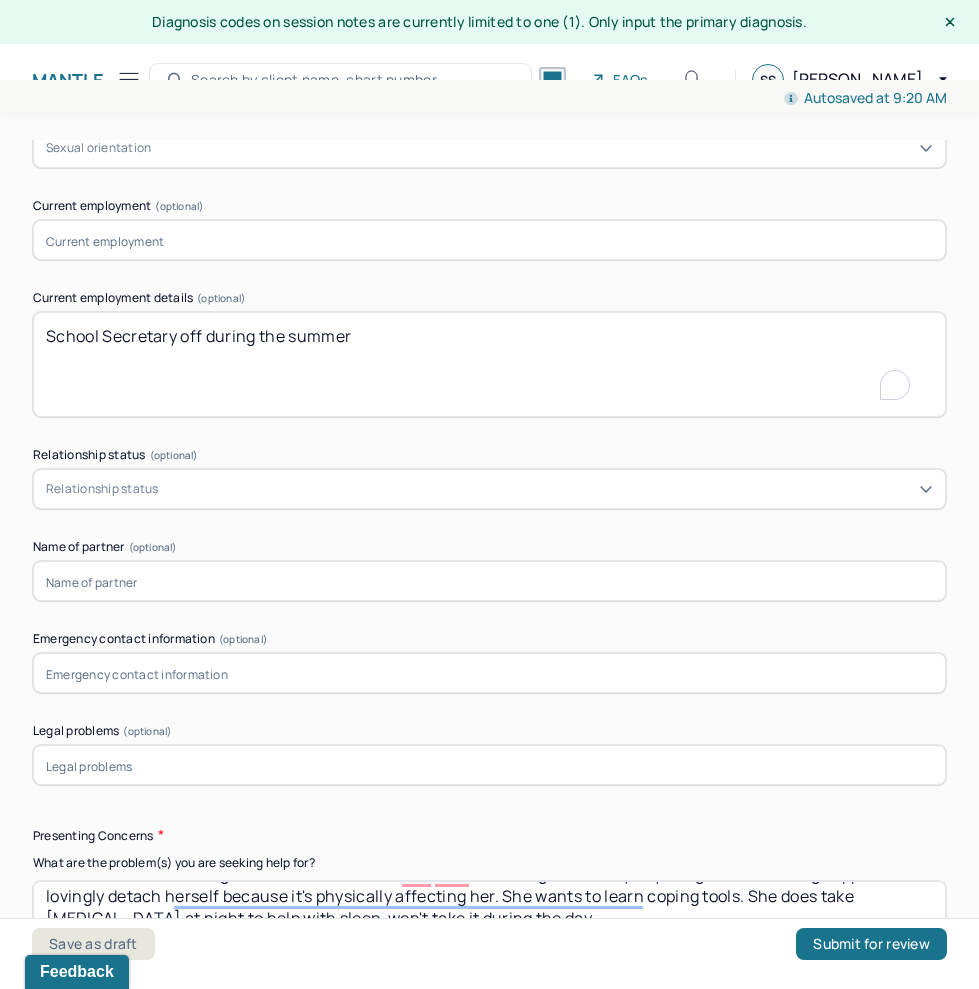 click on "Appointment location * Teletherapy Client Teletherapy Location Home Office Other Provider Teletherapy Location Home Office Other Consent was received for the teletherapy session The teletherapy session was conducted via video Primary diagnosis * F43.22 [MEDICAL_DATA] Secondary diagnosis (optional) Secondary diagnosis Tertiary diagnosis (optional) Tertiary diagnosis Identity Preferred name (optional) [PERSON_NAME] Gender * [DEMOGRAPHIC_DATA] Pronouns (optional) Religion (optional) Religion Education (optional) Education Race (optional) Race Ethnicity (optional) Sexual orientation (optional) Sexual orientation Current employment (optional) Current employment details (optional) School Secretary off during the summer  Relationship status (optional) Relationship status Name of partner (optional) Emergency contact information (optional) Legal problems (optional)" at bounding box center [489, -218] 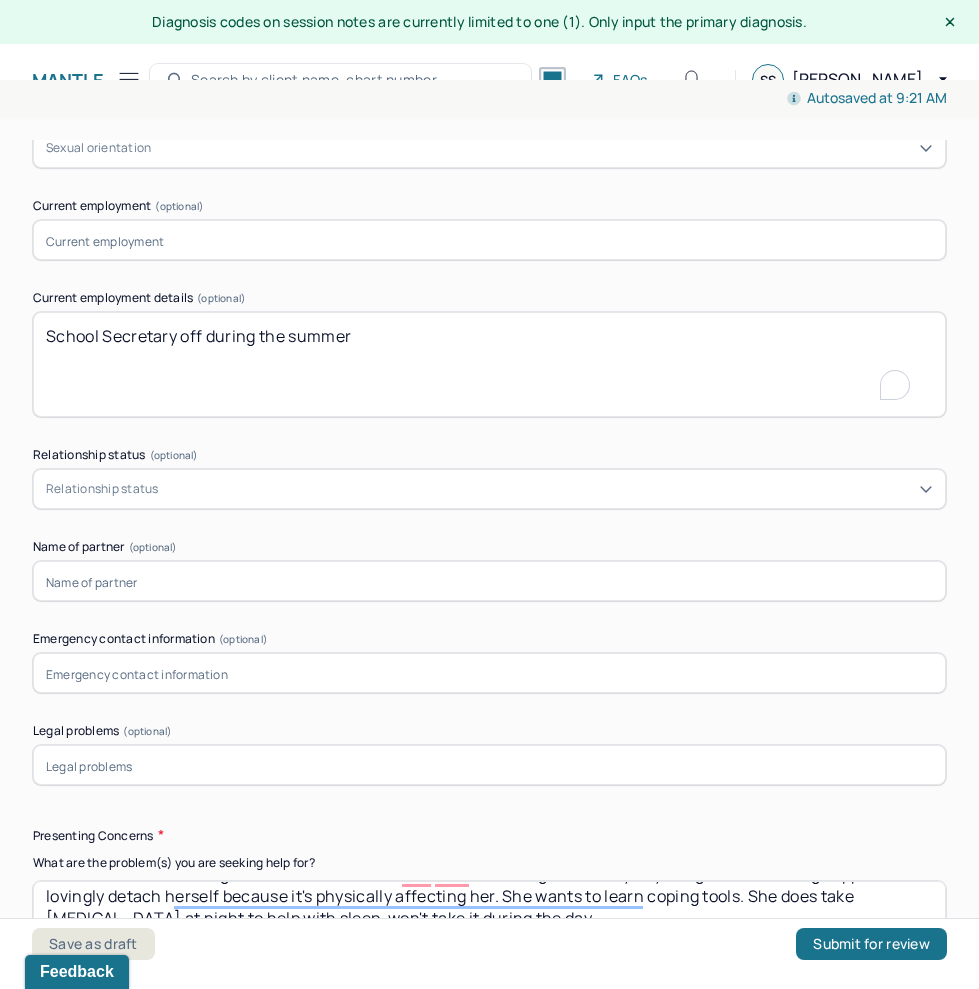 click on "Appointment location * Teletherapy Client Teletherapy Location Home Office Other Provider Teletherapy Location Home Office Other Consent was received for the teletherapy session The teletherapy session was conducted via video Primary diagnosis * F43.22 [MEDICAL_DATA] Secondary diagnosis (optional) Secondary diagnosis Tertiary diagnosis (optional) Tertiary diagnosis Identity Preferred name (optional) [PERSON_NAME] Gender * [DEMOGRAPHIC_DATA] Pronouns (optional) Religion (optional) Religion Education (optional) Education Race (optional) Race Ethnicity (optional) Sexual orientation (optional) Sexual orientation Current employment (optional) Current employment details (optional) School Secretary off during the summer  Relationship status (optional) Relationship status Name of partner (optional) Emergency contact information (optional) Legal problems (optional)" at bounding box center (489, -218) 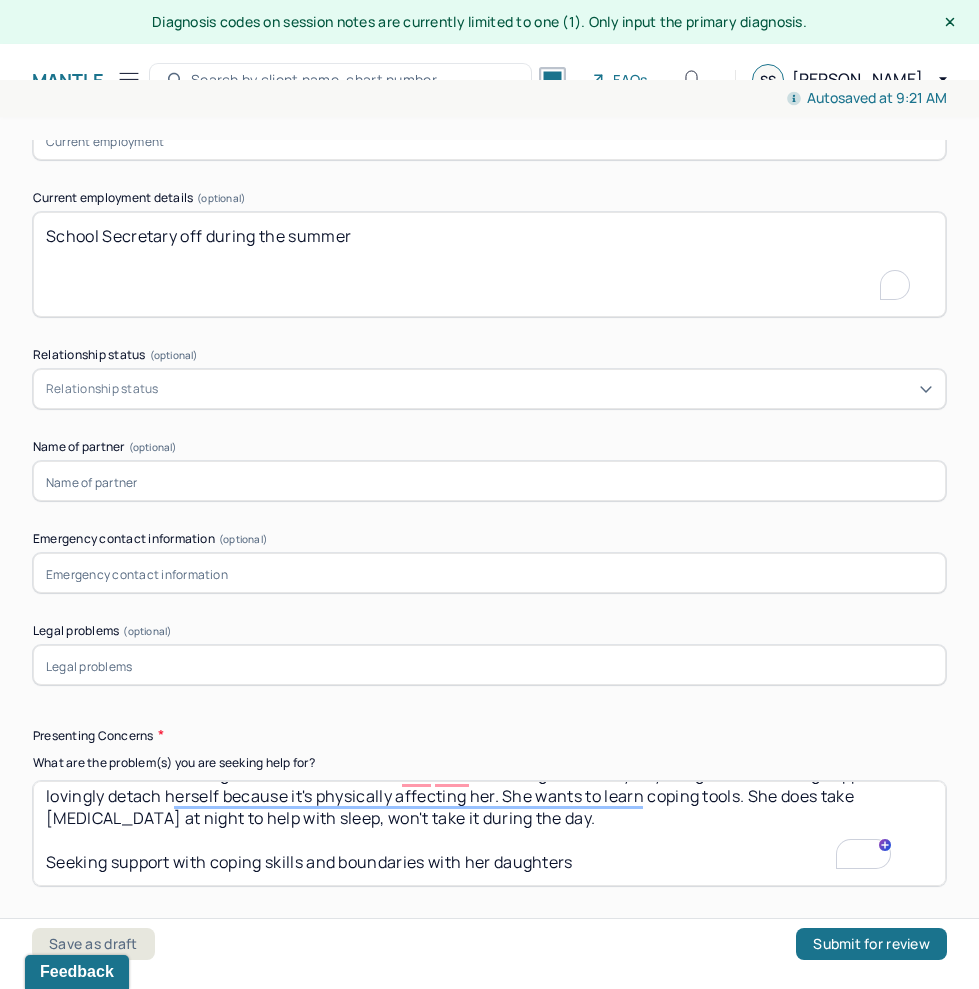 click at bounding box center (489, 573) 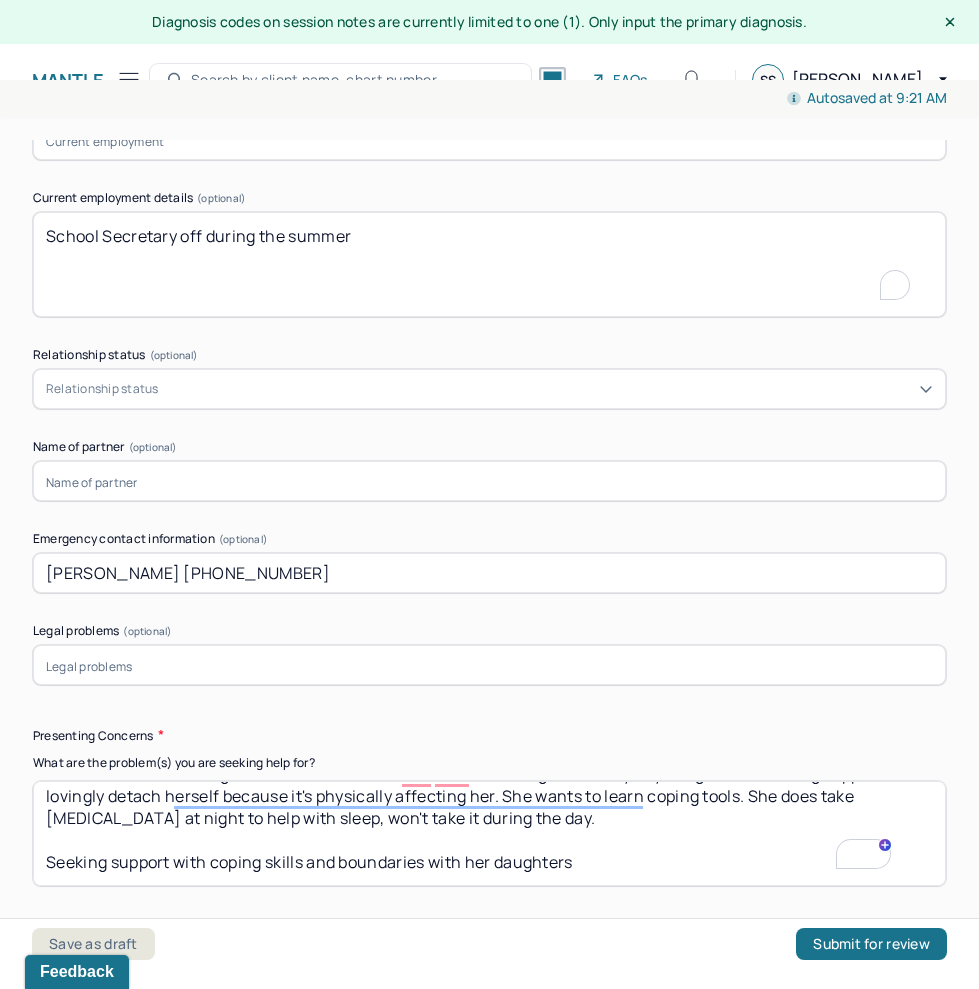 click on "[PERSON_NAME] [PHONE_NUMBER]" at bounding box center (489, 573) 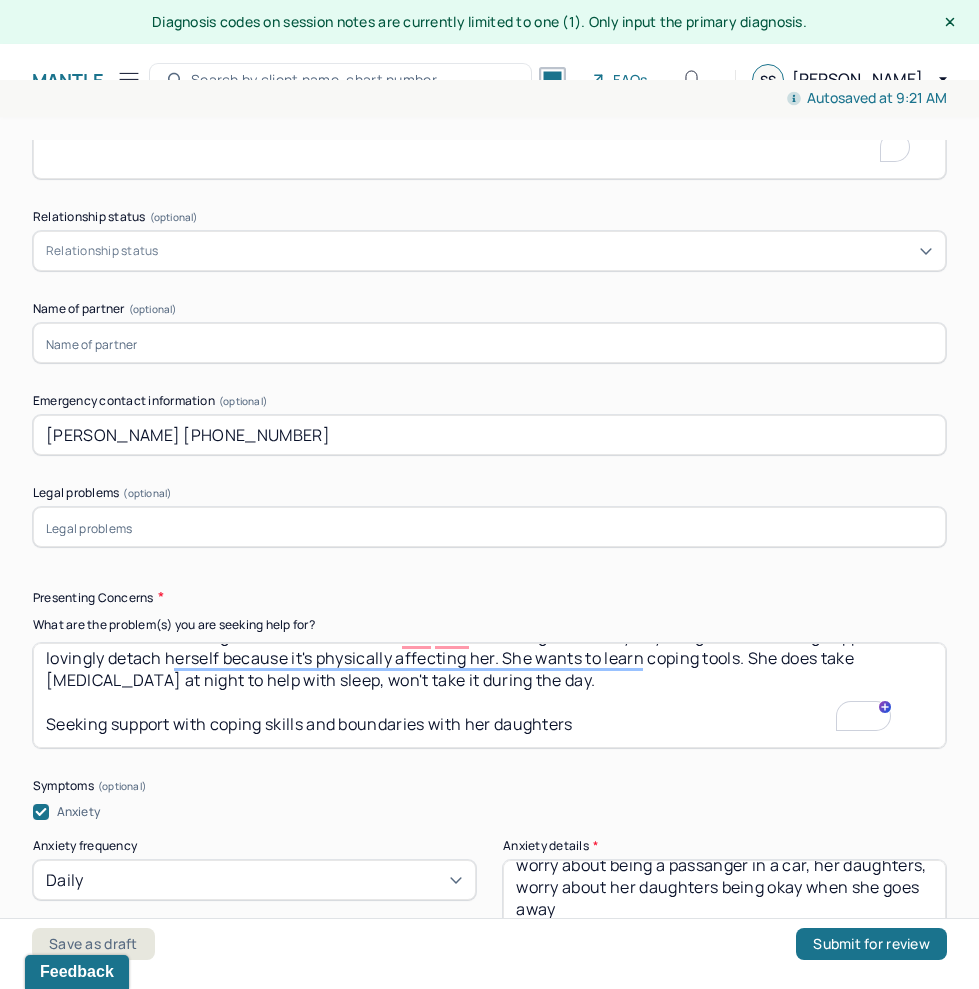 scroll, scrollTop: 2480, scrollLeft: 0, axis: vertical 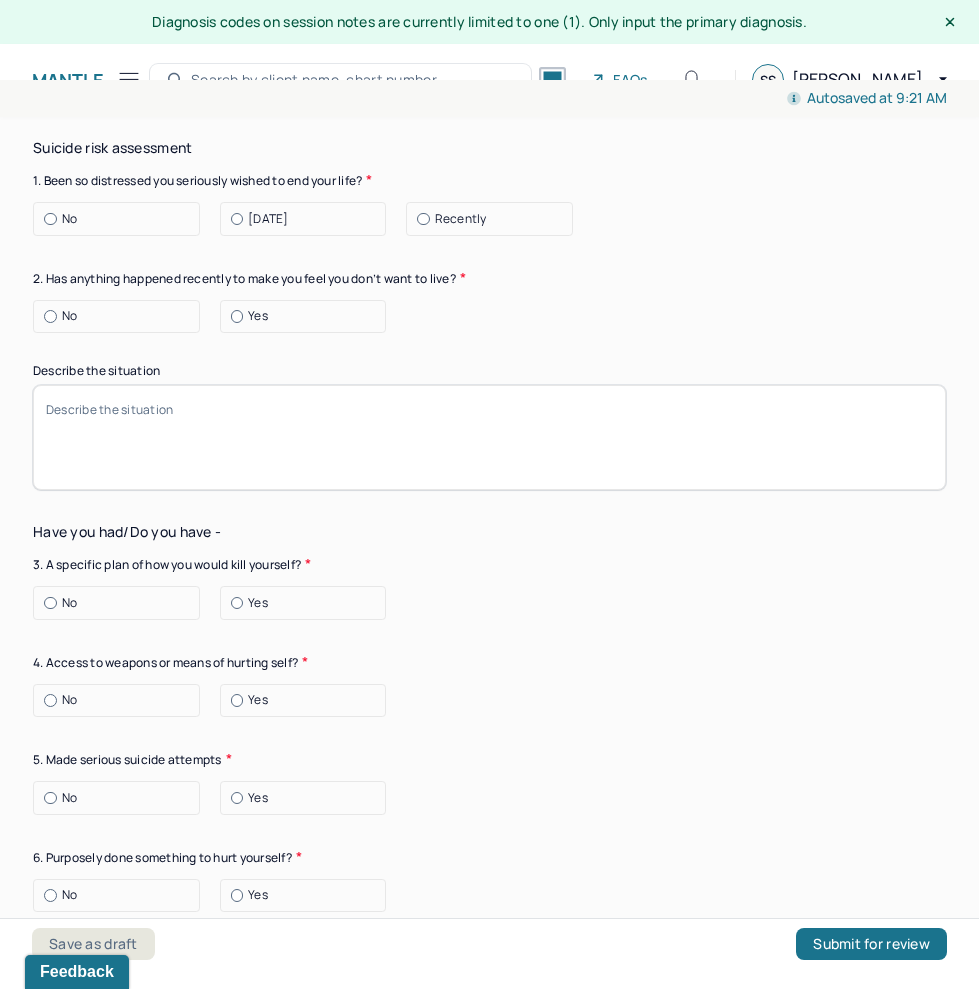 type on "[PERSON_NAME] [PHONE_NUMBER]" 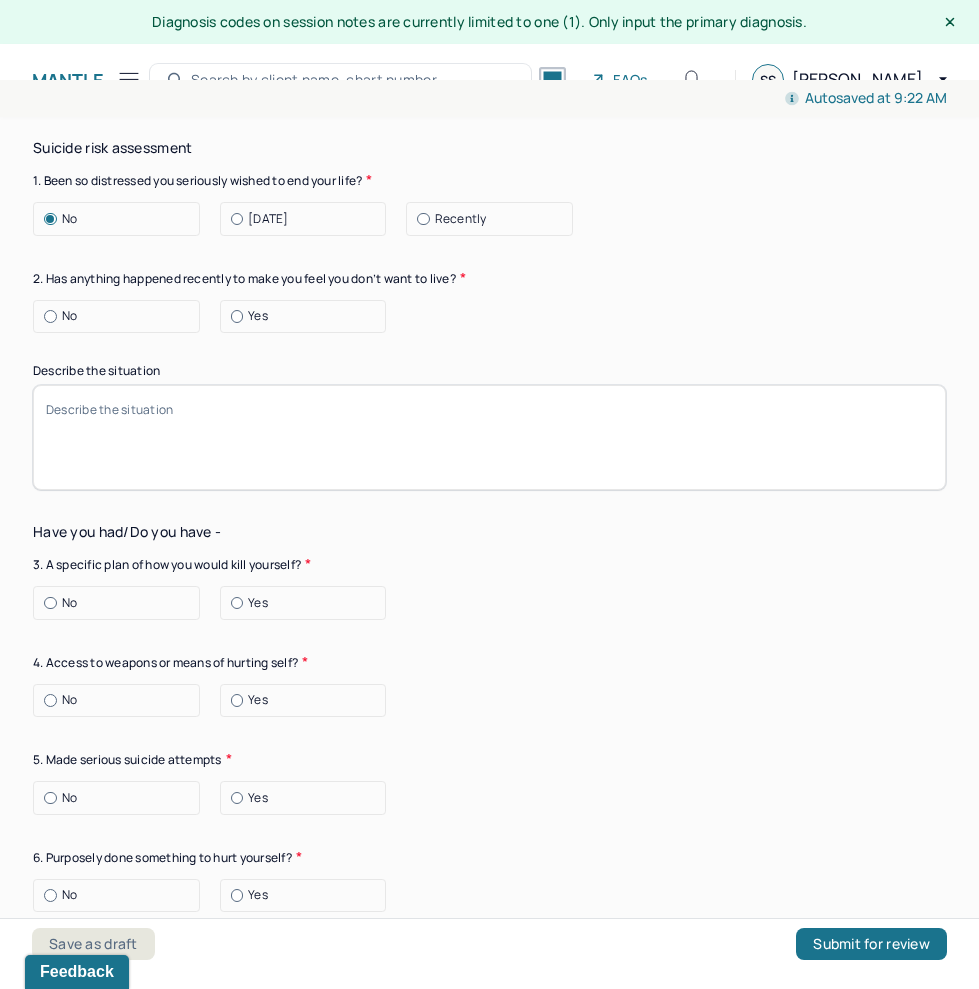 click at bounding box center (50, 316) 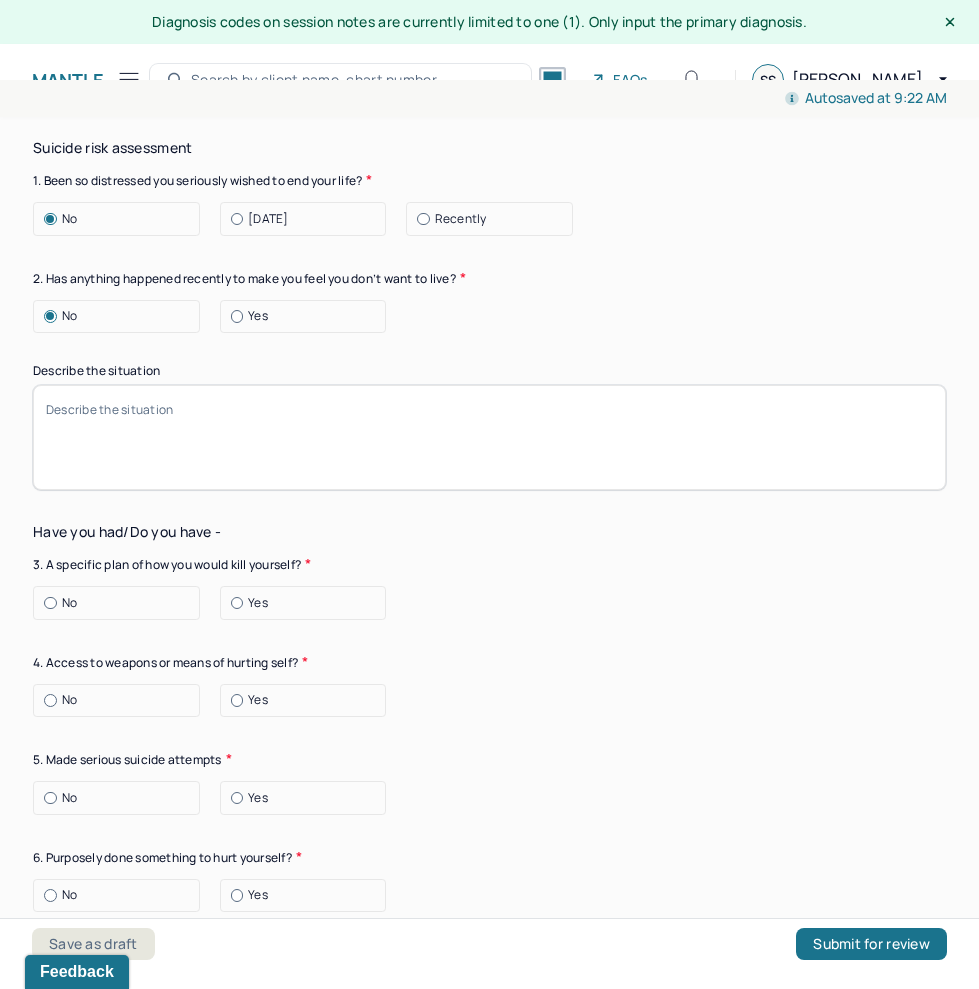 click on "Suicide risk assessment 1. Been so distressed you seriously wished to end your life? No [DATE] Recently 2. Has anything happened recently to make you feel you don’t want to live? No Yes Describe the situation Have you had/Do you have - 3. A specific plan of how you would kill yourself? No Yes 4. Access to weapons or means of hurting self? No Yes 5. Made serious suicide attempts No Yes 6. Purposely done something to hurt yourself? No Yes Describe the situation 7. Heard voices telling you to hurt yourself? No Yes 8. Had relatives who attempted or commited sucide? No Yes 9. Had thoughts of killing or seriously hurting someone? No Yes 10. Heard voices telling you to hurt others? No Yes 11. Hurt someone or destroyed property on purpose? No Yes 12. Slapped, kicked, punched someone with intent to harm? No Yes 13. Been arrested or detained for [MEDICAL_DATA]? No Yes 14. Been to jail for any reason? No Yes 15. Been on probation for any reason? No Yes 16. Do you have access to guns? No Yes" at bounding box center [489, 1091] 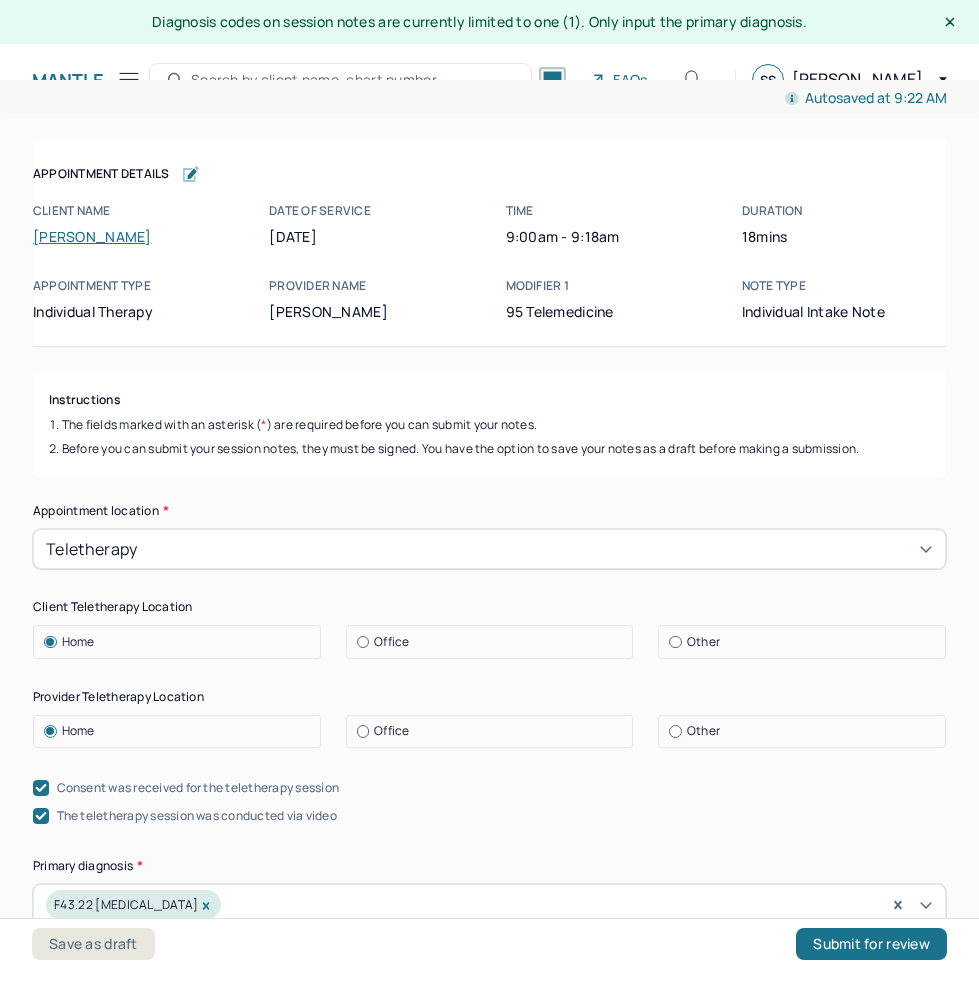 scroll, scrollTop: 0, scrollLeft: 0, axis: both 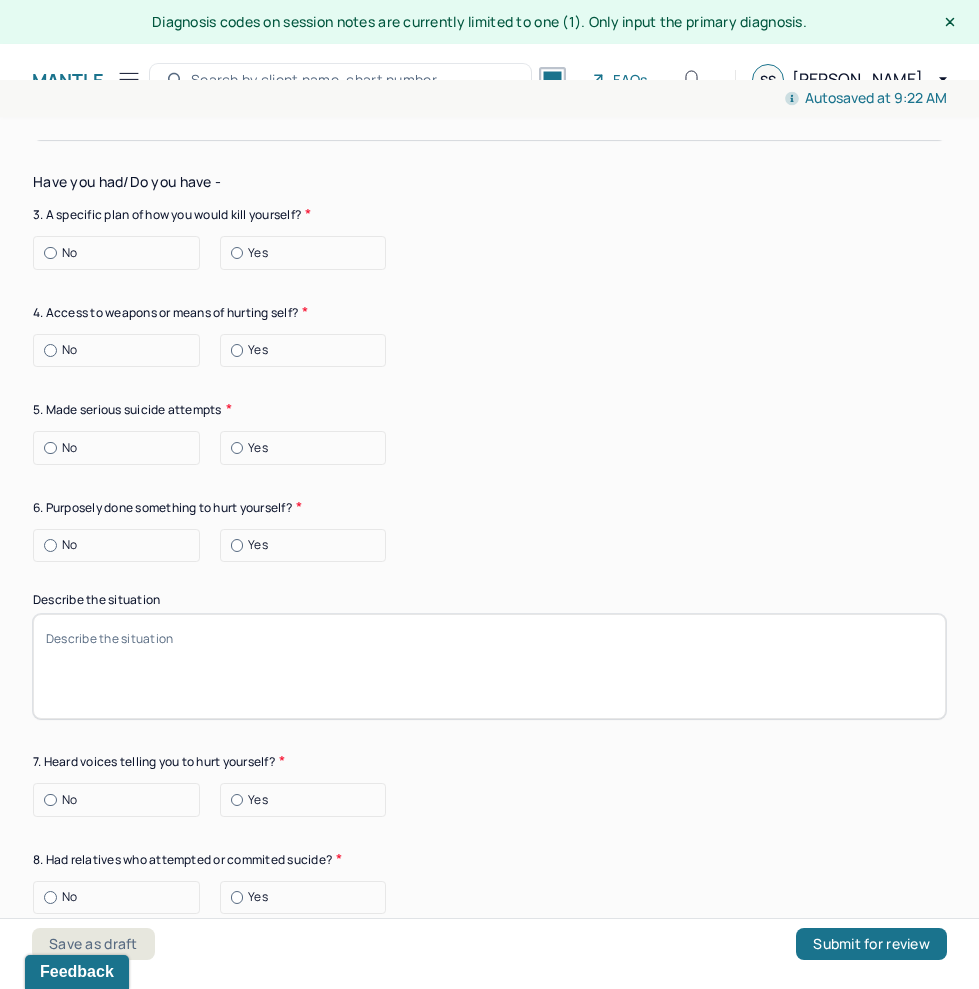 click on "No" at bounding box center (69, 253) 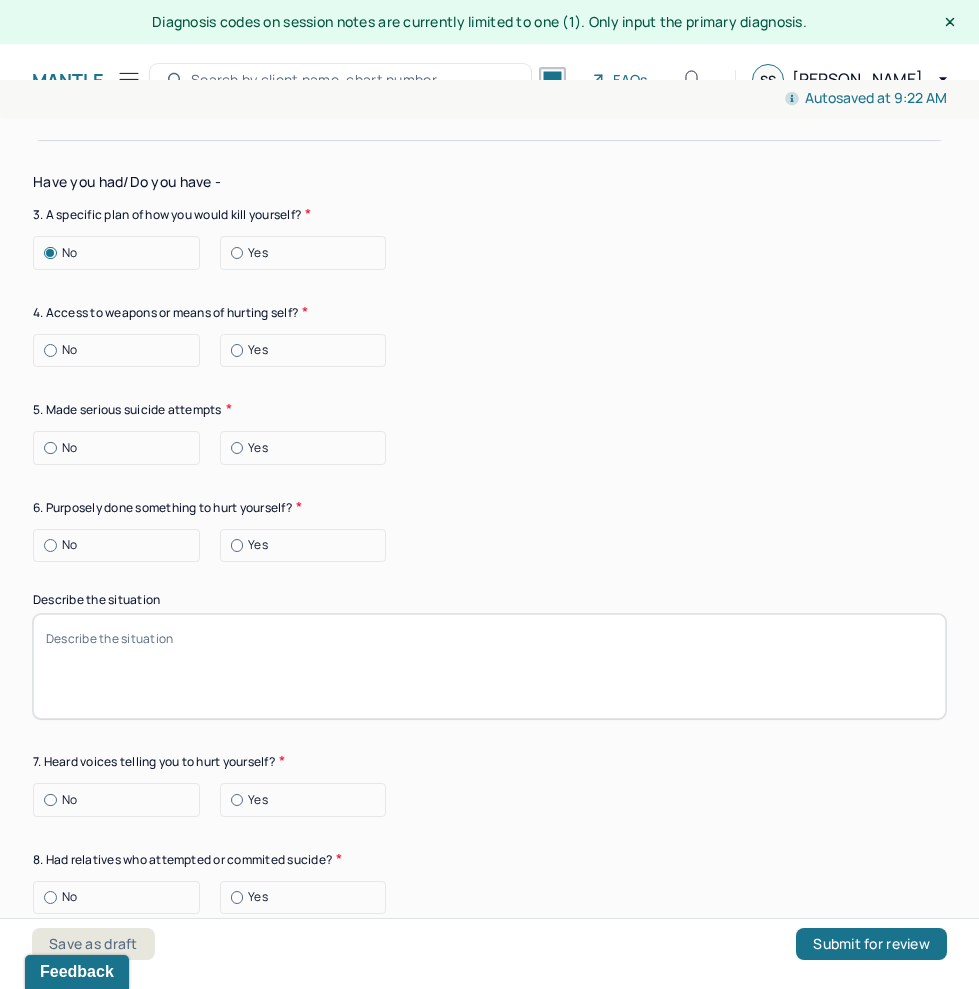 click on "No" at bounding box center [121, 350] 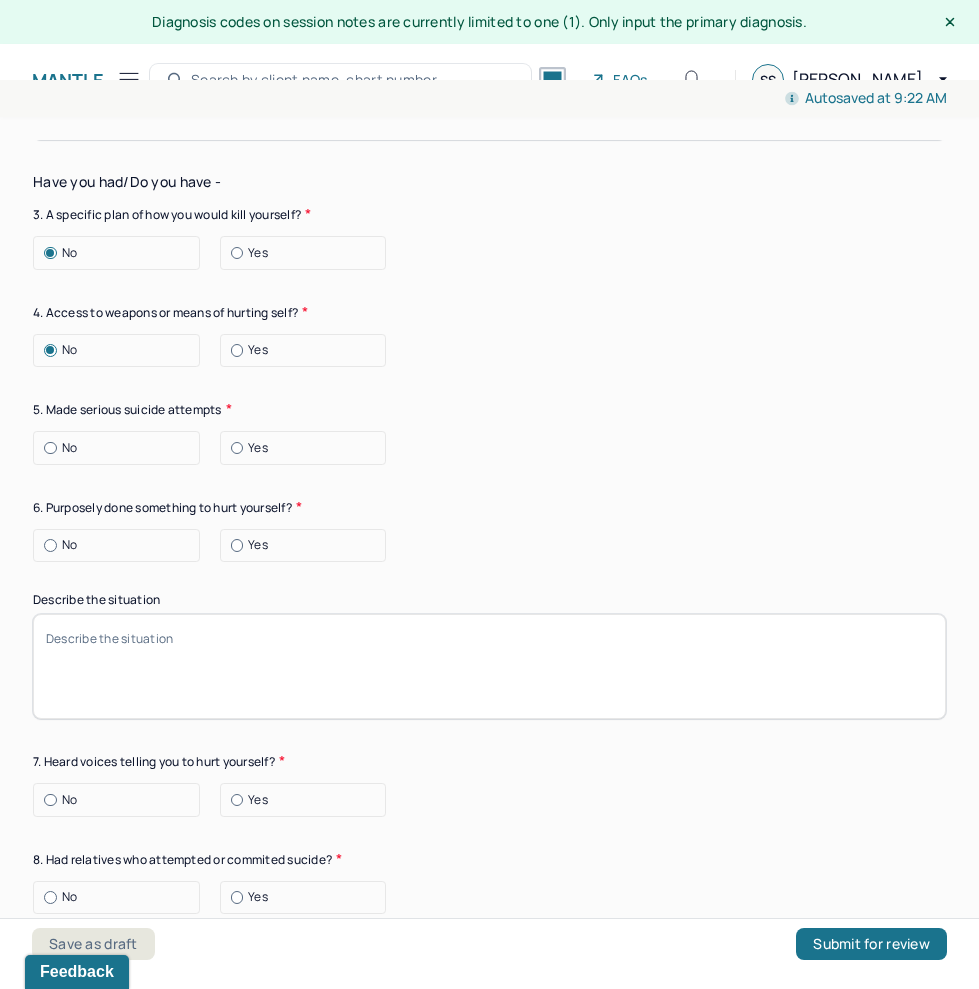 click on "5. Made serious suicide attempts" at bounding box center [489, 409] 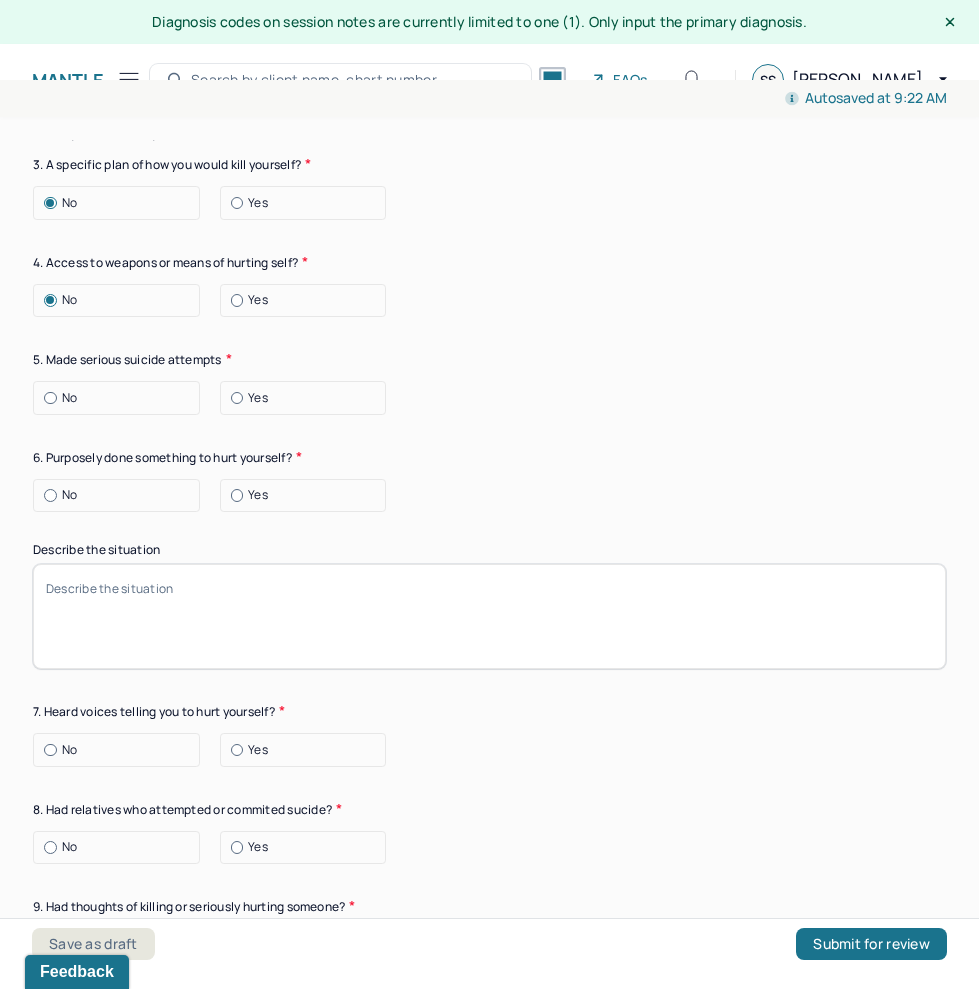 click on "No" at bounding box center [121, 398] 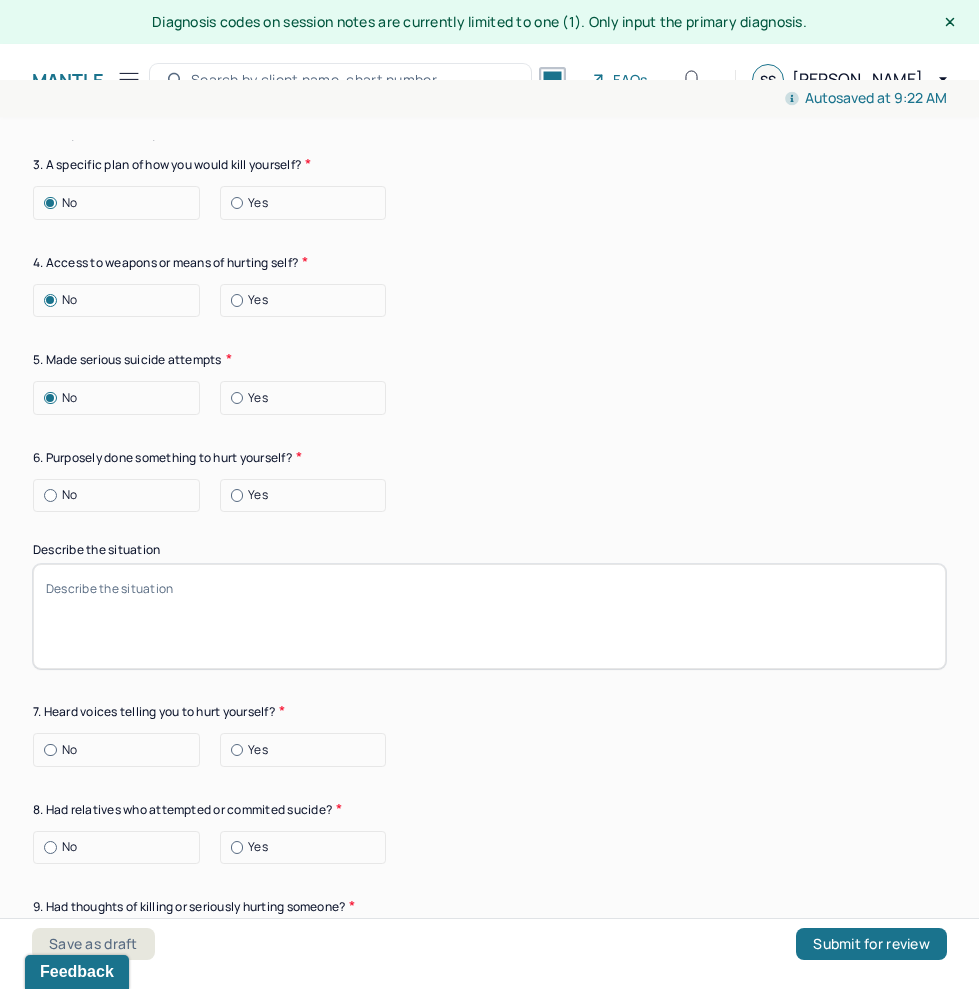 click on "No" at bounding box center (69, 495) 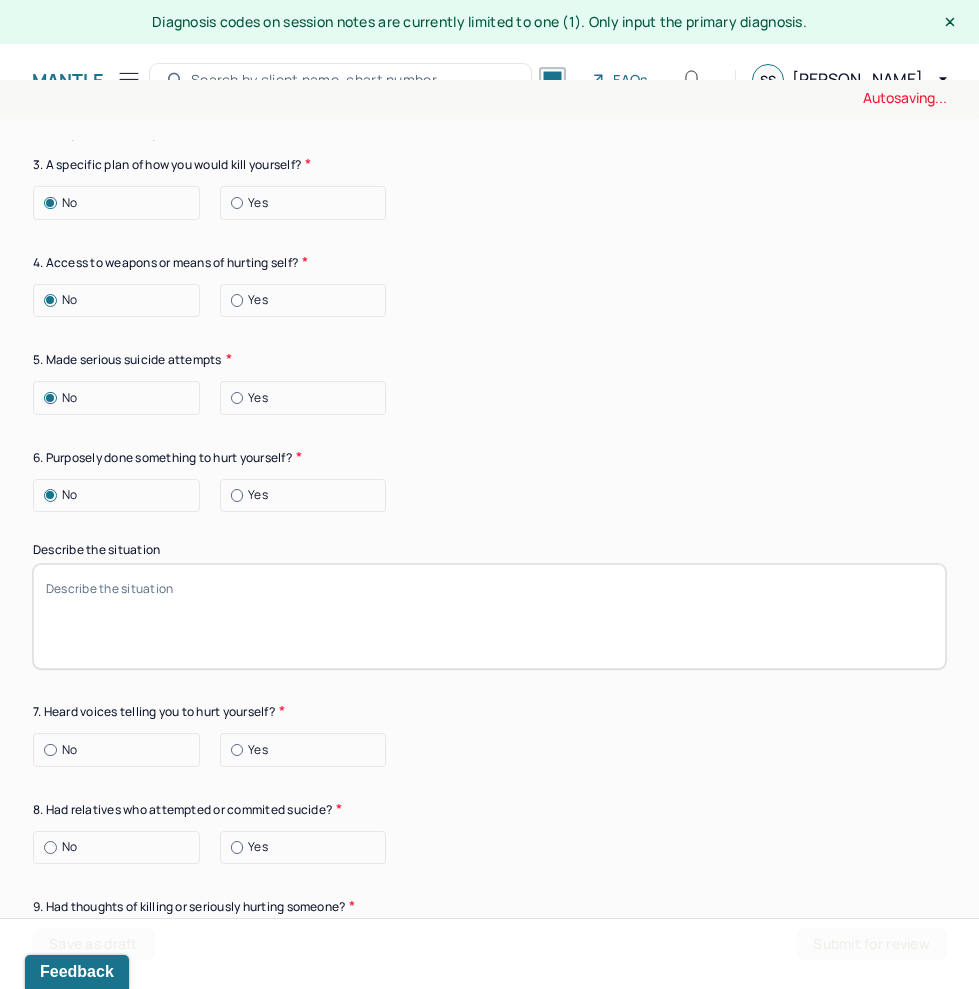 click on "Suicide risk assessment 1. Been so distressed you seriously wished to end your life? No [DATE] Recently 2. Has anything happened recently to make you feel you don’t want to live? No Yes Describe the situation Have you had/Do you have - 3. A specific plan of how you would kill yourself? No Yes 4. Access to weapons or means of hurting self? No Yes 5. Made serious suicide attempts No Yes 6. Purposely done something to hurt yourself? No Yes Describe the situation 7. Heard voices telling you to hurt yourself? No Yes 8. Had relatives who attempted or commited sucide? No Yes 9. Had thoughts of killing or seriously hurting someone? No Yes 10. Heard voices telling you to hurt others? No Yes 11. Hurt someone or destroyed property on purpose? No Yes 12. Slapped, kicked, punched someone with intent to harm? No Yes 13. Been arrested or detained for [MEDICAL_DATA]? No Yes 14. Been to jail for any reason? No Yes 15. Been on probation for any reason? No Yes 16. Do you have access to guns? No Yes" at bounding box center [489, 691] 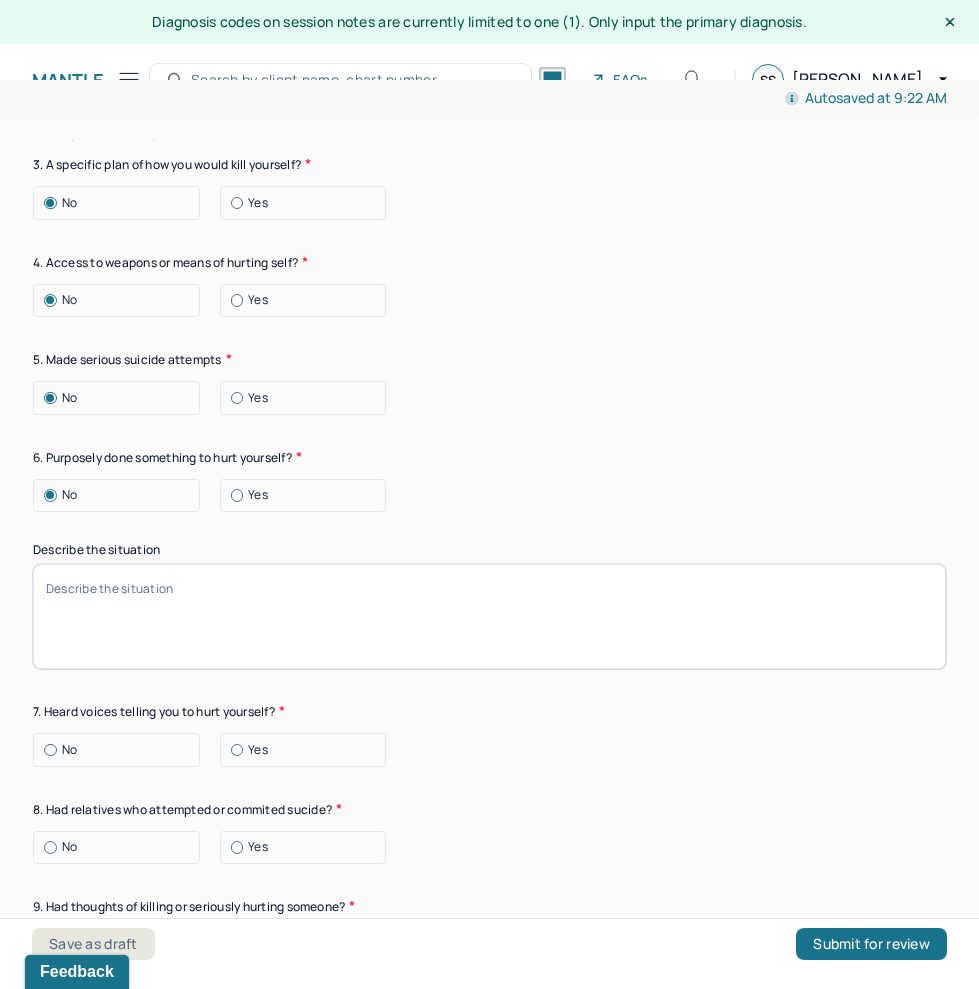 scroll, scrollTop: 7248, scrollLeft: 0, axis: vertical 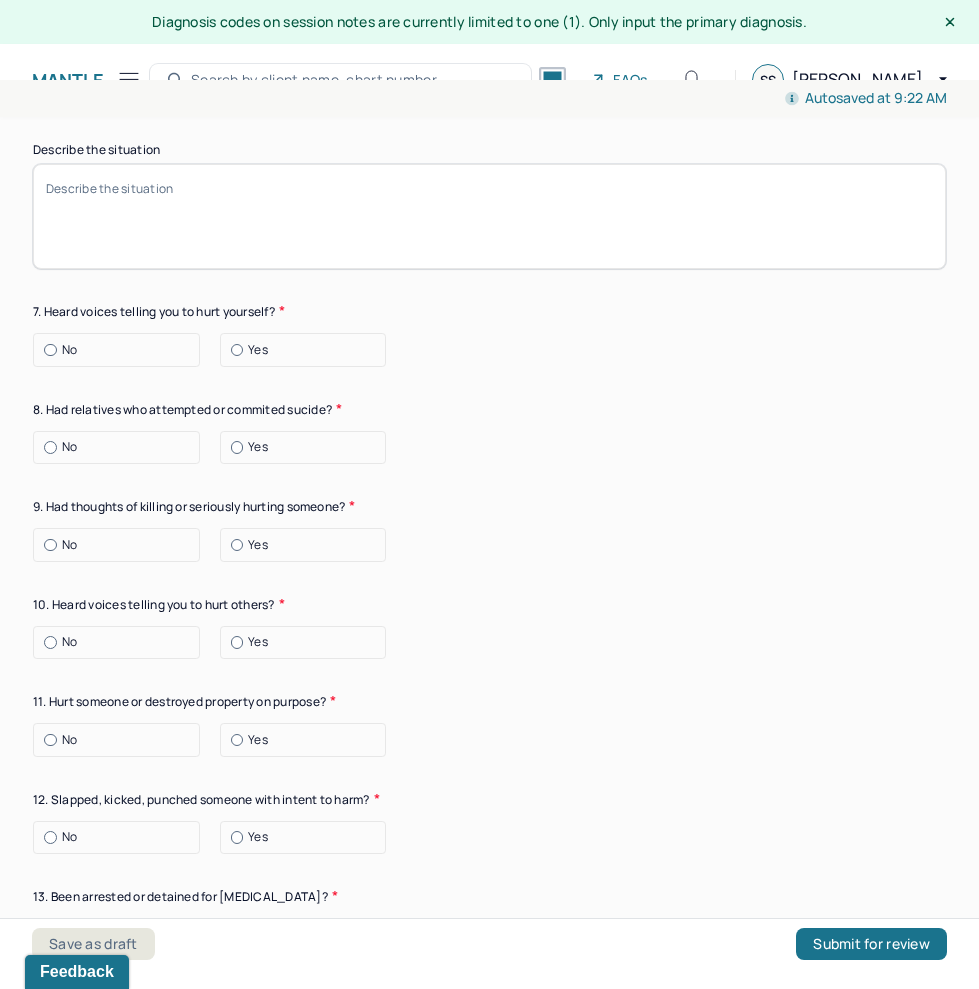 click at bounding box center [50, 350] 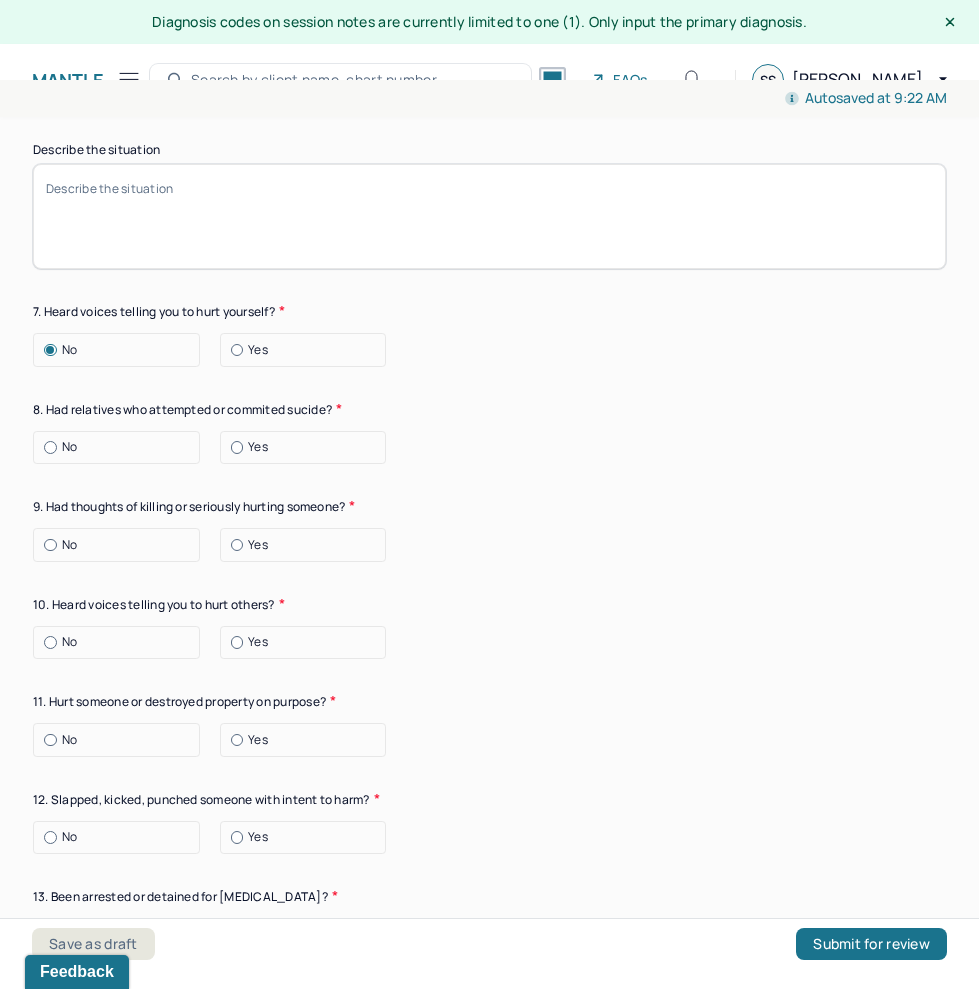 click on "No" at bounding box center (121, 447) 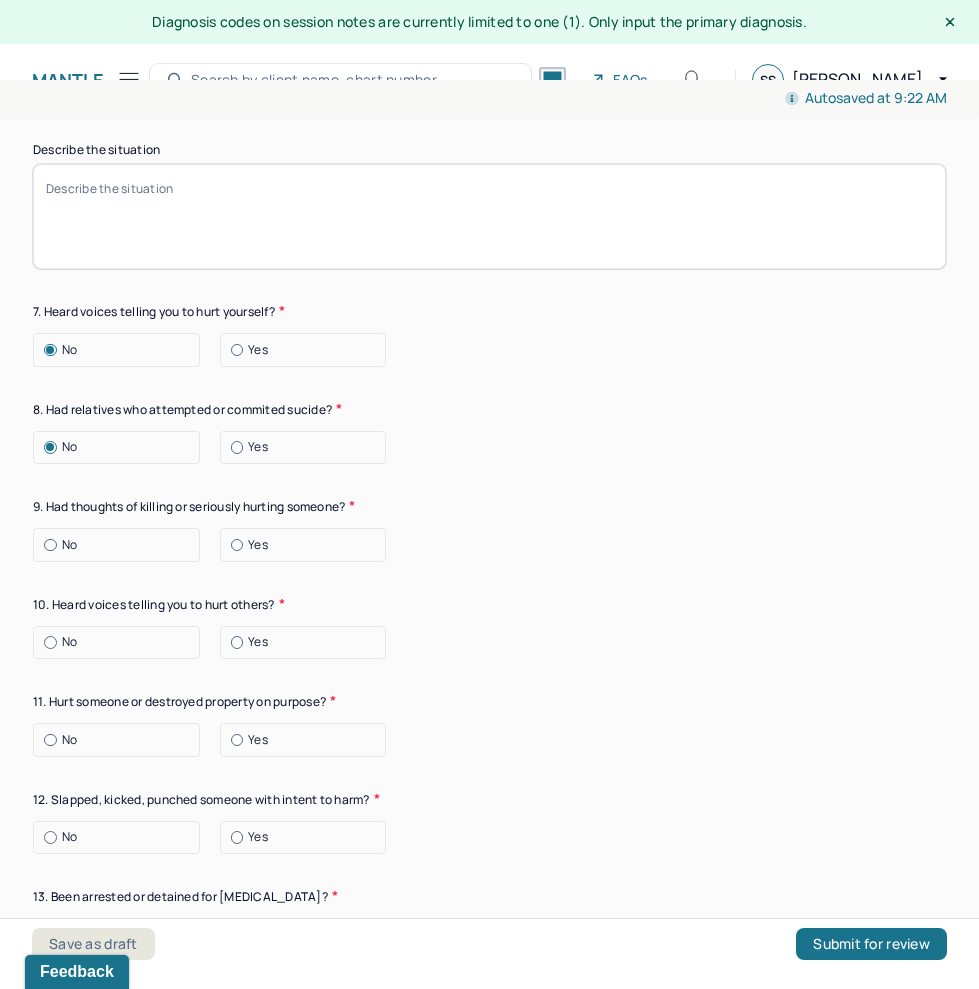 click on "9. Had thoughts of killing or seriously hurting someone?" at bounding box center (489, 506) 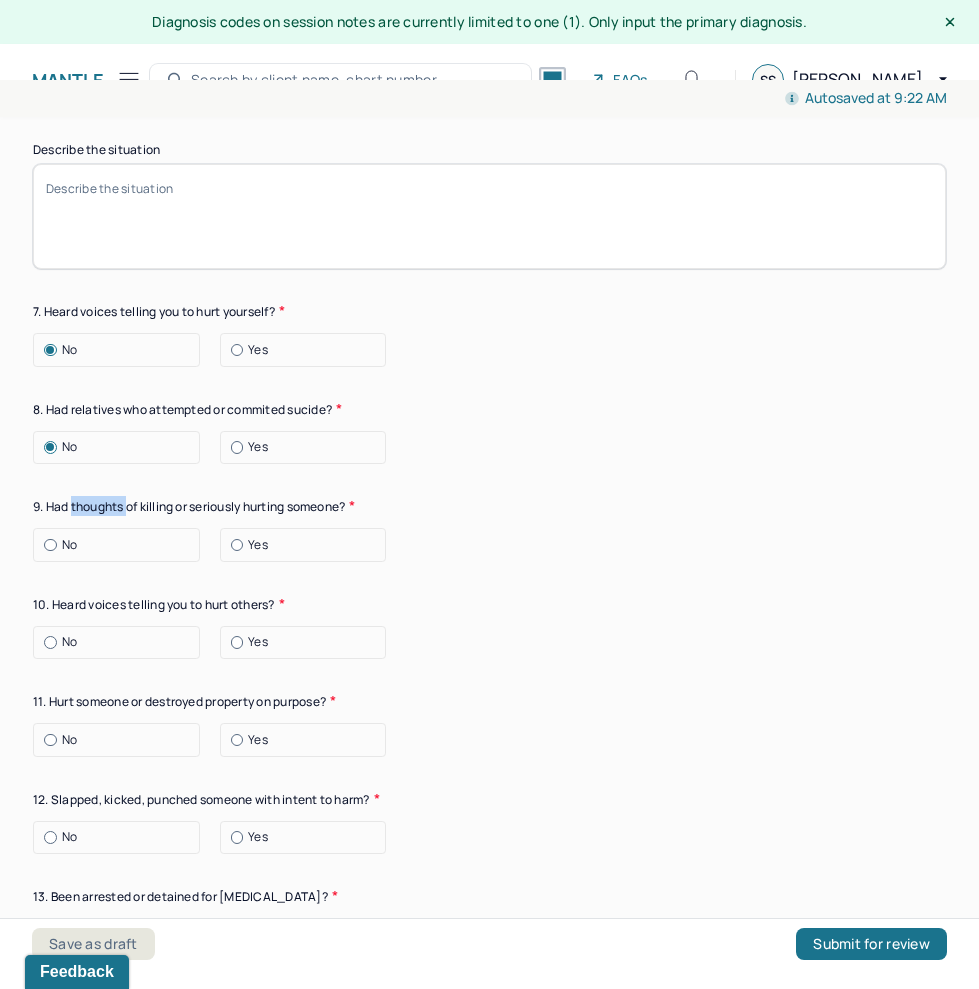 click on "9. Had thoughts of killing or seriously hurting someone?" at bounding box center [489, 506] 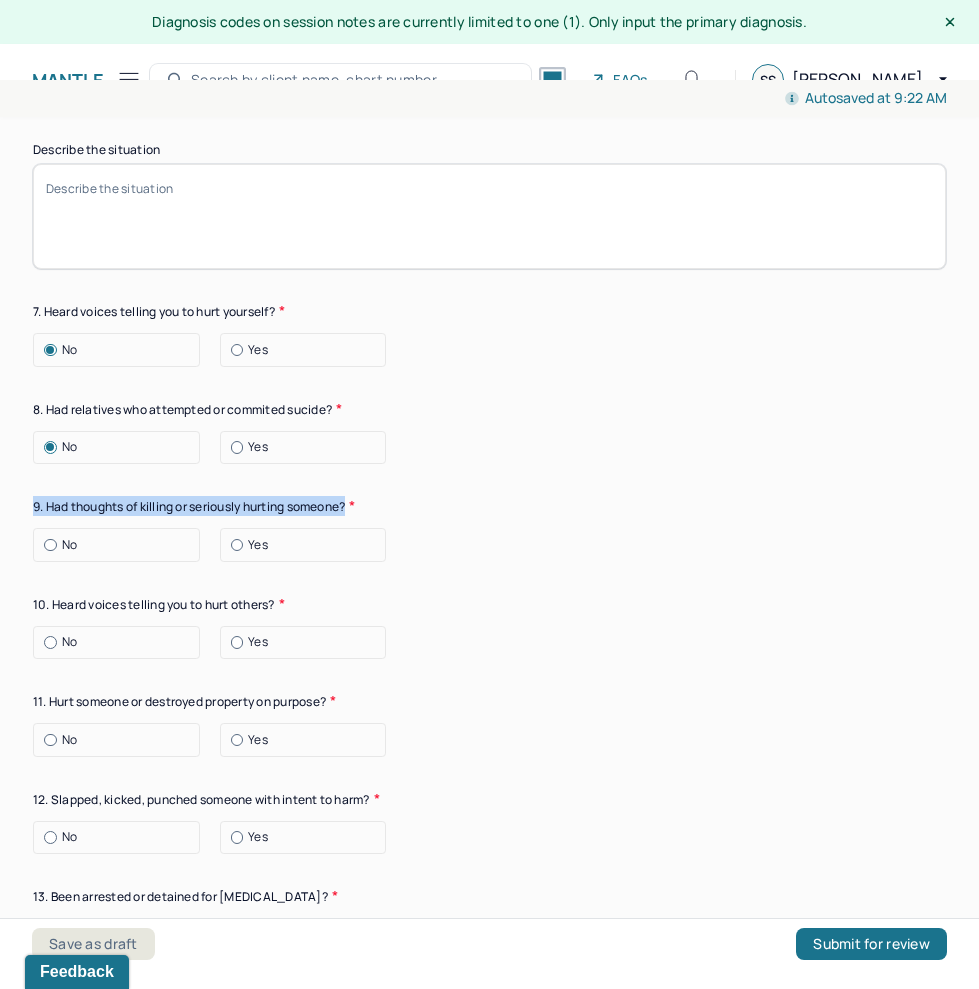 click on "PH Park Hill       Dashboard Clients Schedule Session Notes Tasks SS Stephanie   Spielberger provider   Logout   Diagnosis codes on session notes are currently limited to one (1). Only input the primary diagnosis.     Mantle     Edit Note   Search by client name, chart number     FAQs     SS Stephanie Autosaved at 9:22 AM Appointment Details     Client name Pamela Aneiro Date of service 07/10/2025 Time 9:00am - 9:18am Duration 18mins Appointment type individual therapy Provider name Maryia Bokhan Modifier 1 95 Telemedicine Note type Individual intake note Appointment Details     Client name Pamela Aneiro Date of service 07/10/2025 Time 9:00am - 9:18am Duration 18mins Appointment type individual therapy Provider name Maryia Bokhan Modifier 1 95 Telemedicine Note type Individual intake note Instructions The fields marked with an asterisk ( * ) are required before you can submit your notes. Appointment location * Teletherapy Client Teletherapy Location Home Office Other Home Office *" at bounding box center (489, 494) 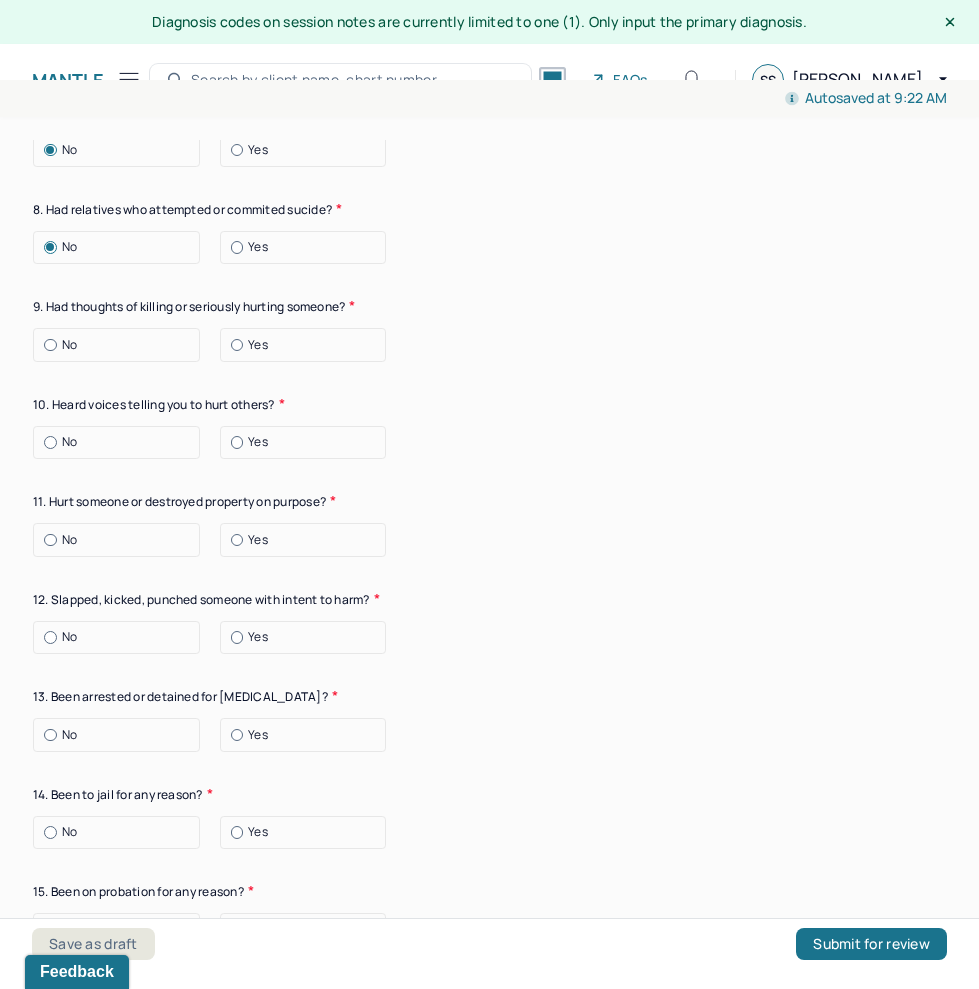 click on "No" at bounding box center [44, 345] 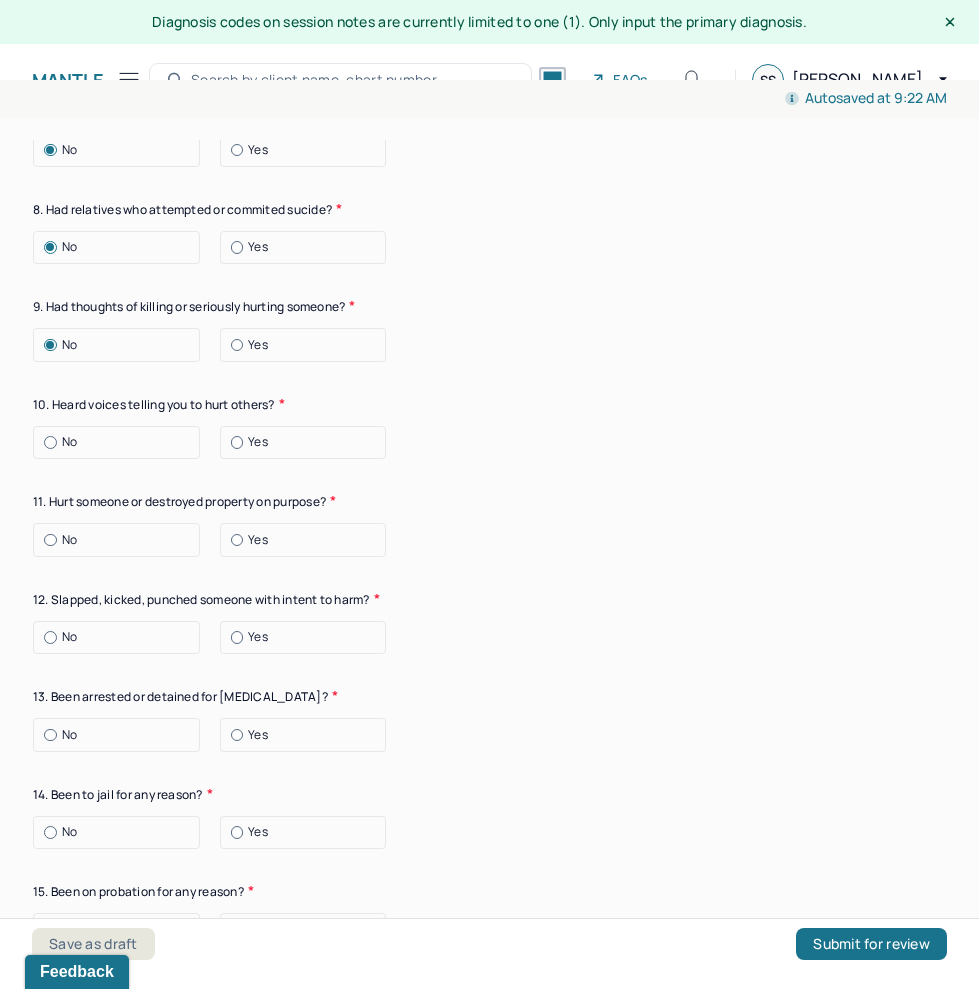 click on "Suicide risk assessment 1. Been so distressed you seriously wished to end your life? No [DATE] Recently 2. Has anything happened recently to make you feel you don’t want to live? No Yes Describe the situation Have you had/Do you have - 3. A specific plan of how you would kill yourself? No Yes 4. Access to weapons or means of hurting self? No Yes 5. Made serious suicide attempts No Yes 6. Purposely done something to hurt yourself? No Yes Describe the situation 7. Heard voices telling you to hurt yourself? No Yes 8. Had relatives who attempted or commited sucide? No Yes 9. Had thoughts of killing or seriously hurting someone? No Yes 10. Heard voices telling you to hurt others? No Yes 11. Hurt someone or destroyed property on purpose? No Yes 12. Slapped, kicked, punched someone with intent to harm? No Yes 13. Been arrested or detained for [MEDICAL_DATA]? No Yes 14. Been to jail for any reason? No Yes 15. Been on probation for any reason? No Yes 16. Do you have access to guns? No Yes" at bounding box center (489, 91) 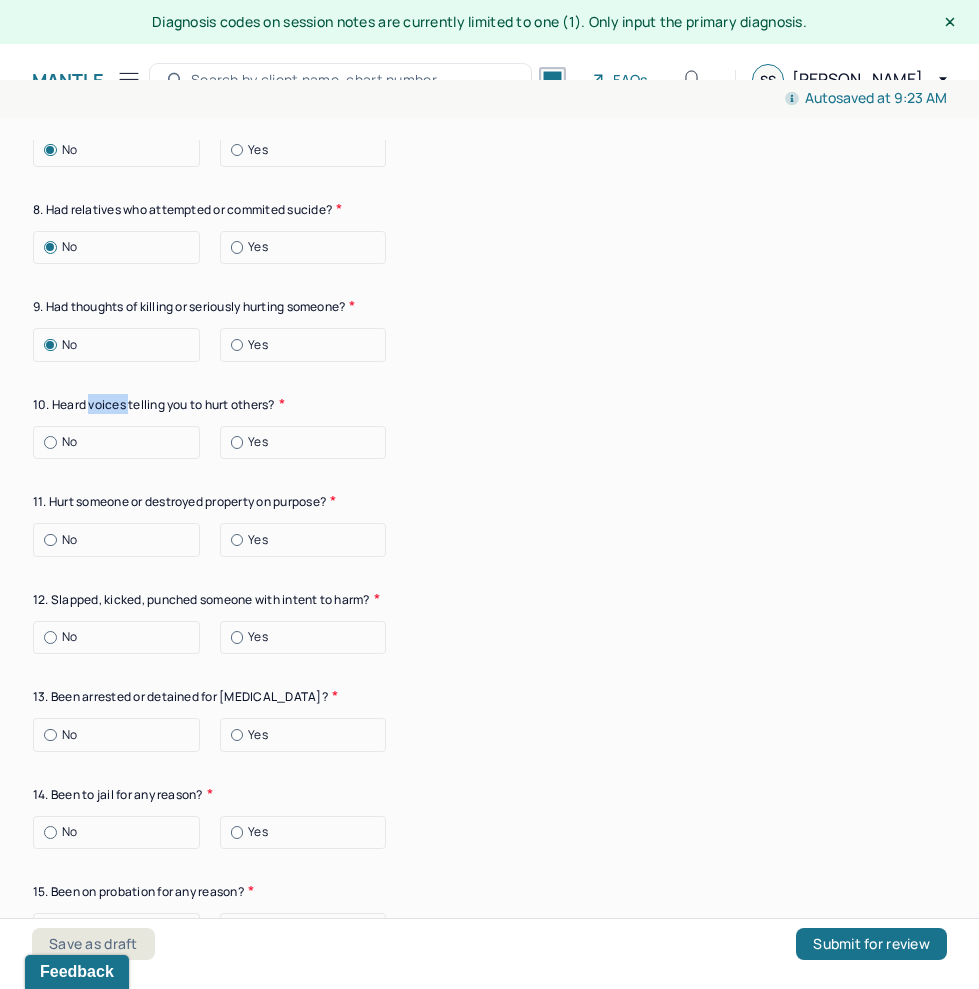click on "Suicide risk assessment 1. Been so distressed you seriously wished to end your life? No [DATE] Recently 2. Has anything happened recently to make you feel you don’t want to live? No Yes Describe the situation Have you had/Do you have - 3. A specific plan of how you would kill yourself? No Yes 4. Access to weapons or means of hurting self? No Yes 5. Made serious suicide attempts No Yes 6. Purposely done something to hurt yourself? No Yes Describe the situation 7. Heard voices telling you to hurt yourself? No Yes 8. Had relatives who attempted or commited sucide? No Yes 9. Had thoughts of killing or seriously hurting someone? No Yes 10. Heard voices telling you to hurt others? No Yes 11. Hurt someone or destroyed property on purpose? No Yes 12. Slapped, kicked, punched someone with intent to harm? No Yes 13. Been arrested or detained for [MEDICAL_DATA]? No Yes 14. Been to jail for any reason? No Yes 15. Been on probation for any reason? No Yes 16. Do you have access to guns? No Yes" at bounding box center (489, 91) 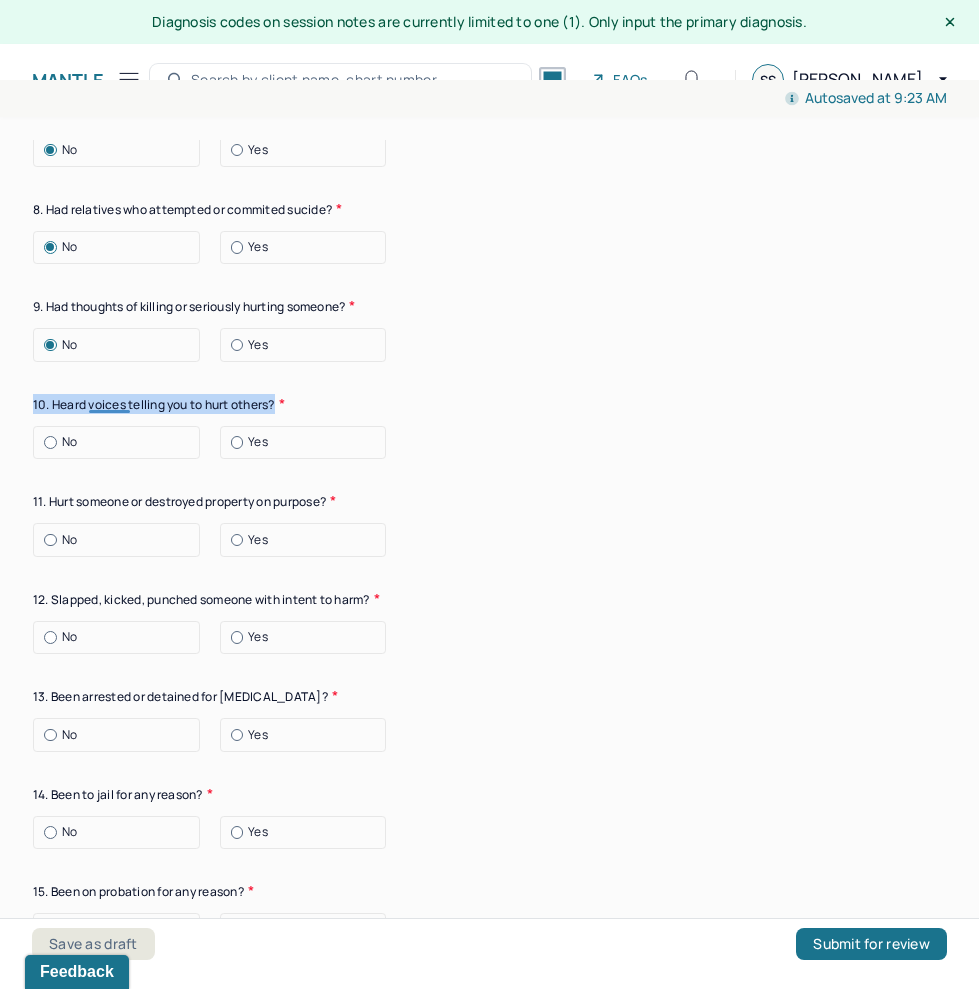 click on "Suicide risk assessment 1. Been so distressed you seriously wished to end your life? No [DATE] Recently 2. Has anything happened recently to make you feel you don’t want to live? No Yes Describe the situation Have you had/Do you have - 3. A specific plan of how you would kill yourself? No Yes 4. Access to weapons or means of hurting self? No Yes 5. Made serious suicide attempts No Yes 6. Purposely done something to hurt yourself? No Yes Describe the situation 7. Heard voices telling you to hurt yourself? No Yes 8. Had relatives who attempted or commited sucide? No Yes 9. Had thoughts of killing or seriously hurting someone? No Yes 10. Heard voices telling you to hurt others? No Yes 11. Hurt someone or destroyed property on purpose? No Yes 12. Slapped, kicked, punched someone with intent to harm? No Yes 13. Been arrested or detained for [MEDICAL_DATA]? No Yes 14. Been to jail for any reason? No Yes 15. Been on probation for any reason? No Yes 16. Do you have access to guns? No Yes" at bounding box center (489, 91) 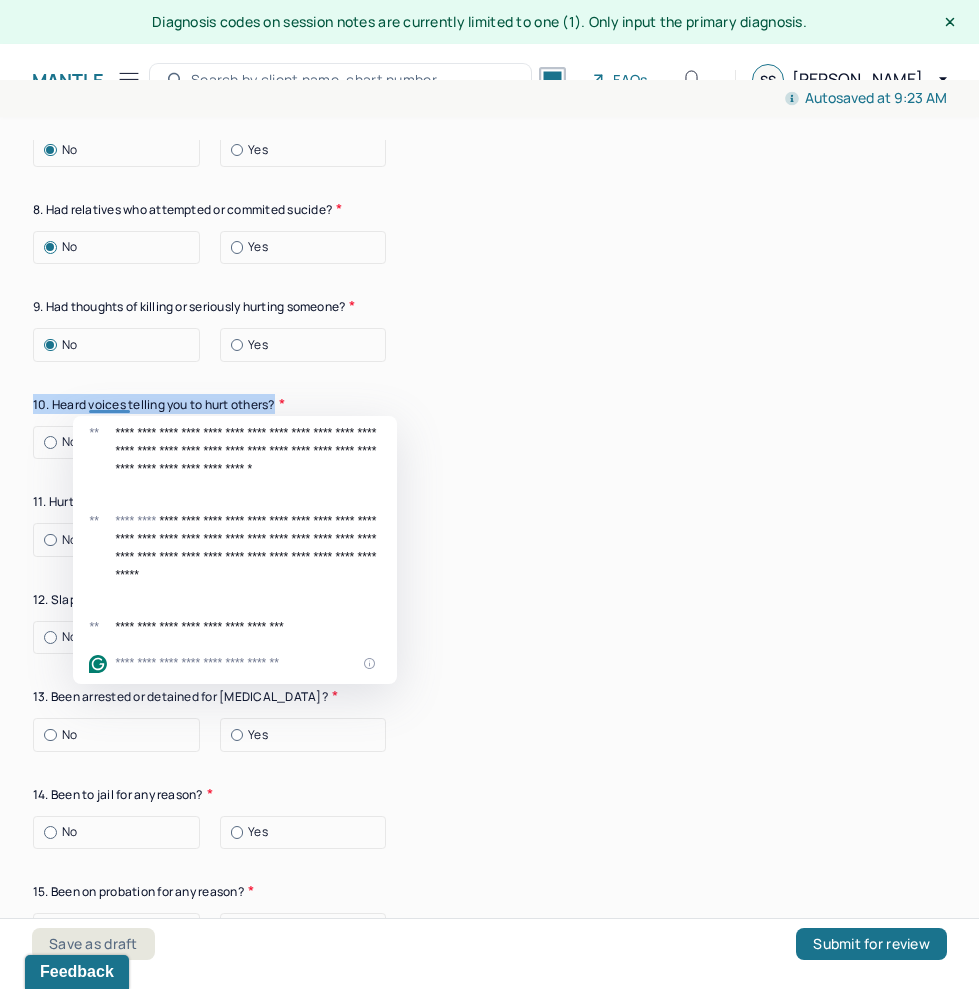 click on "Suicide risk assessment 1. Been so distressed you seriously wished to end your life? No [DATE] Recently 2. Has anything happened recently to make you feel you don’t want to live? No Yes Describe the situation Have you had/Do you have - 3. A specific plan of how you would kill yourself? No Yes 4. Access to weapons or means of hurting self? No Yes 5. Made serious suicide attempts No Yes 6. Purposely done something to hurt yourself? No Yes Describe the situation 7. Heard voices telling you to hurt yourself? No Yes 8. Had relatives who attempted or commited sucide? No Yes 9. Had thoughts of killing or seriously hurting someone? No Yes 10. Heard voices telling you to hurt others? No Yes 11. Hurt someone or destroyed property on purpose? No Yes 12. Slapped, kicked, punched someone with intent to harm? No Yes 13. Been arrested or detained for [MEDICAL_DATA]? No Yes 14. Been to jail for any reason? No Yes 15. Been on probation for any reason? No Yes 16. Do you have access to guns? No Yes" at bounding box center [489, 91] 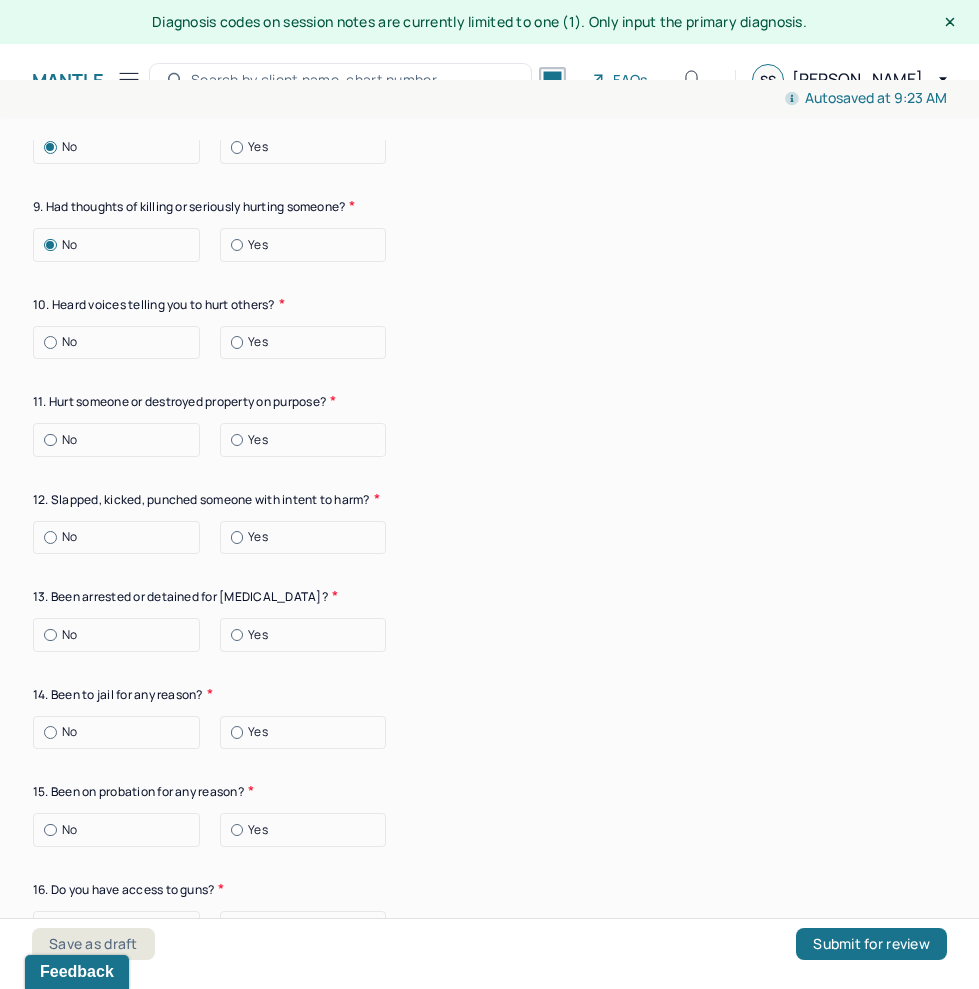 click on "No" at bounding box center (69, 342) 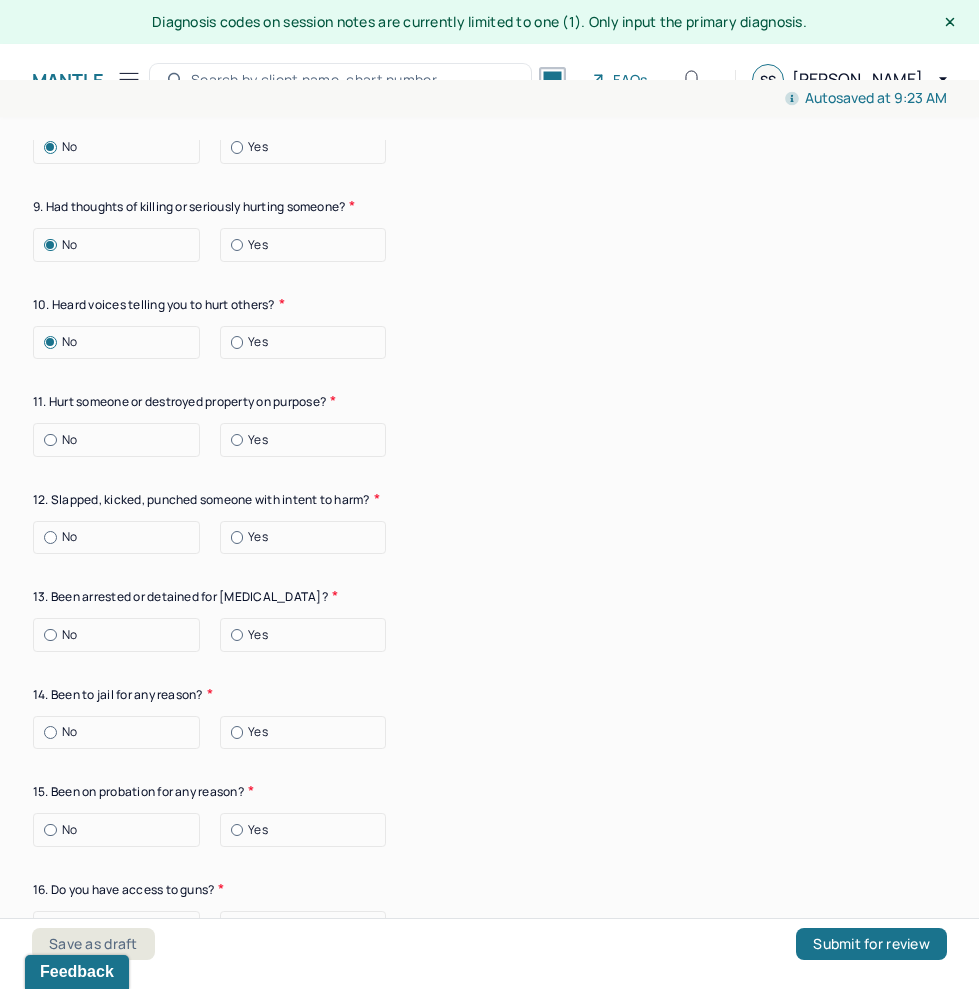click on "No" at bounding box center (69, 440) 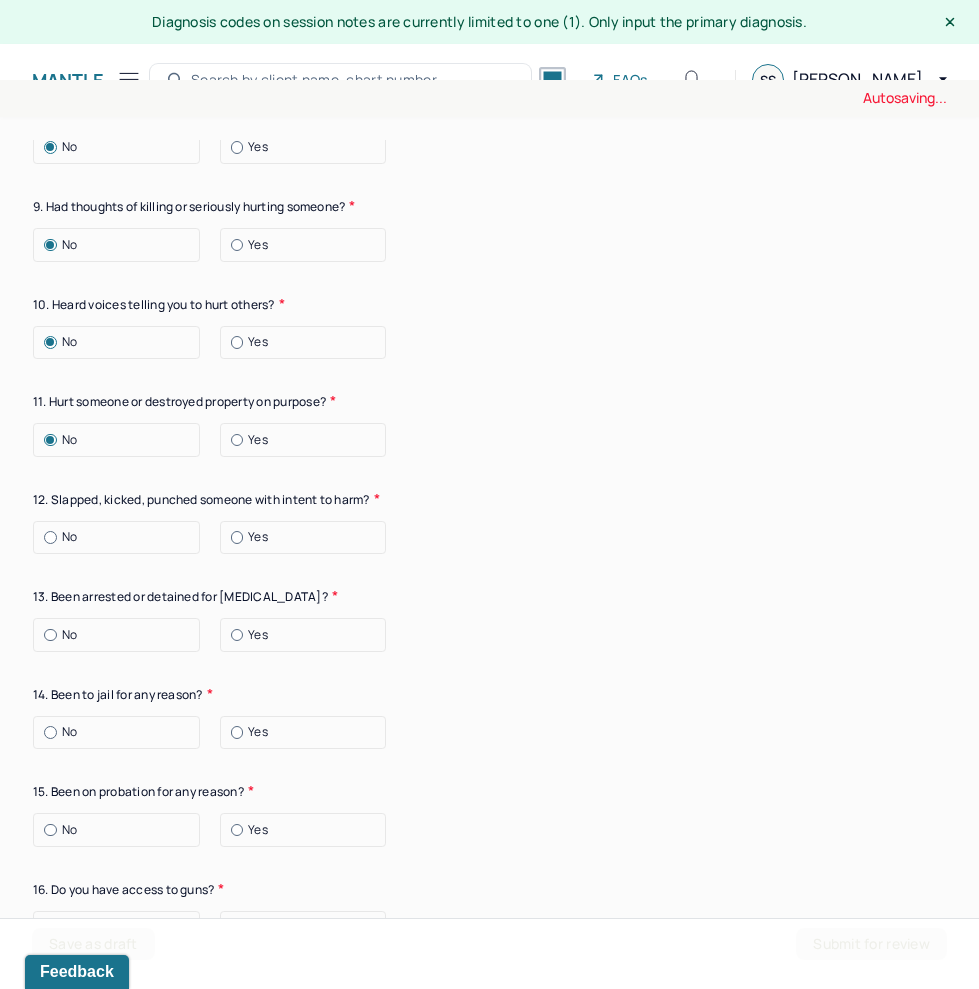 click on "12. Slapped, kicked, punched someone with intent to harm?" at bounding box center [489, 499] 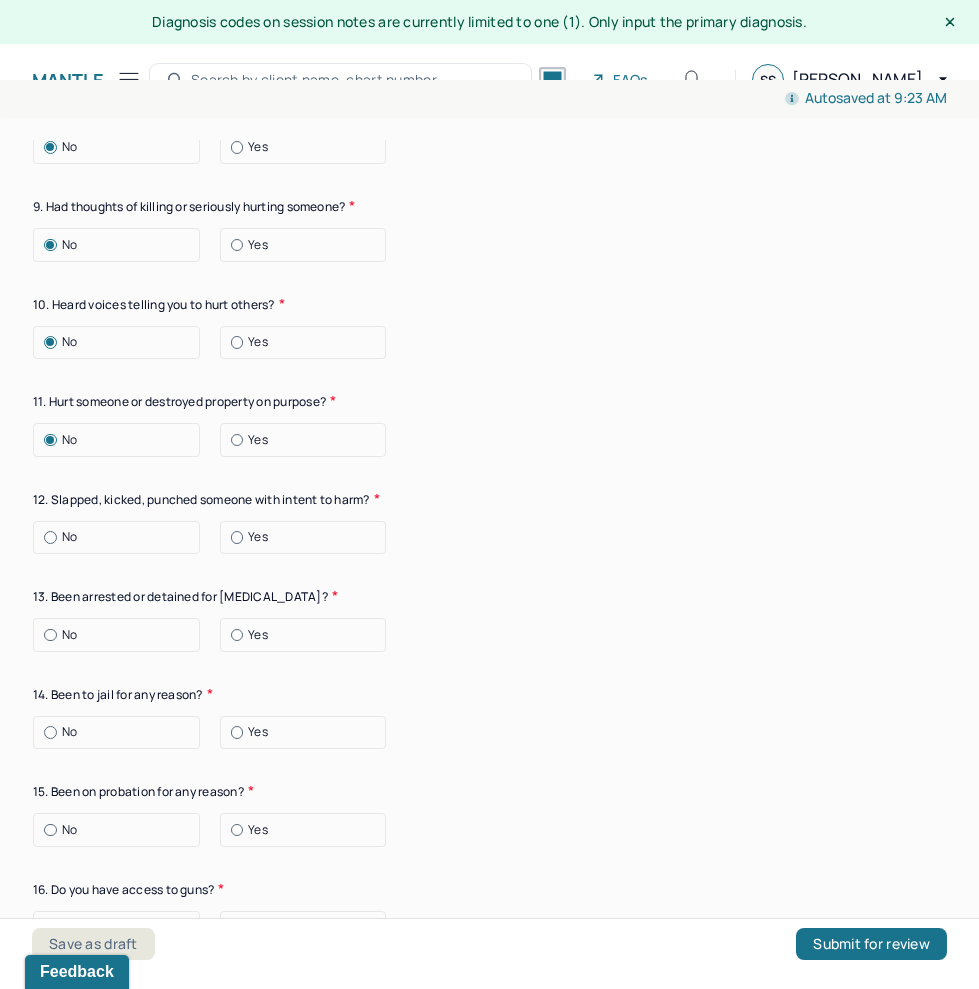 click on "No" at bounding box center (121, 537) 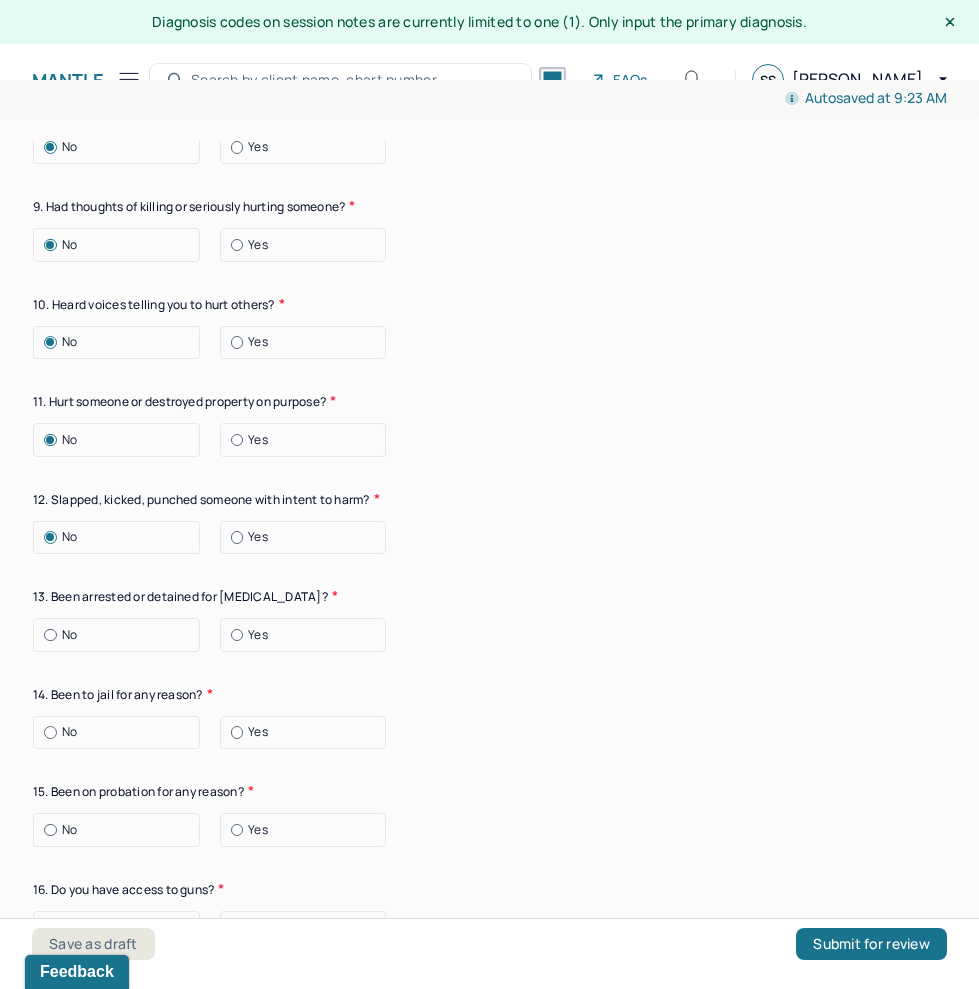 click on "Suicide risk assessment 1. Been so distressed you seriously wished to end your life? No [DATE] Recently 2. Has anything happened recently to make you feel you don’t want to live? No Yes Describe the situation Have you had/Do you have - 3. A specific plan of how you would kill yourself? No Yes 4. Access to weapons or means of hurting self? No Yes 5. Made serious suicide attempts No Yes 6. Purposely done something to hurt yourself? No Yes Describe the situation 7. Heard voices telling you to hurt yourself? No Yes 8. Had relatives who attempted or commited sucide? No Yes 9. Had thoughts of killing or seriously hurting someone? No Yes 10. Heard voices telling you to hurt others? No Yes 11. Hurt someone or destroyed property on purpose? No Yes 12. Slapped, kicked, punched someone with intent to harm? No Yes 13. Been arrested or detained for [MEDICAL_DATA]? No Yes 14. Been to jail for any reason? No Yes 15. Been on probation for any reason? No Yes 16. Do you have access to guns? No Yes" at bounding box center [489, -9] 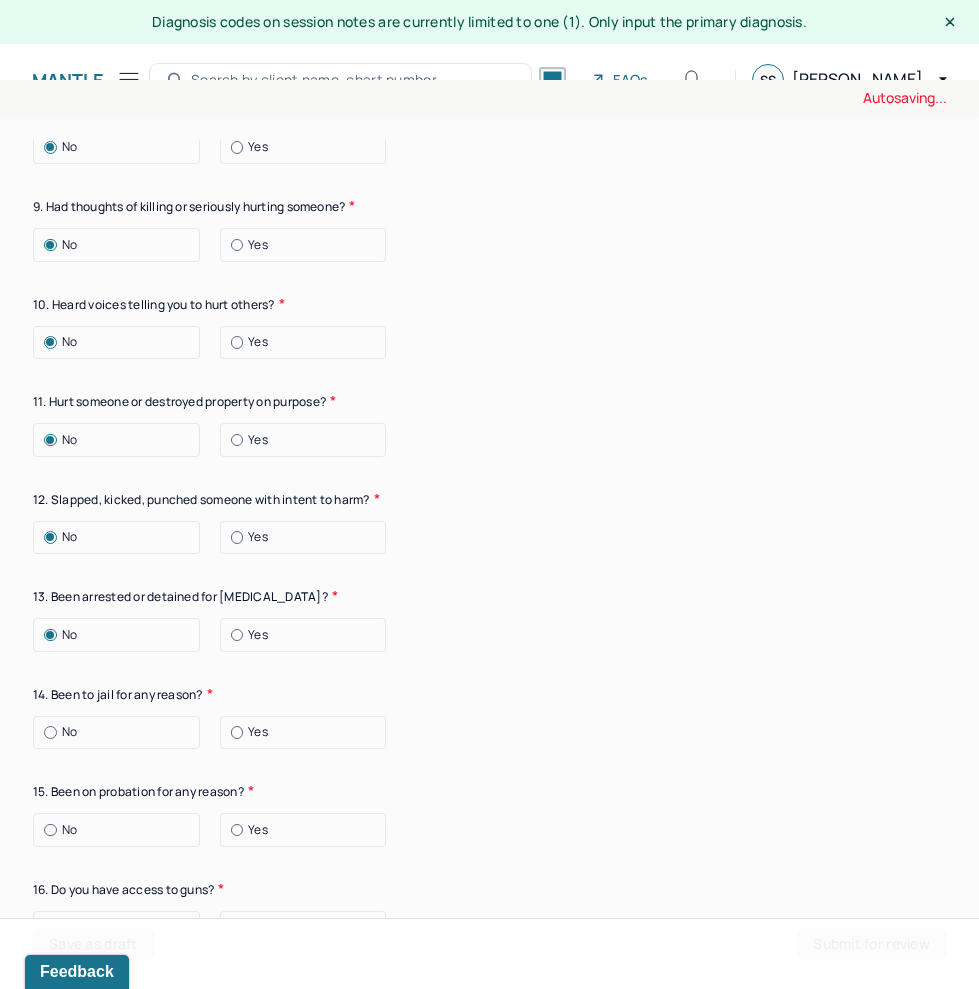click on "14. Been to jail for any reason?" at bounding box center (489, 694) 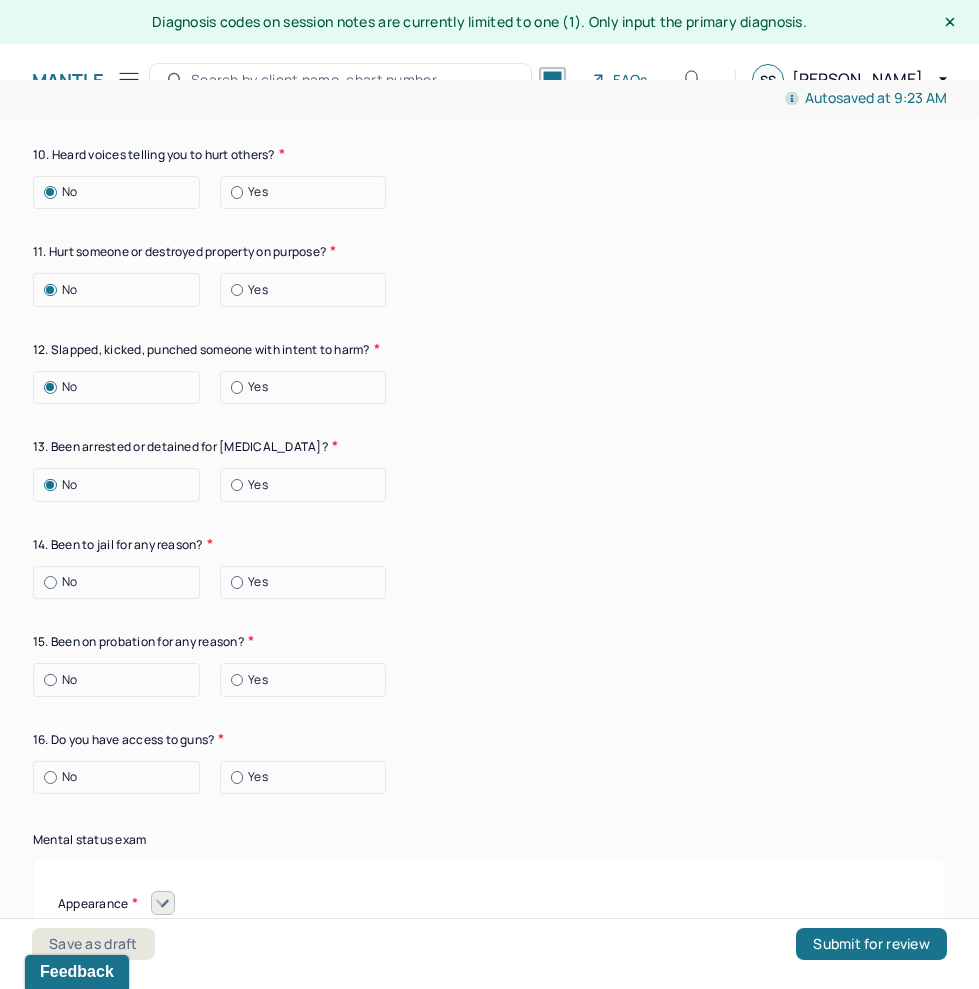 click on "No" at bounding box center [121, 582] 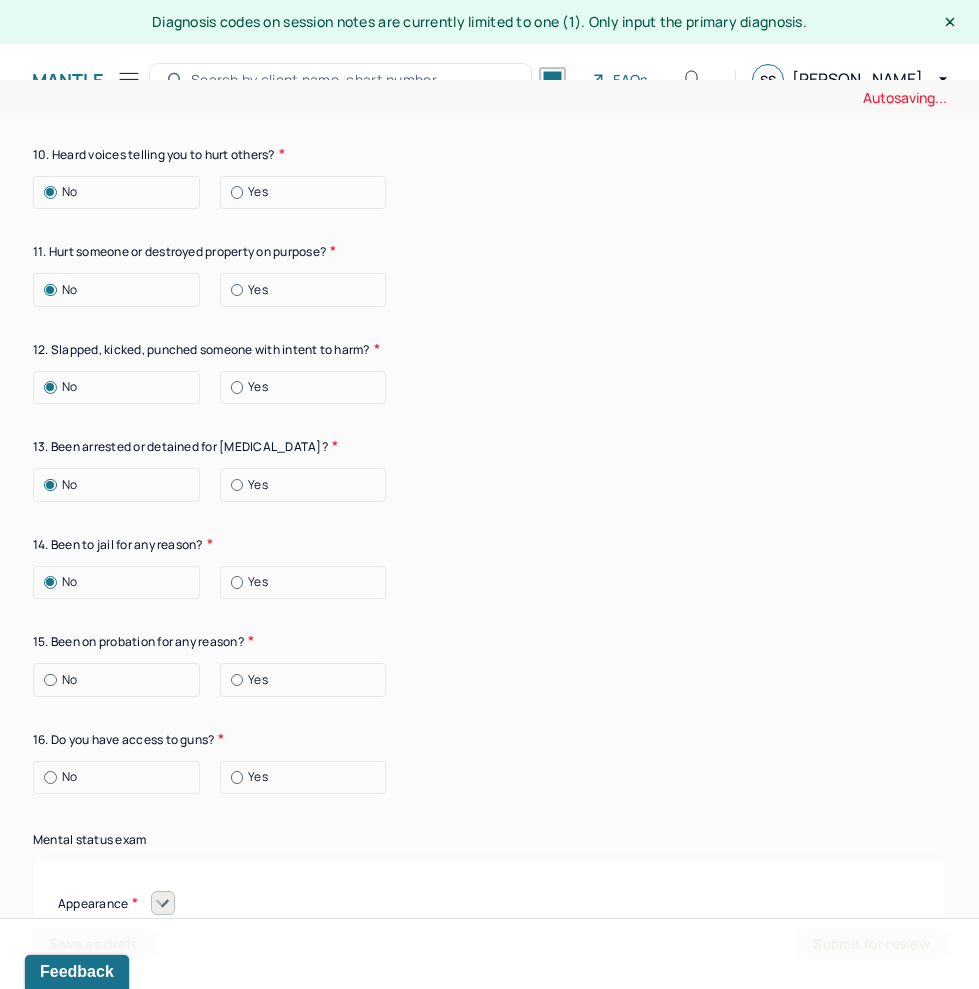 click on "No" at bounding box center [121, 680] 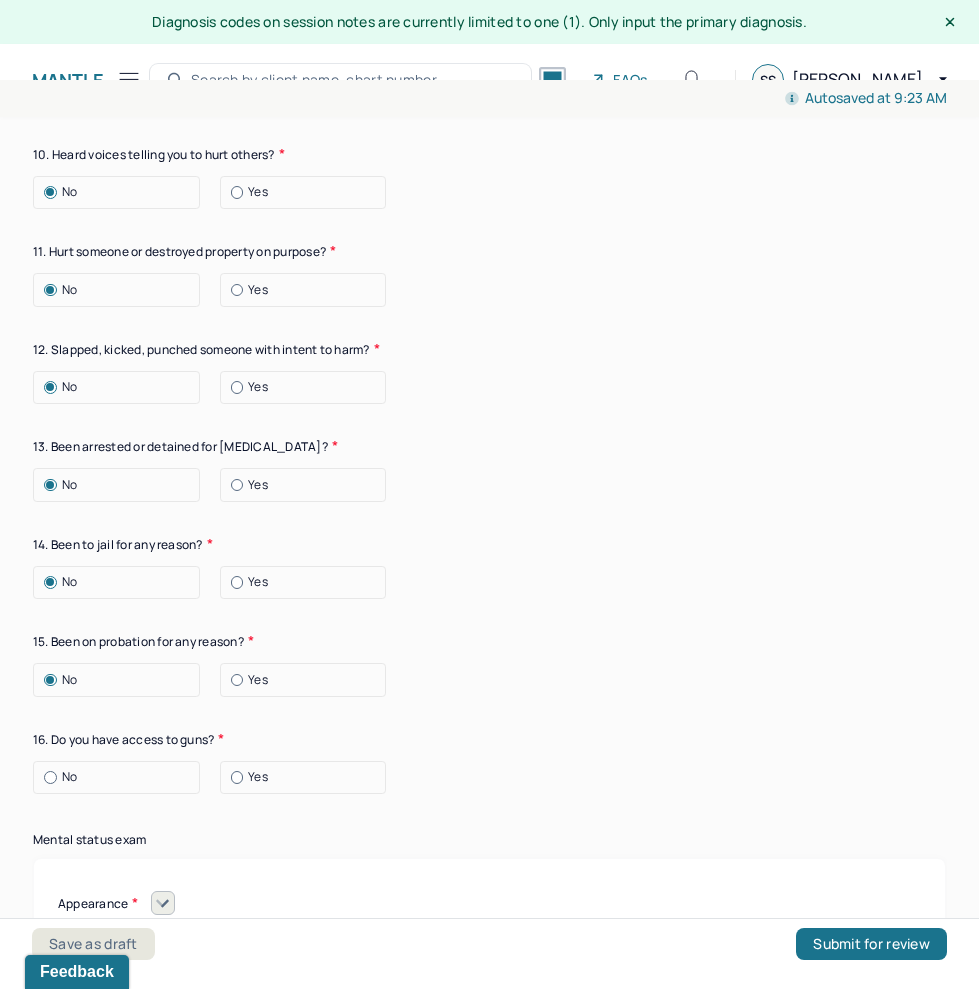 click at bounding box center [50, 777] 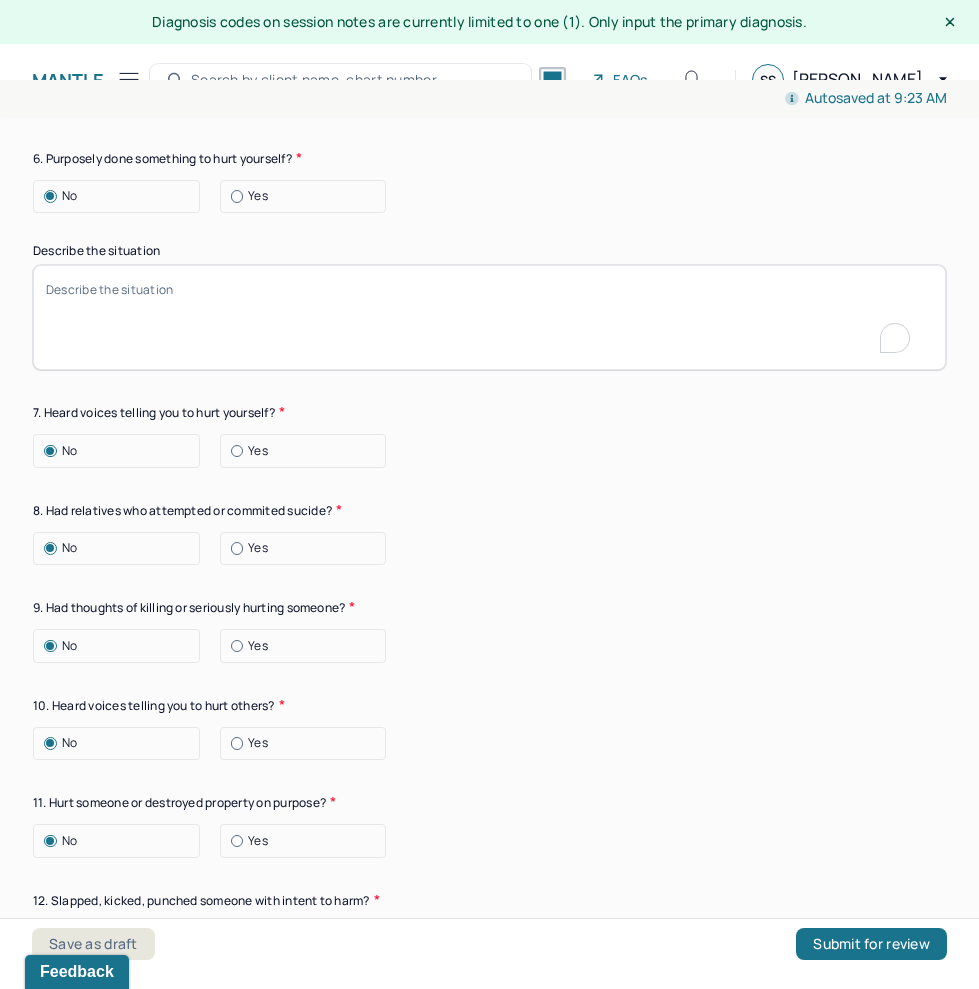 click on "Describe the situation" at bounding box center (489, 317) 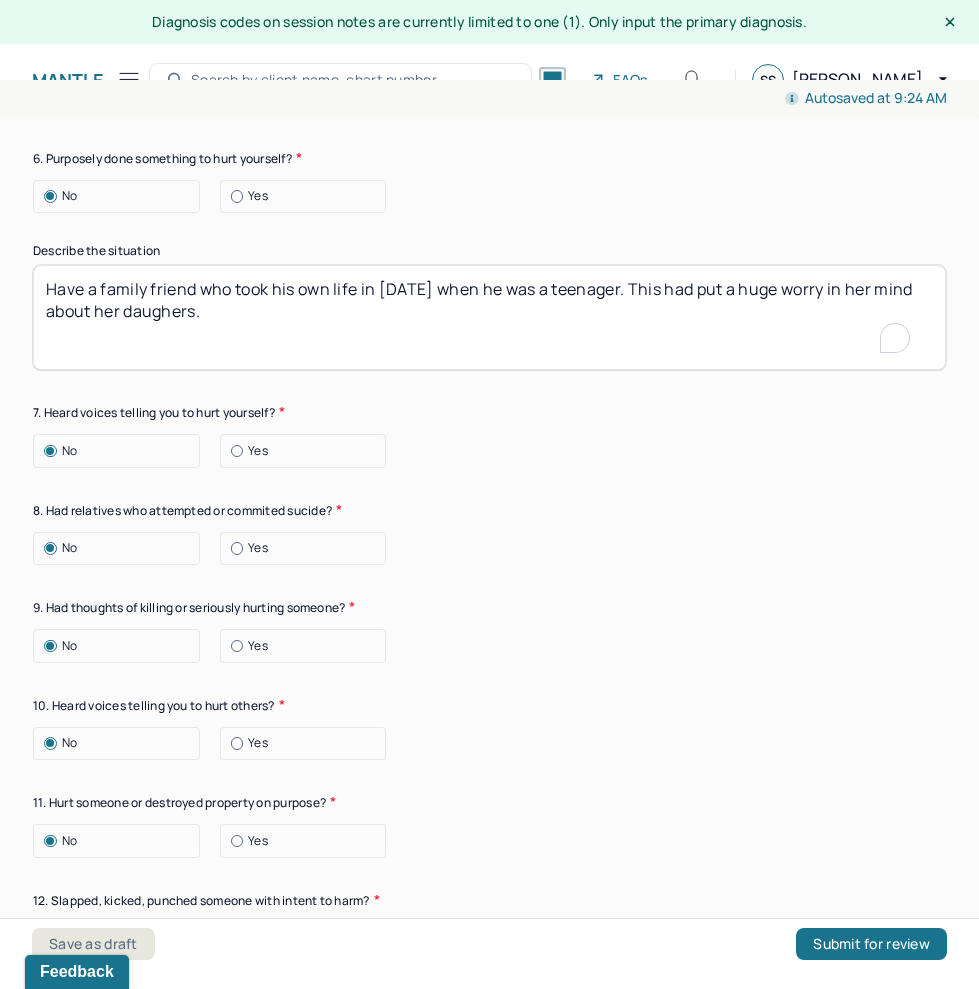 type on "Have a family friend who took his own life in 2019 when he was a teenager. This had put a huge worry in her mind about her daughers." 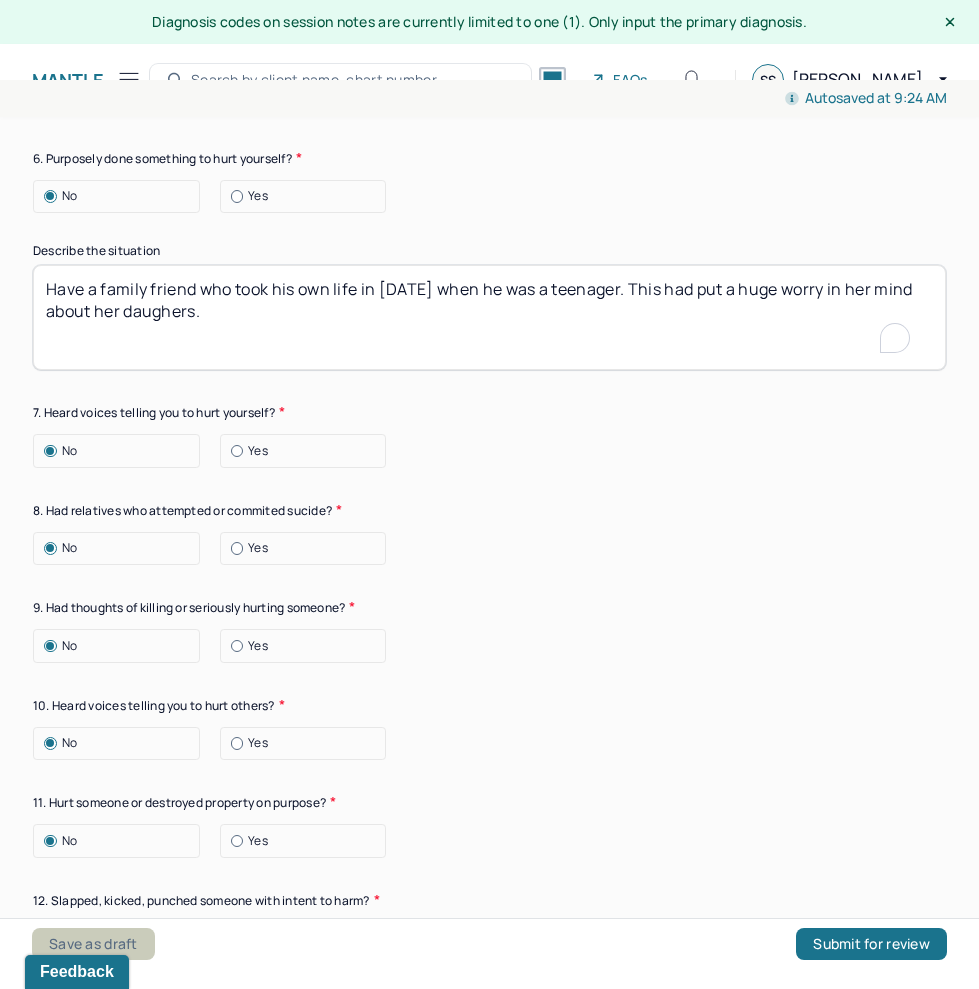 click on "Save as draft" at bounding box center [93, 944] 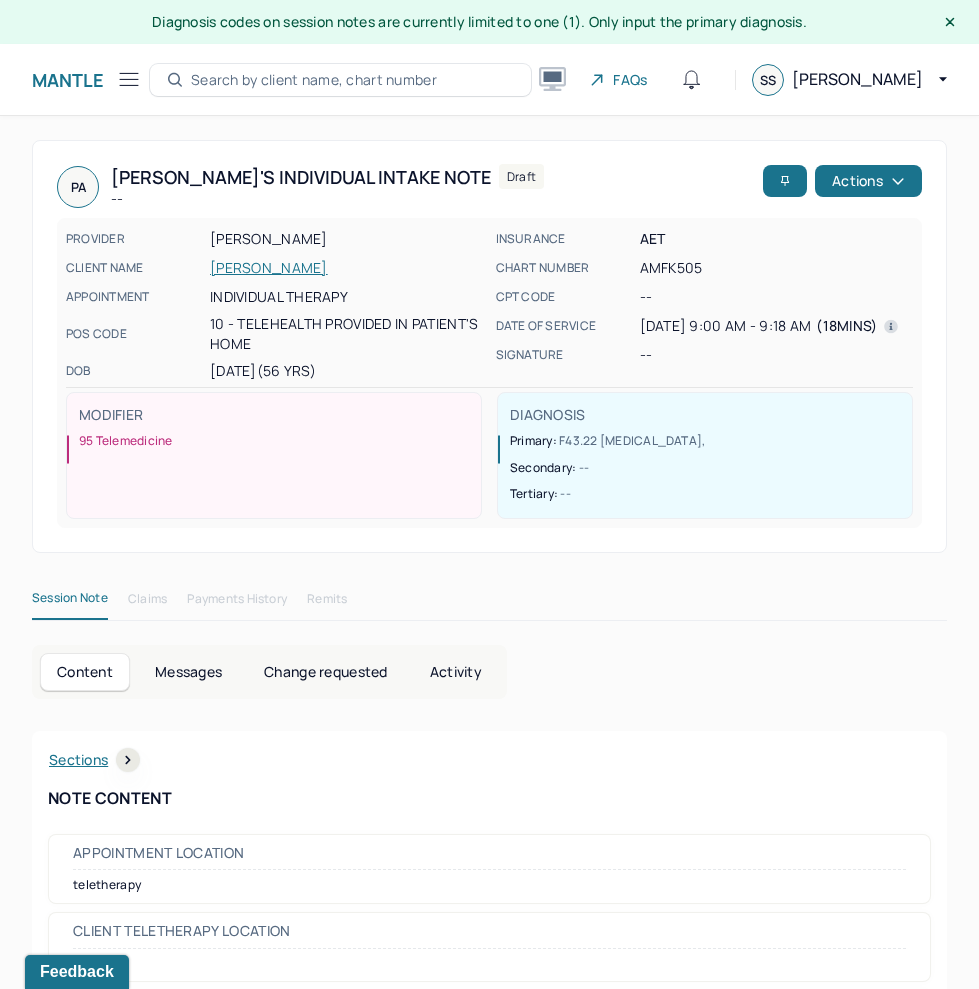 click on "PROVIDER BOKHAN, MARYIA CLIENT NAME ANEIRO, PAMELA APPOINTMENT Individual therapy POS CODE 10 - Telehealth Provided in Patient's Home DOB 12/01/1968  (56 Yrs) INSURANCE AET CHART NUMBER AMFK505 CPT CODE -- DATE OF SERVICE 07/10/2025   9:00 AM   -   9:18 AM ( 18mins )     SIGNATURE -- MODIFIER 95 Telemedicine DIAGNOSIS Primary:   F43.22 ADJUSTMENT DISORDER, WITH ANXIETY ,  Secondary:   -- Tertiary:   --" at bounding box center (489, 373) 